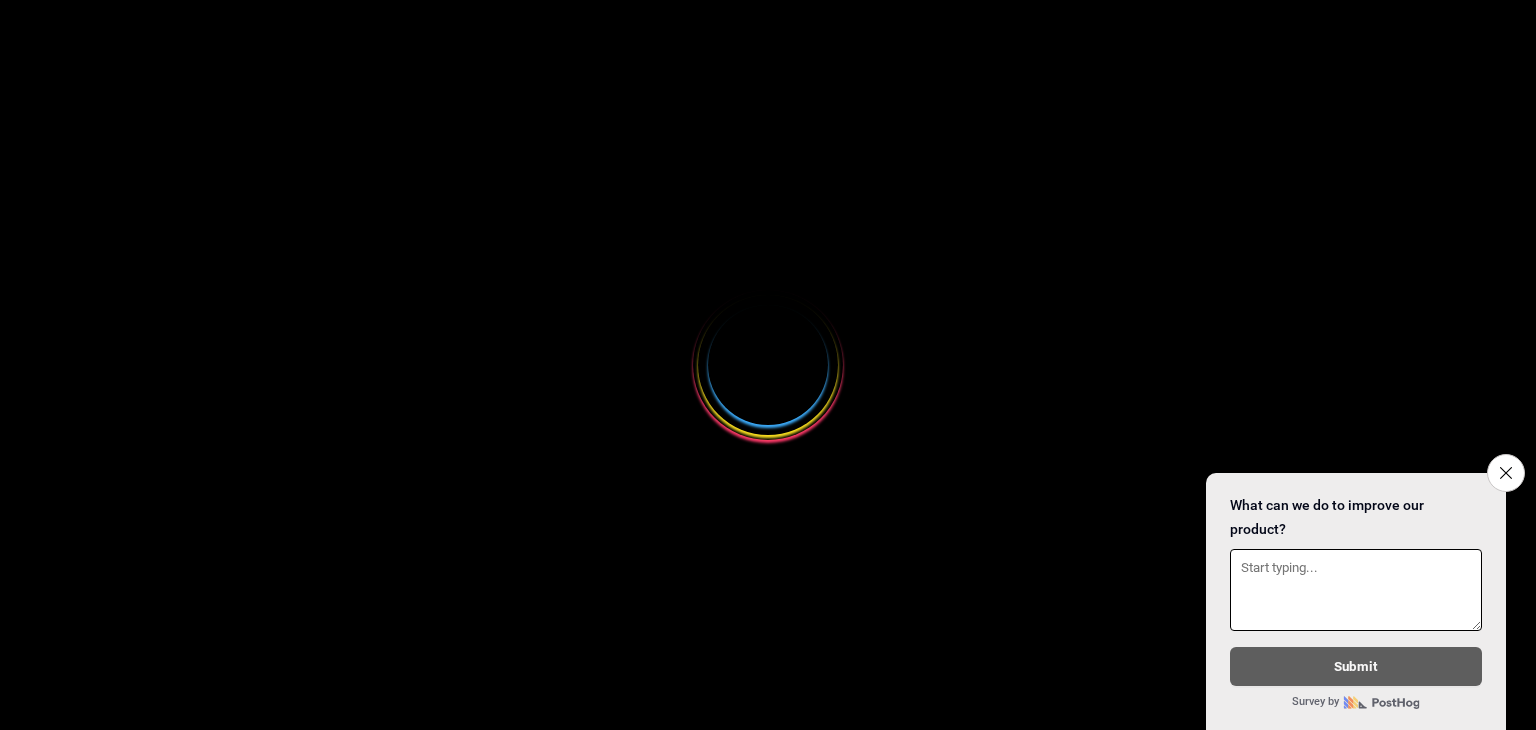 scroll, scrollTop: 0, scrollLeft: 0, axis: both 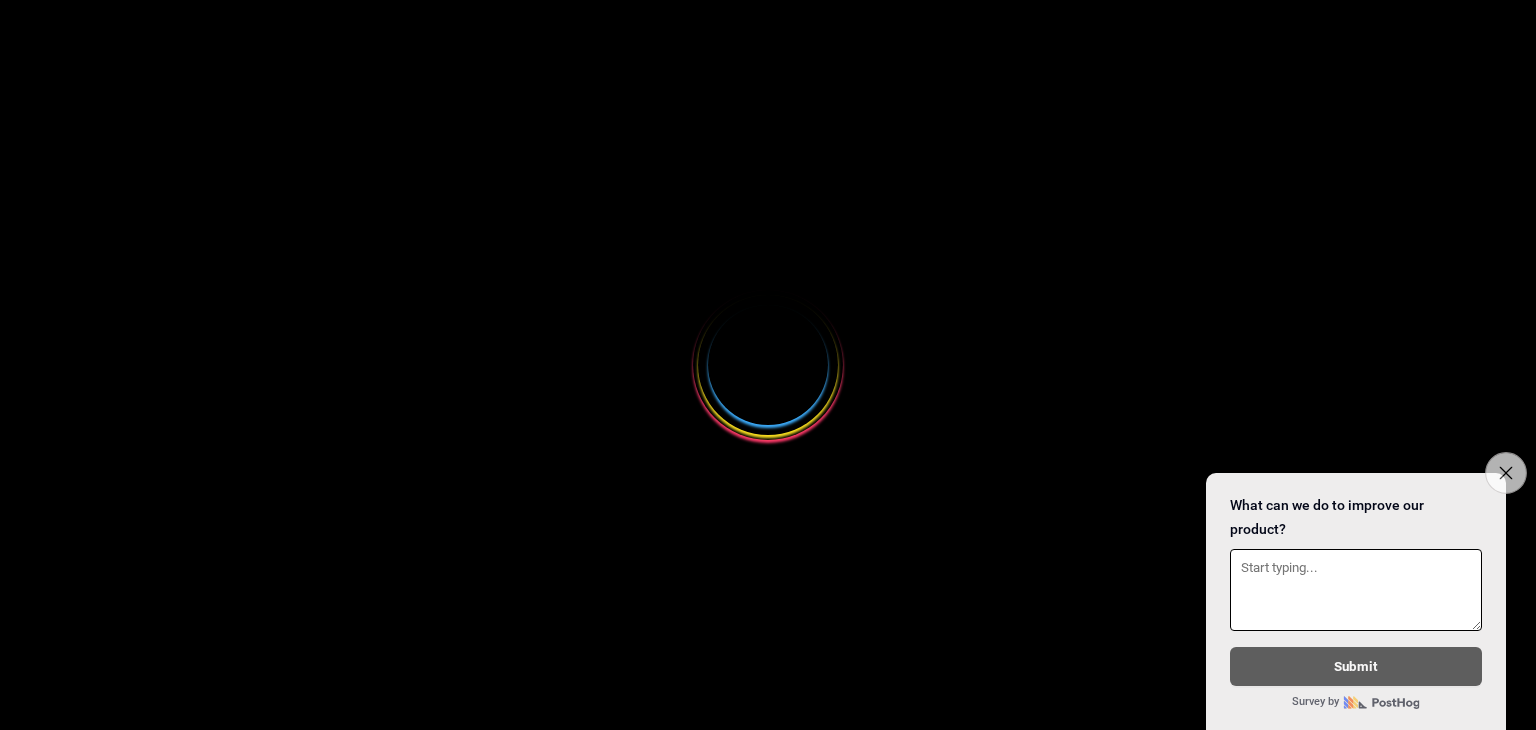 click on "Close survey" at bounding box center [1506, 473] 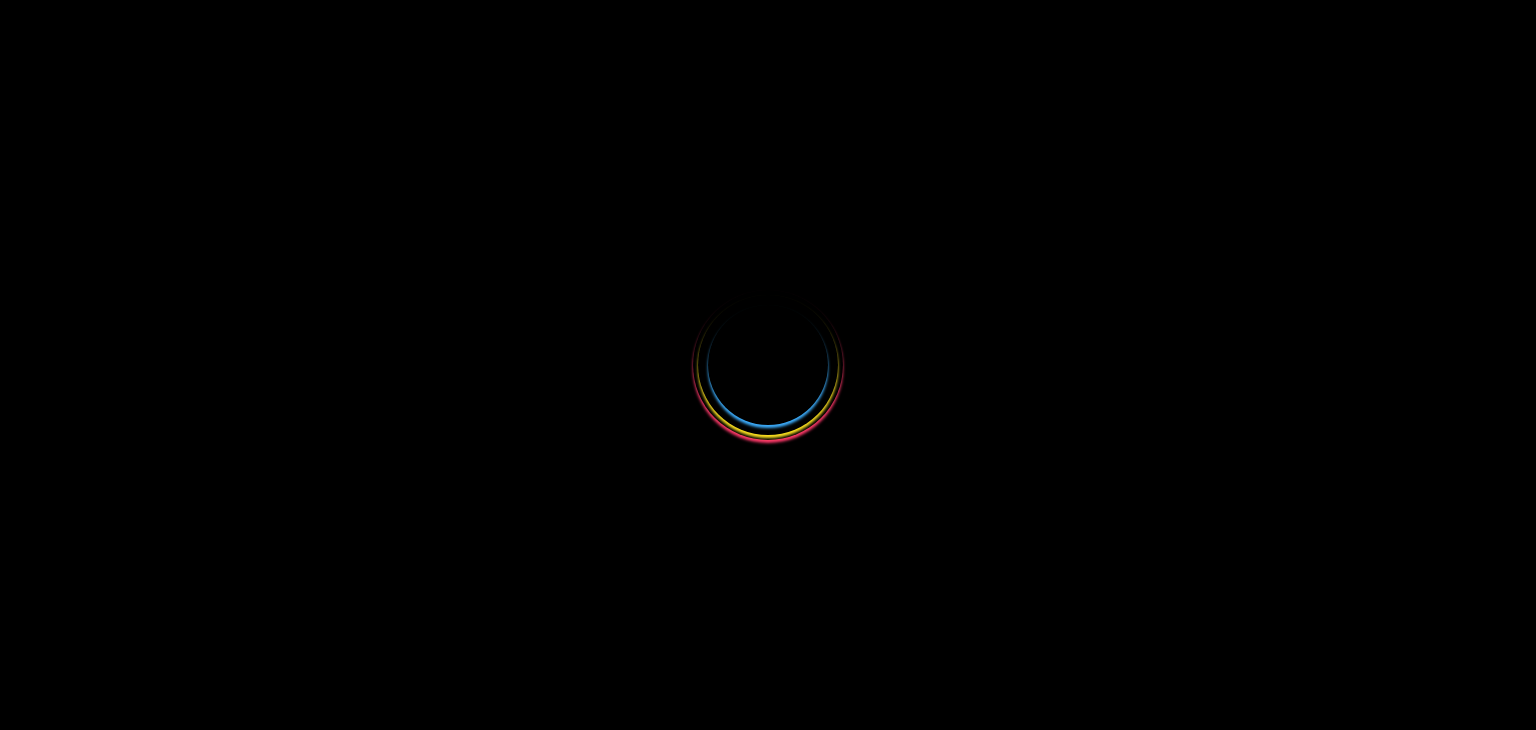 select 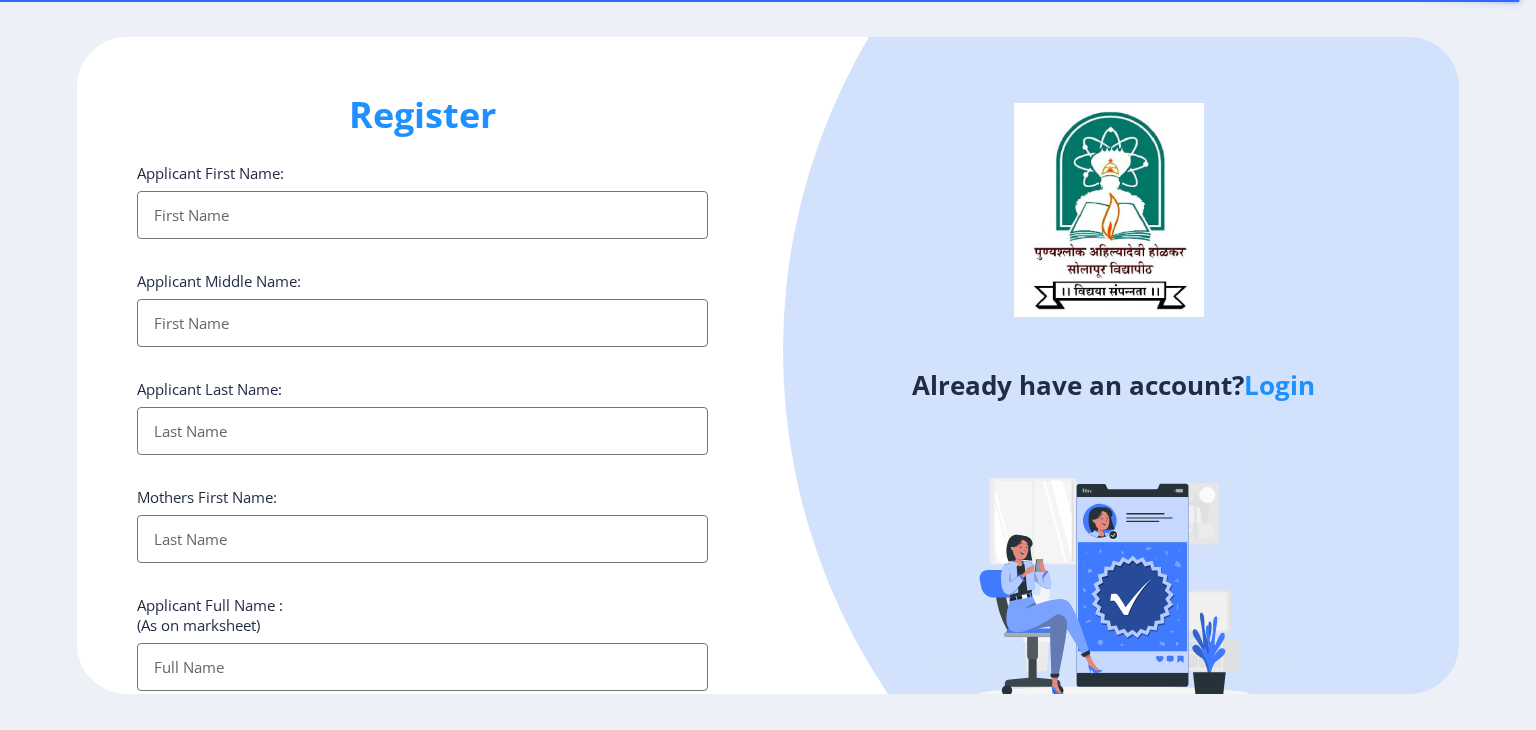 click on "Login" 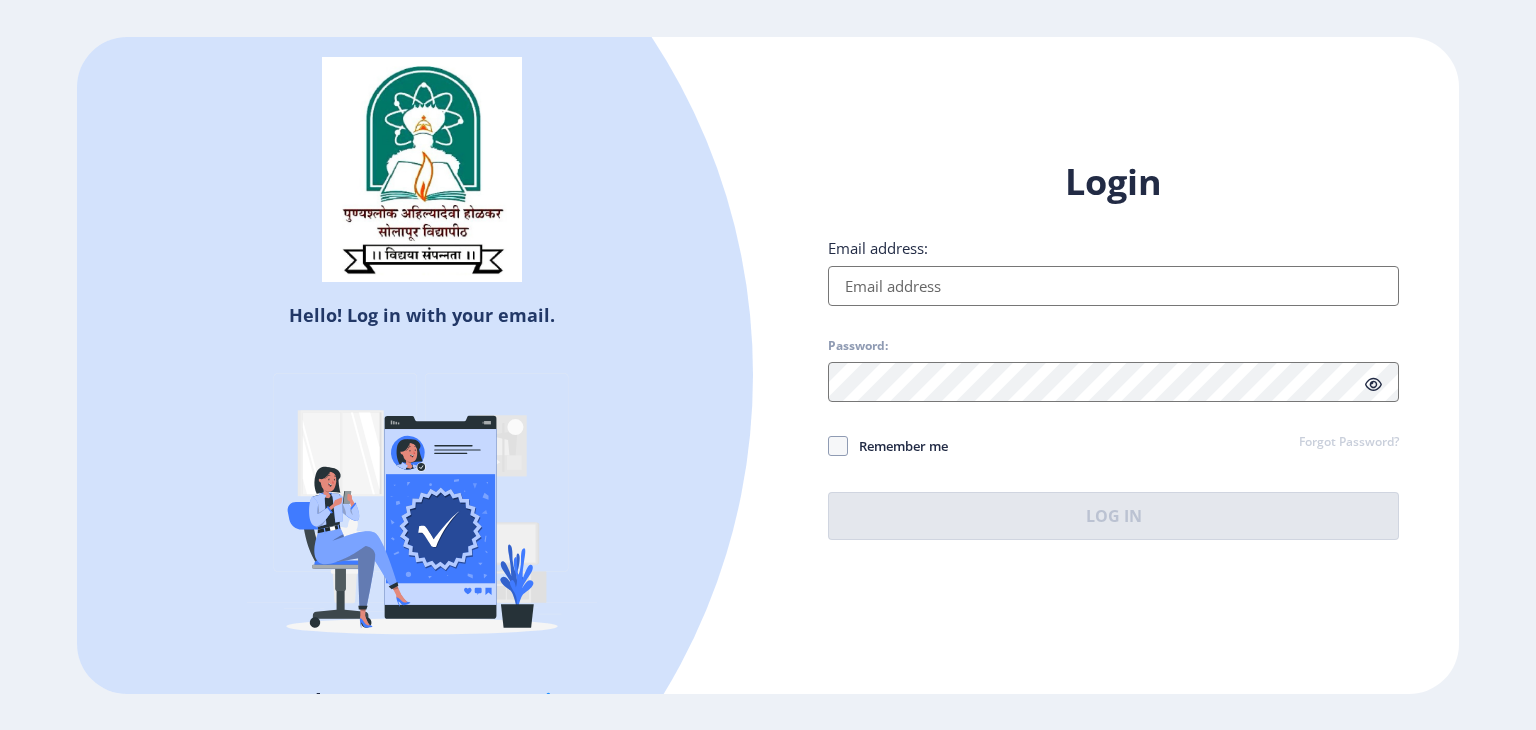 click on "Email address:" at bounding box center [1113, 286] 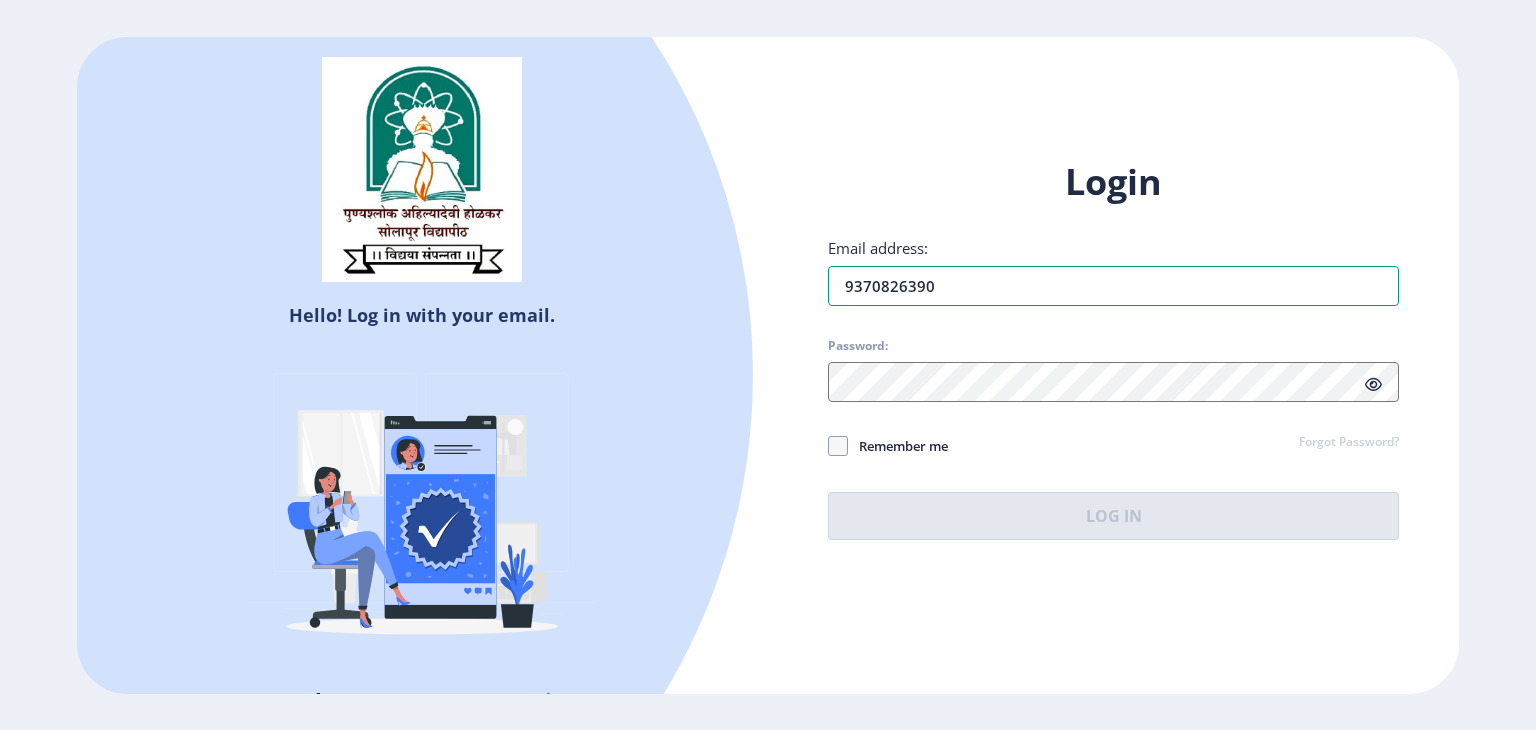 type on "9370826390" 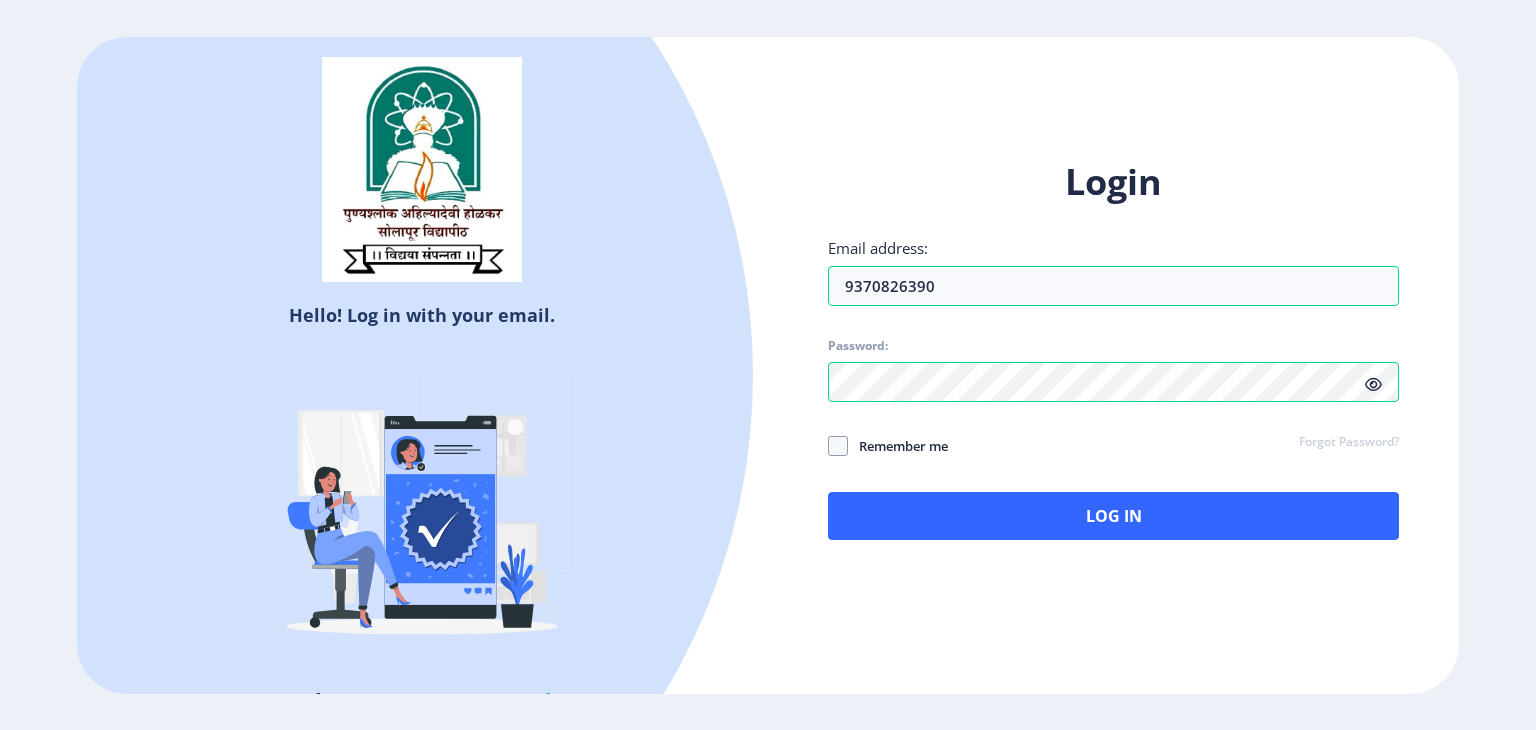 click 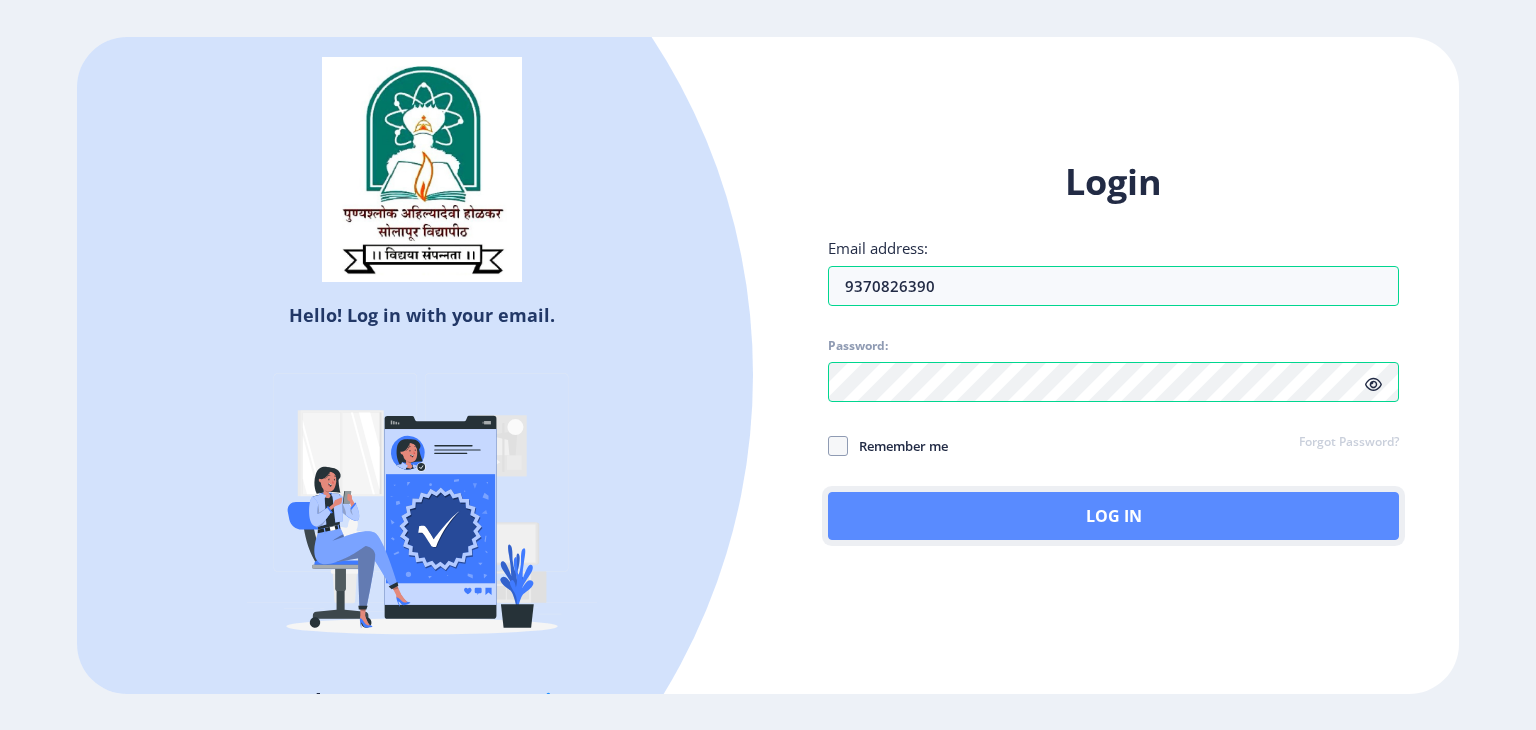 click on "Log In" 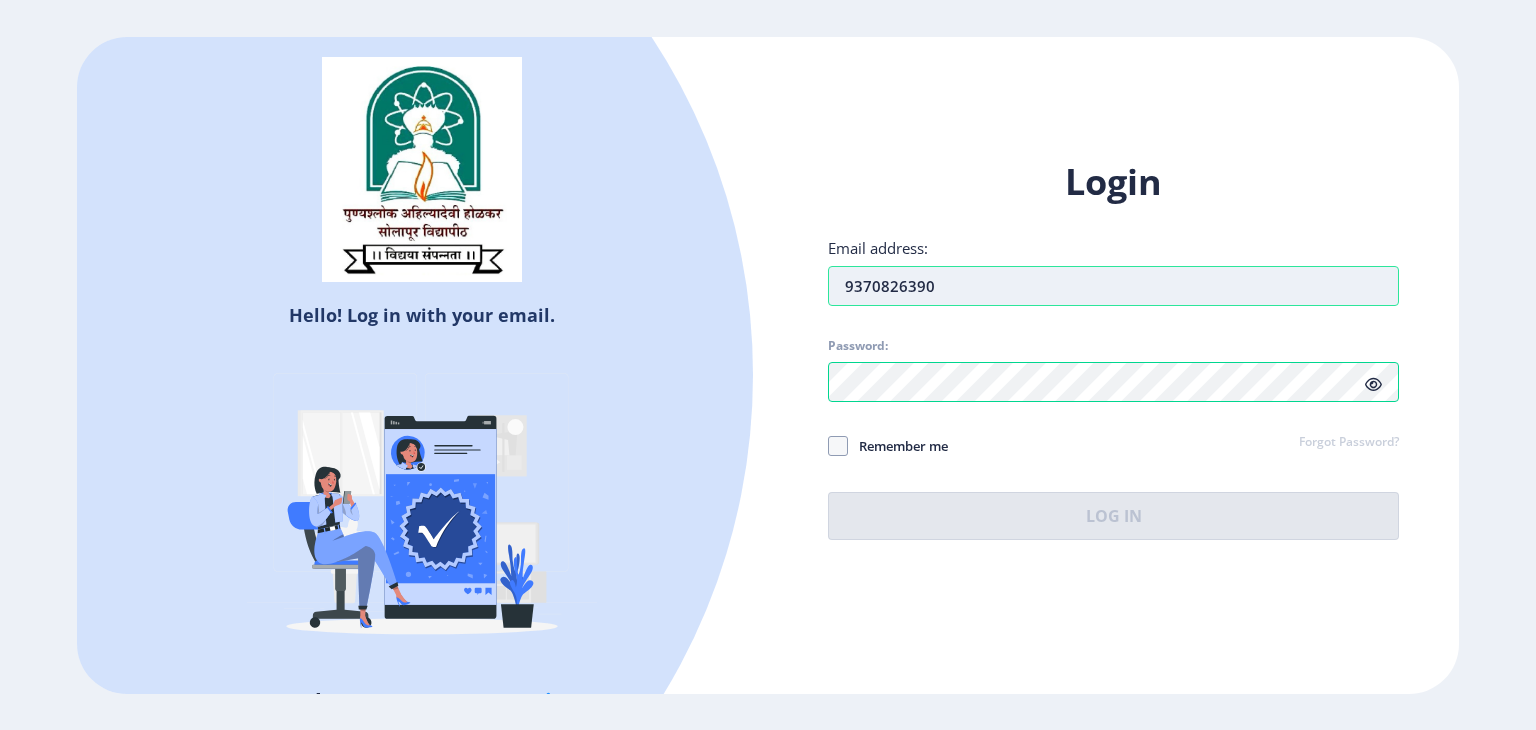 click on "9370826390" at bounding box center [1113, 286] 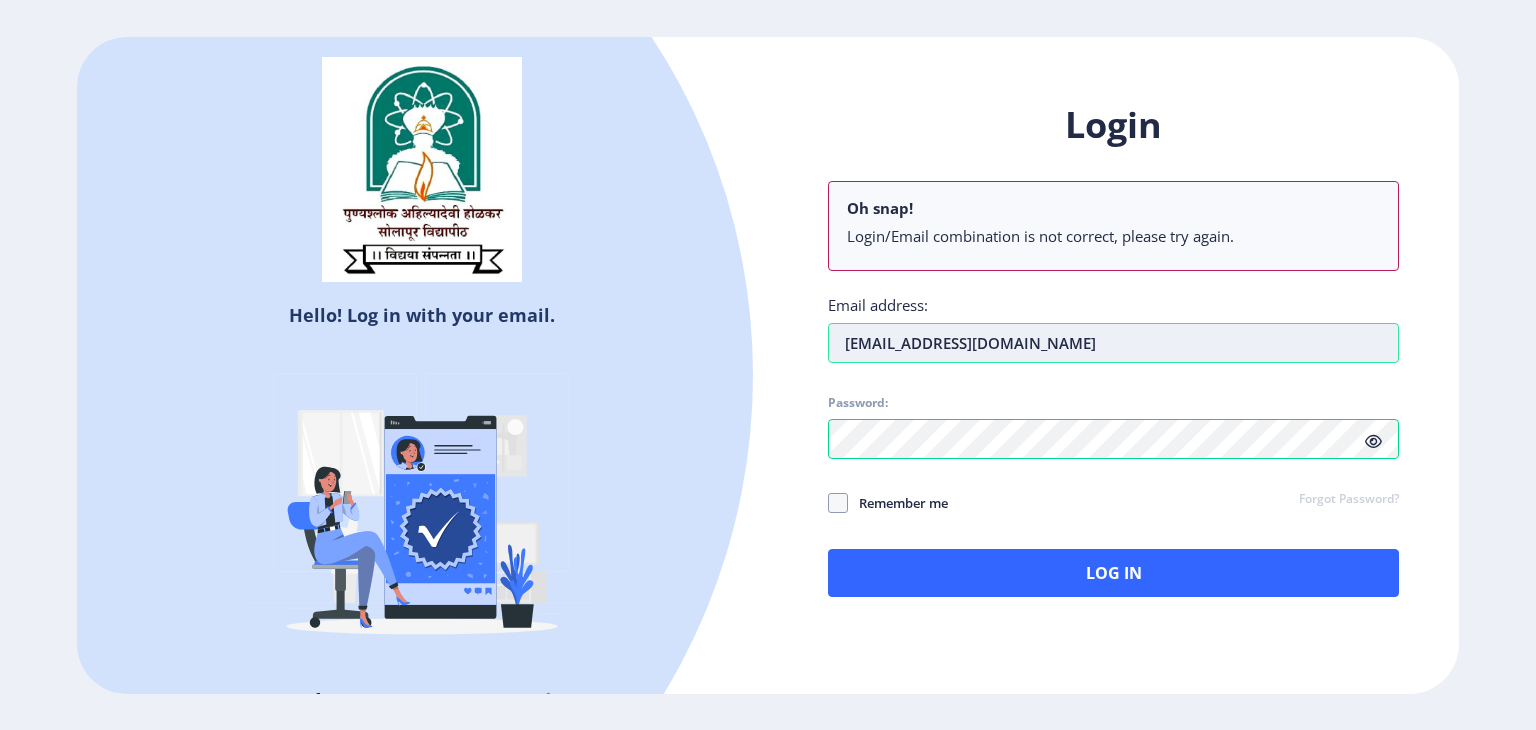 type on "[EMAIL_ADDRESS][DOMAIN_NAME]" 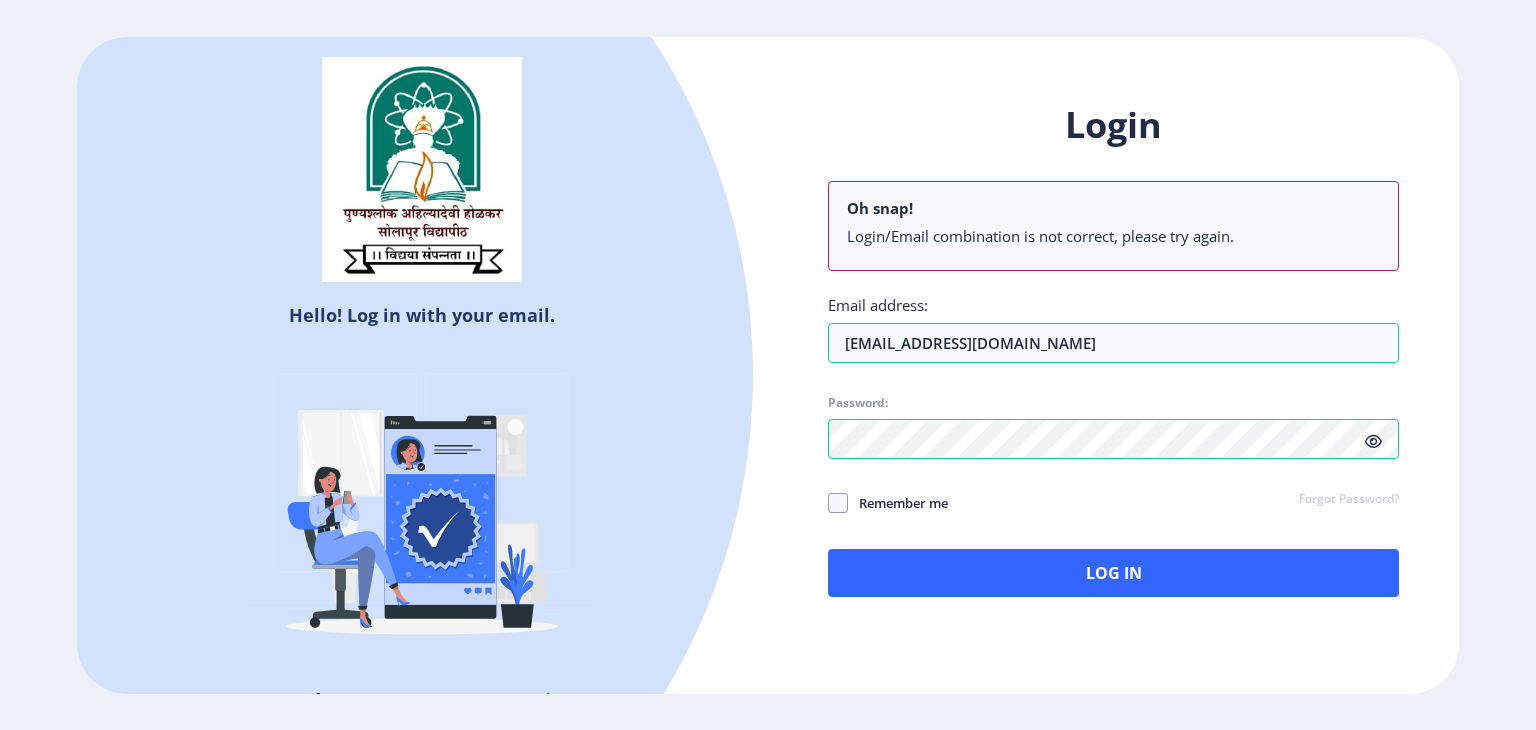 select 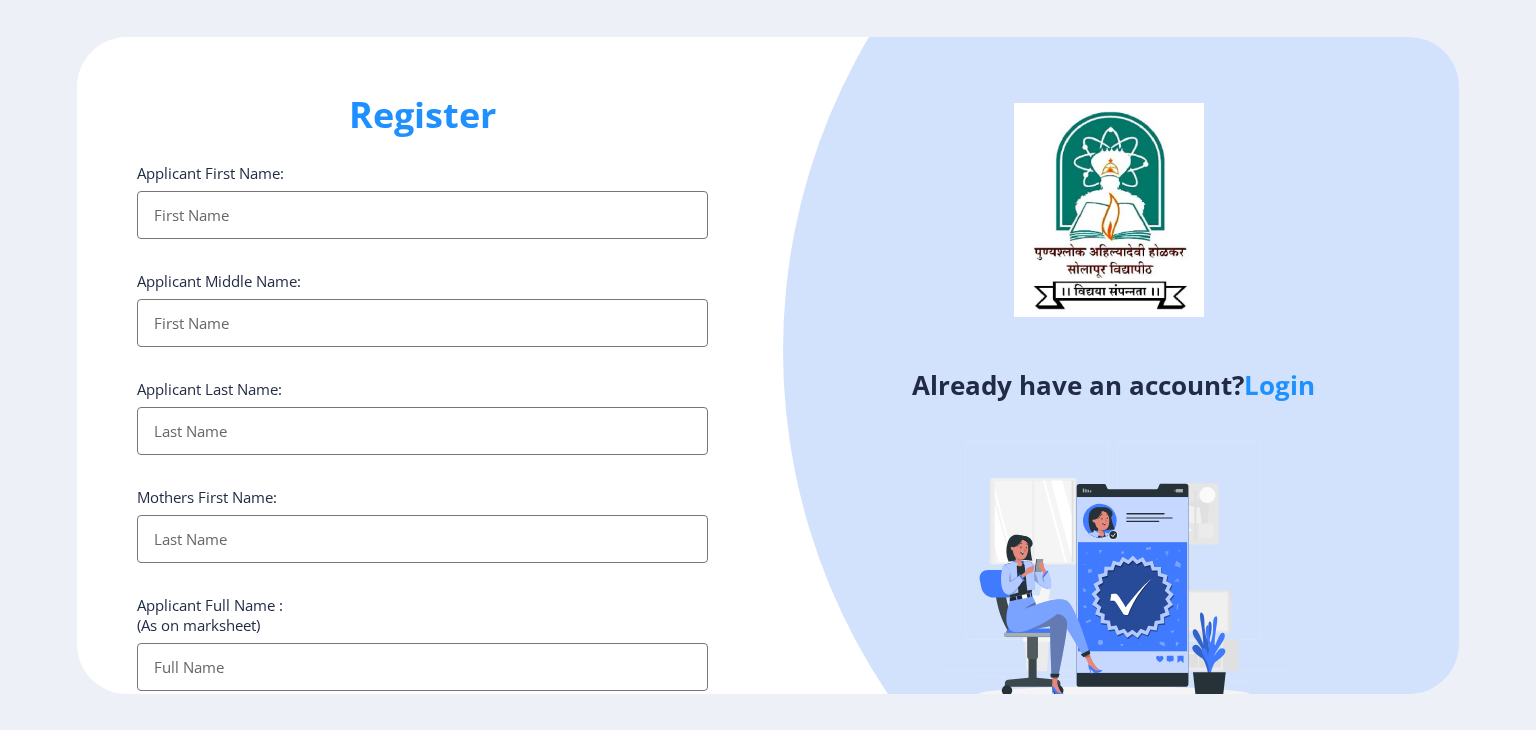 click on "Applicant First Name:" at bounding box center [422, 215] 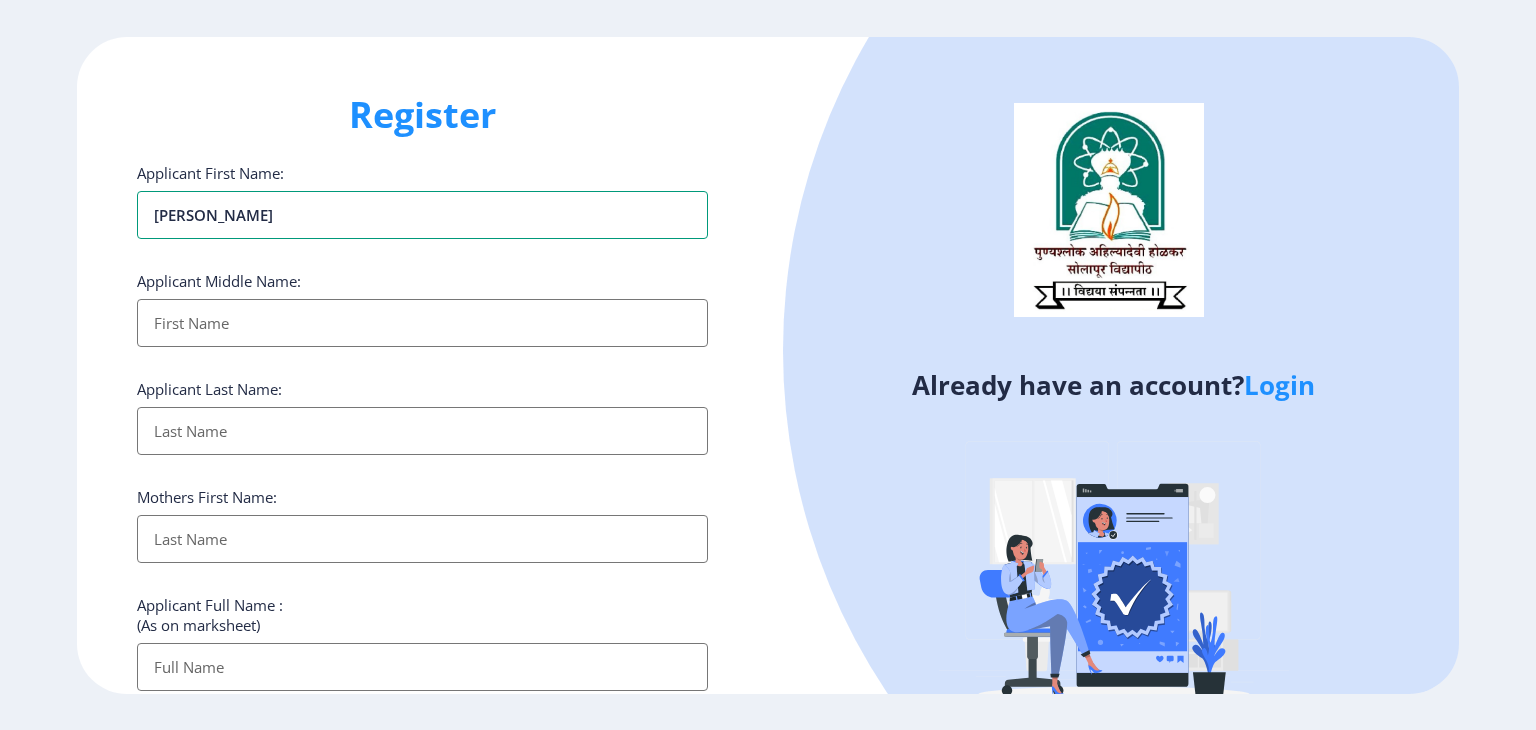 type on "[PERSON_NAME]" 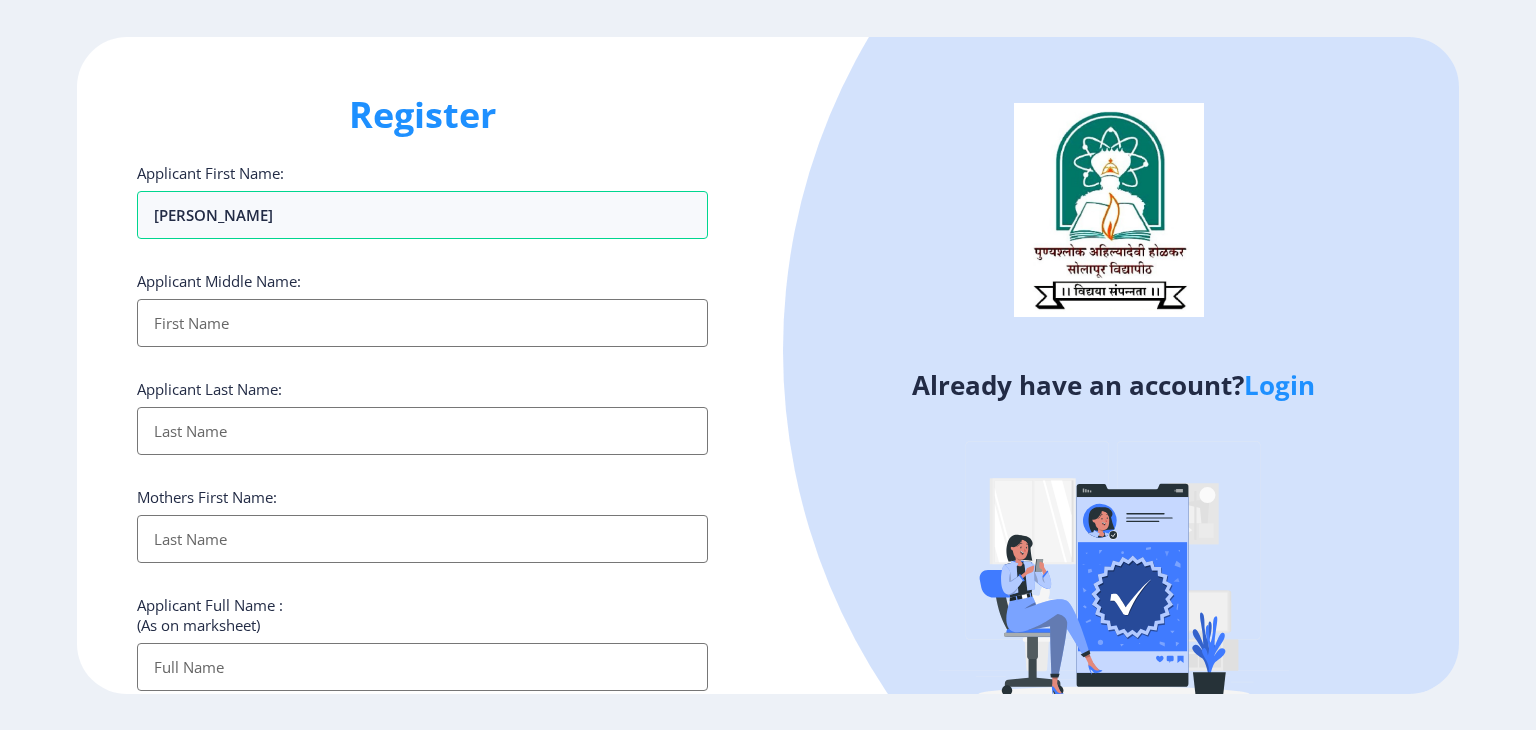 click on "Applicant First Name:" at bounding box center [422, 323] 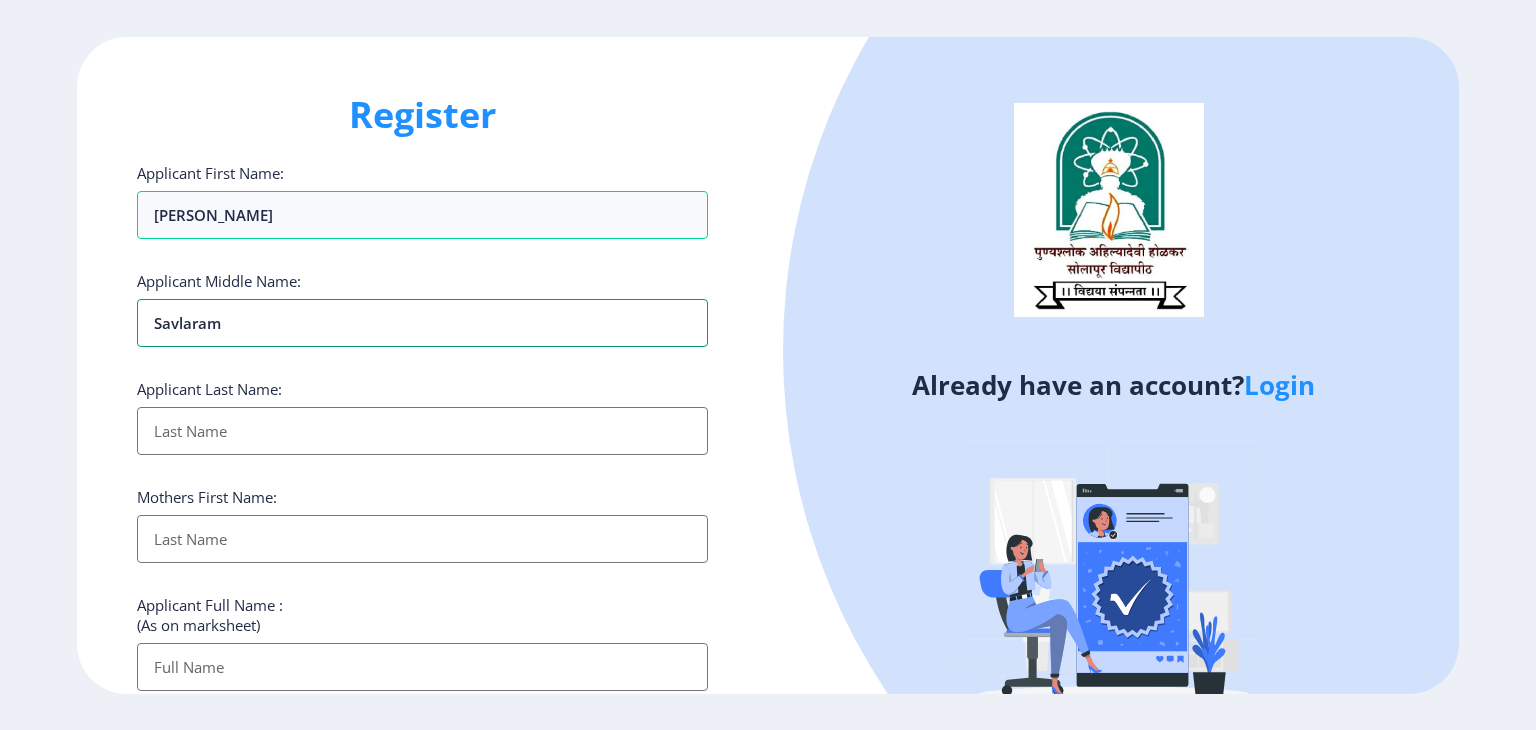 type on "savlaram" 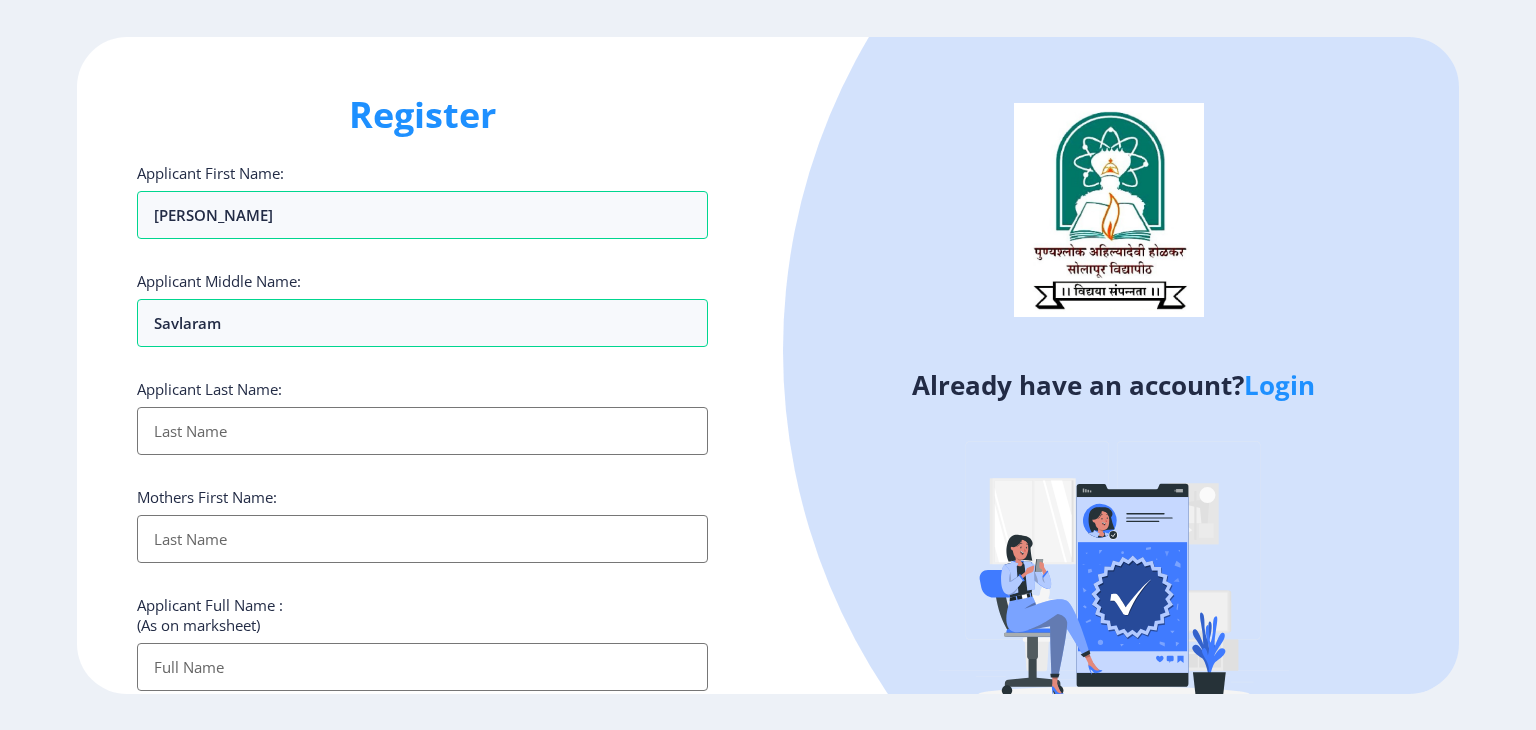 click on "Applicant First Name:" at bounding box center (422, 431) 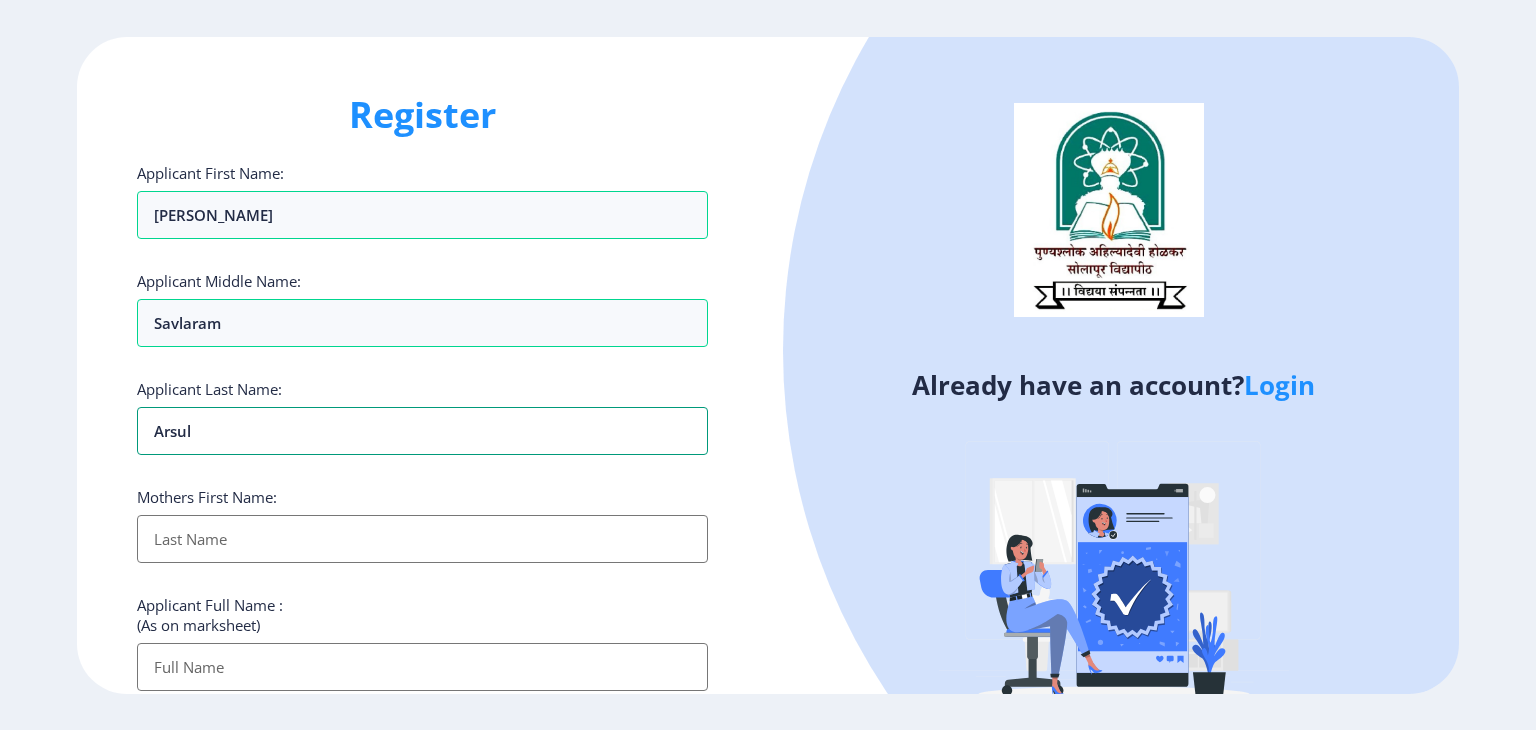 type on "arsul" 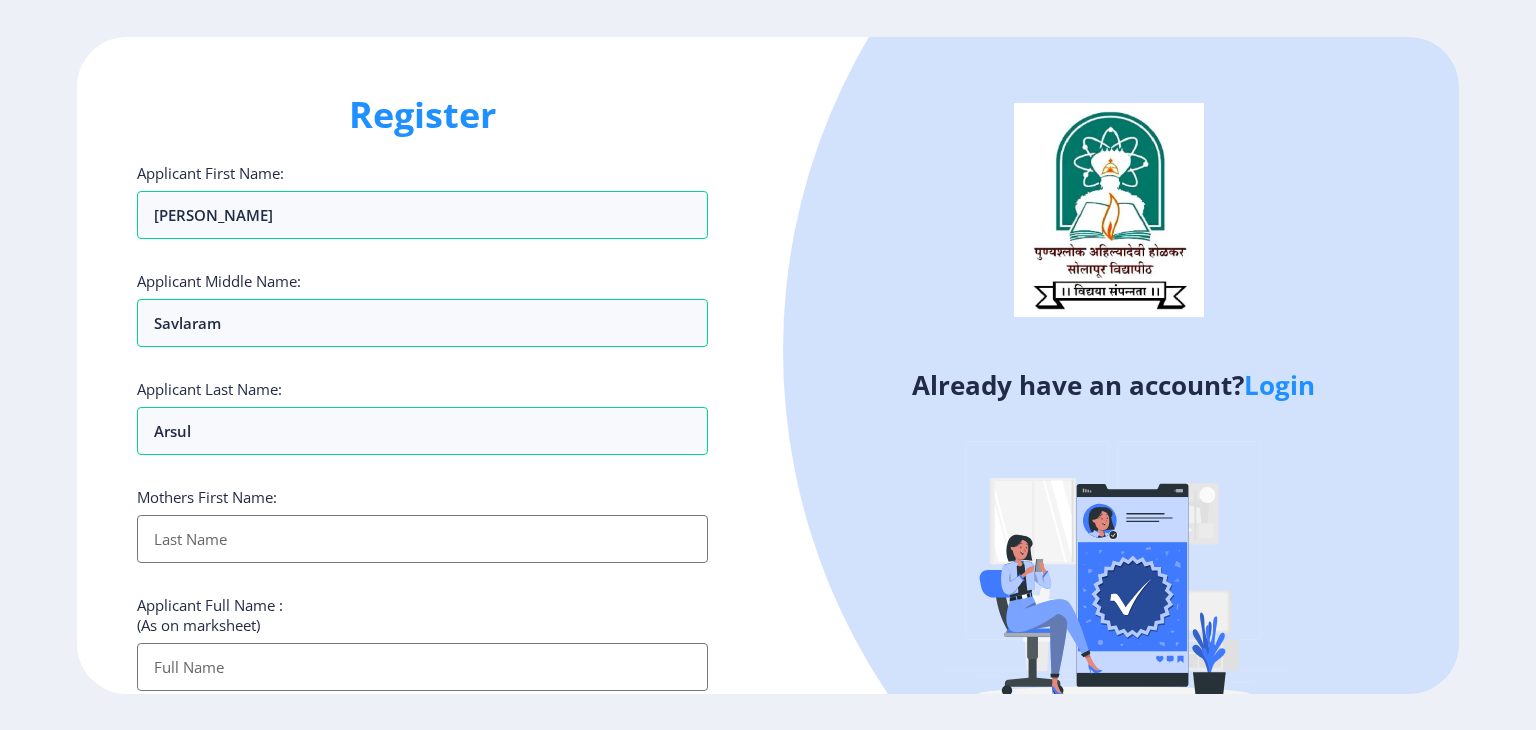 click on "Applicant First Name:" at bounding box center [422, 539] 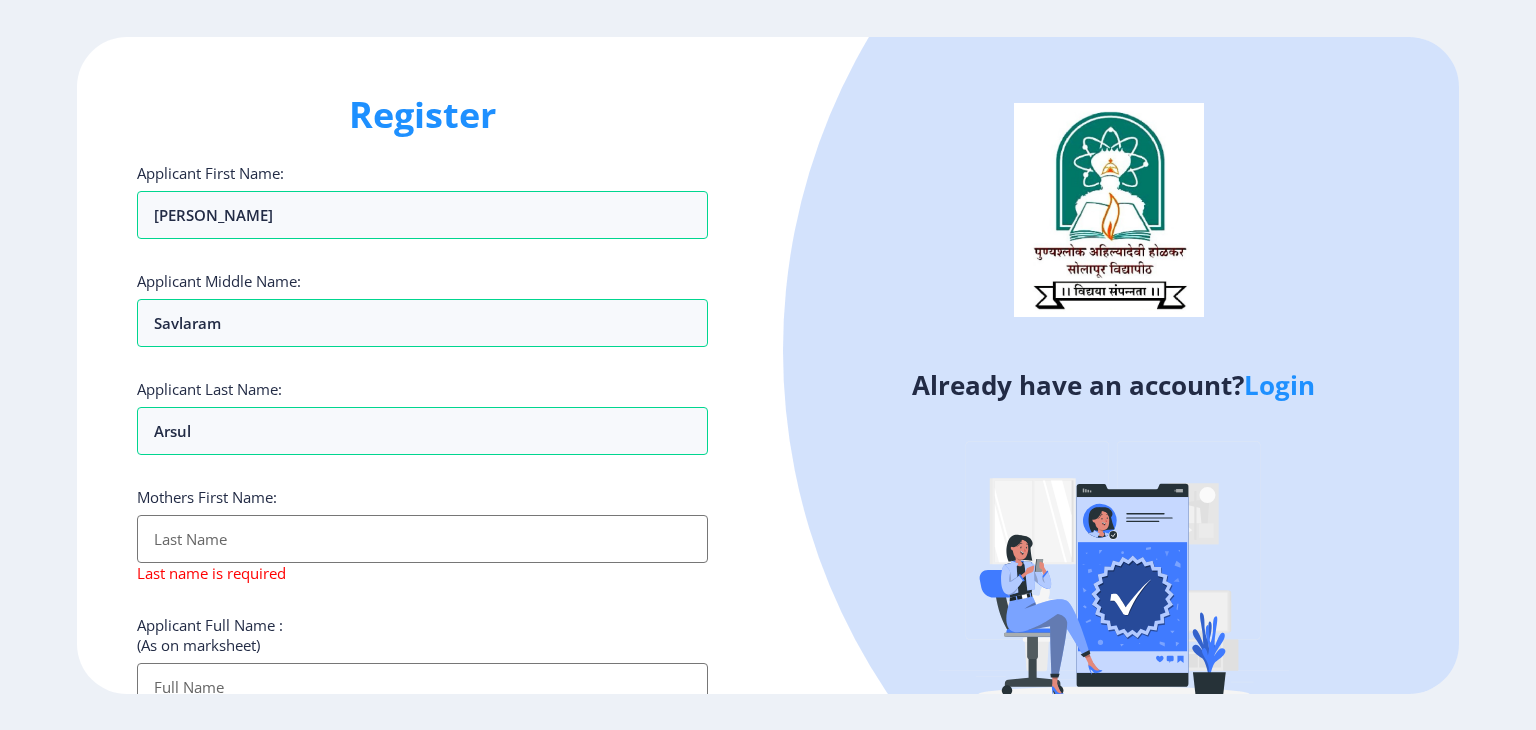 click on "Mothers First Name: Last name is required" 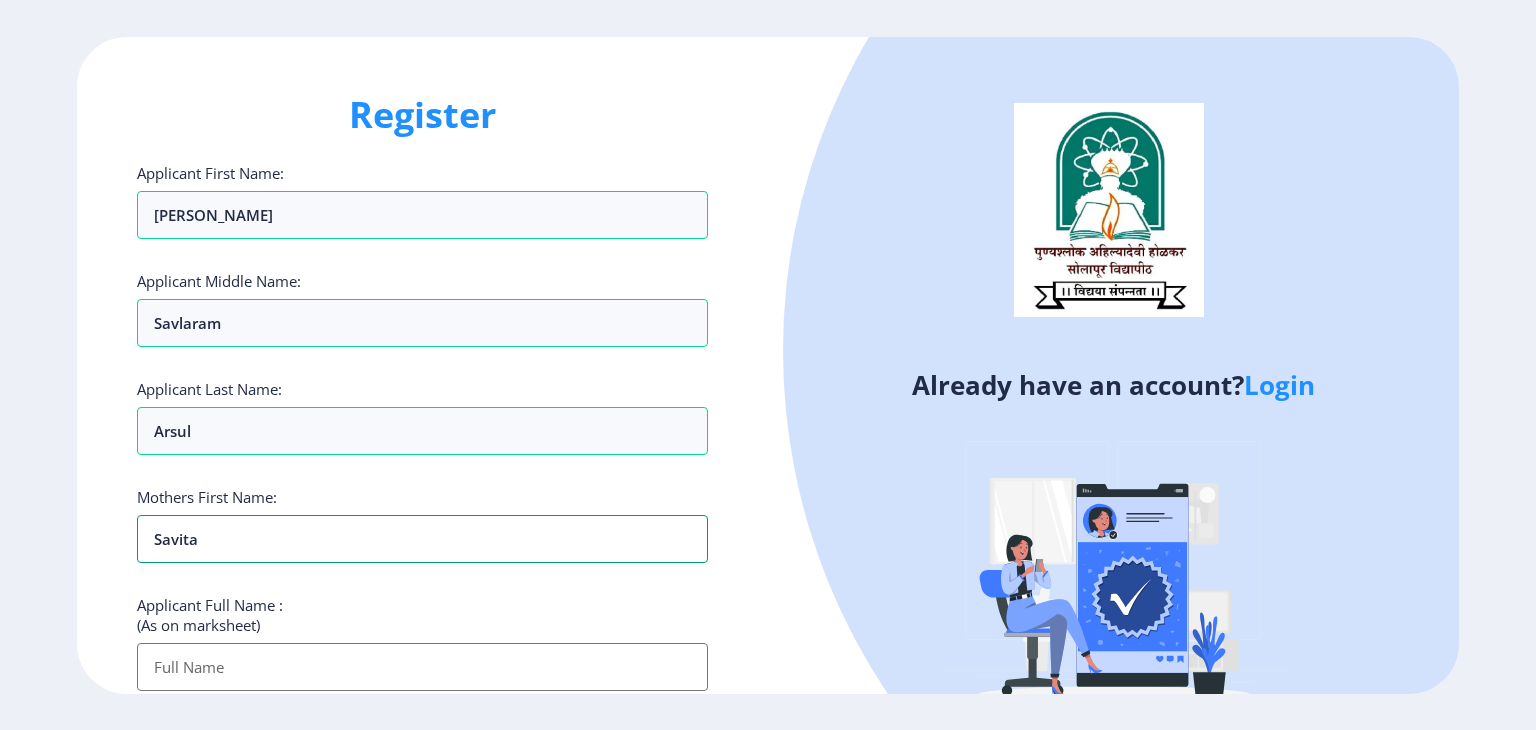 type on "savita" 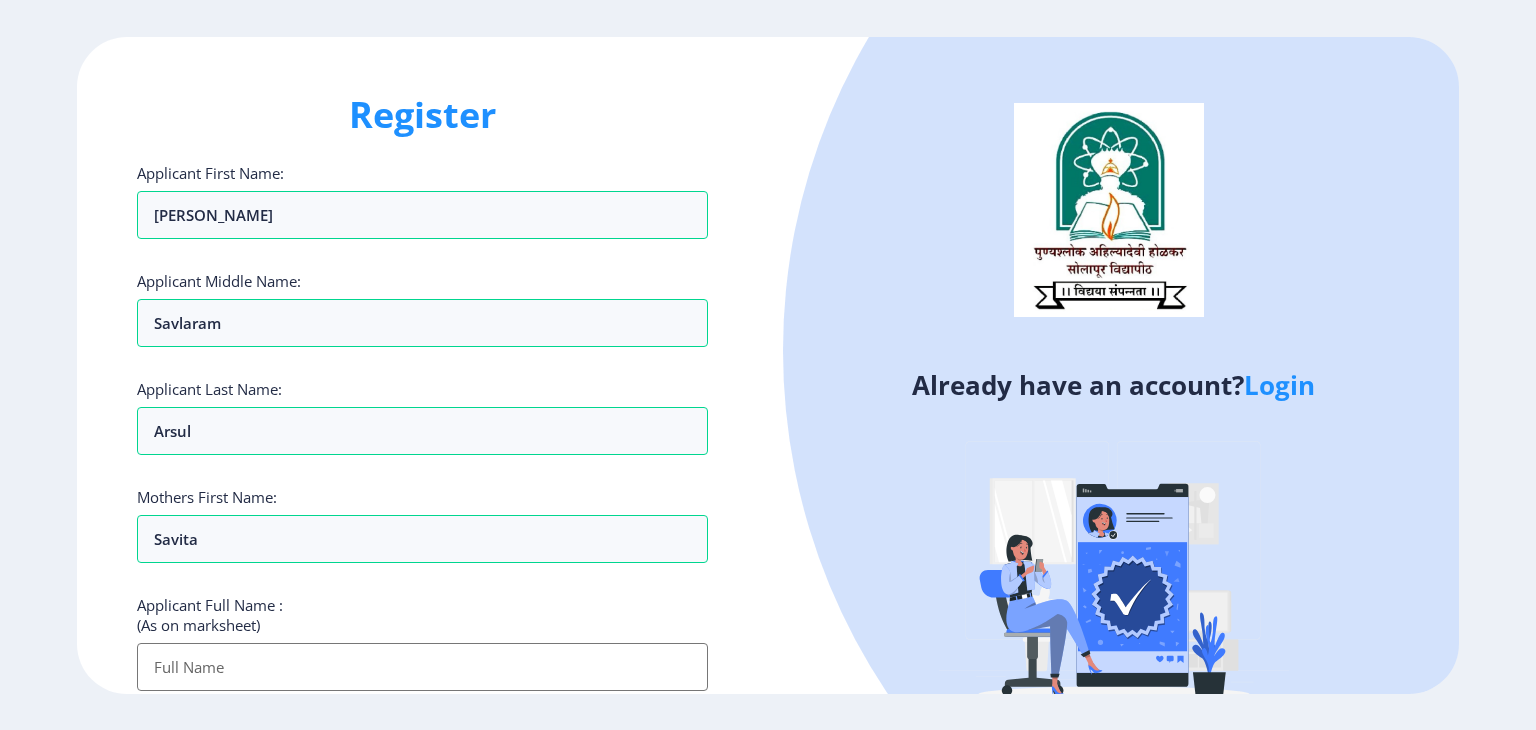 click on "Applicant First Name:" at bounding box center [422, 667] 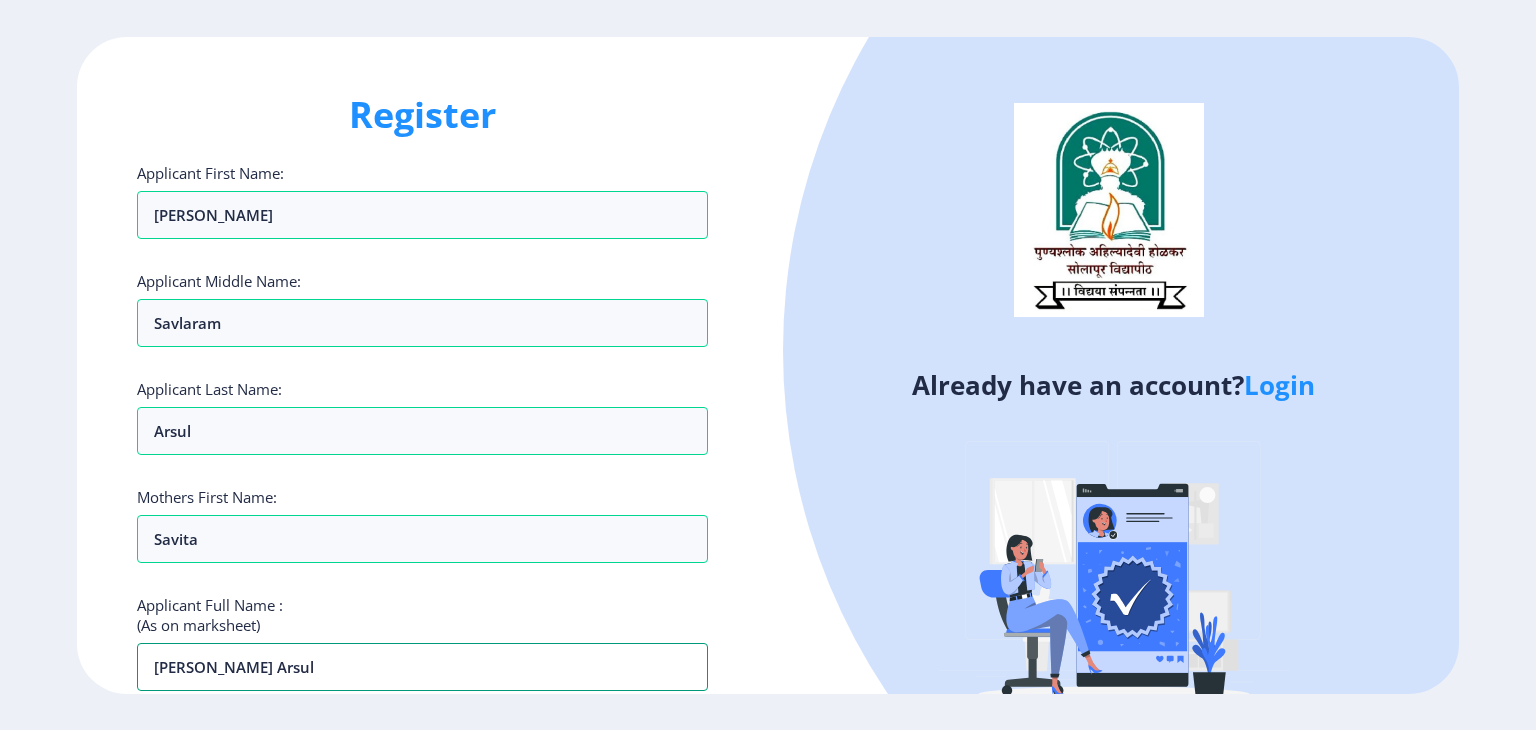 type on "[PERSON_NAME] arsul" 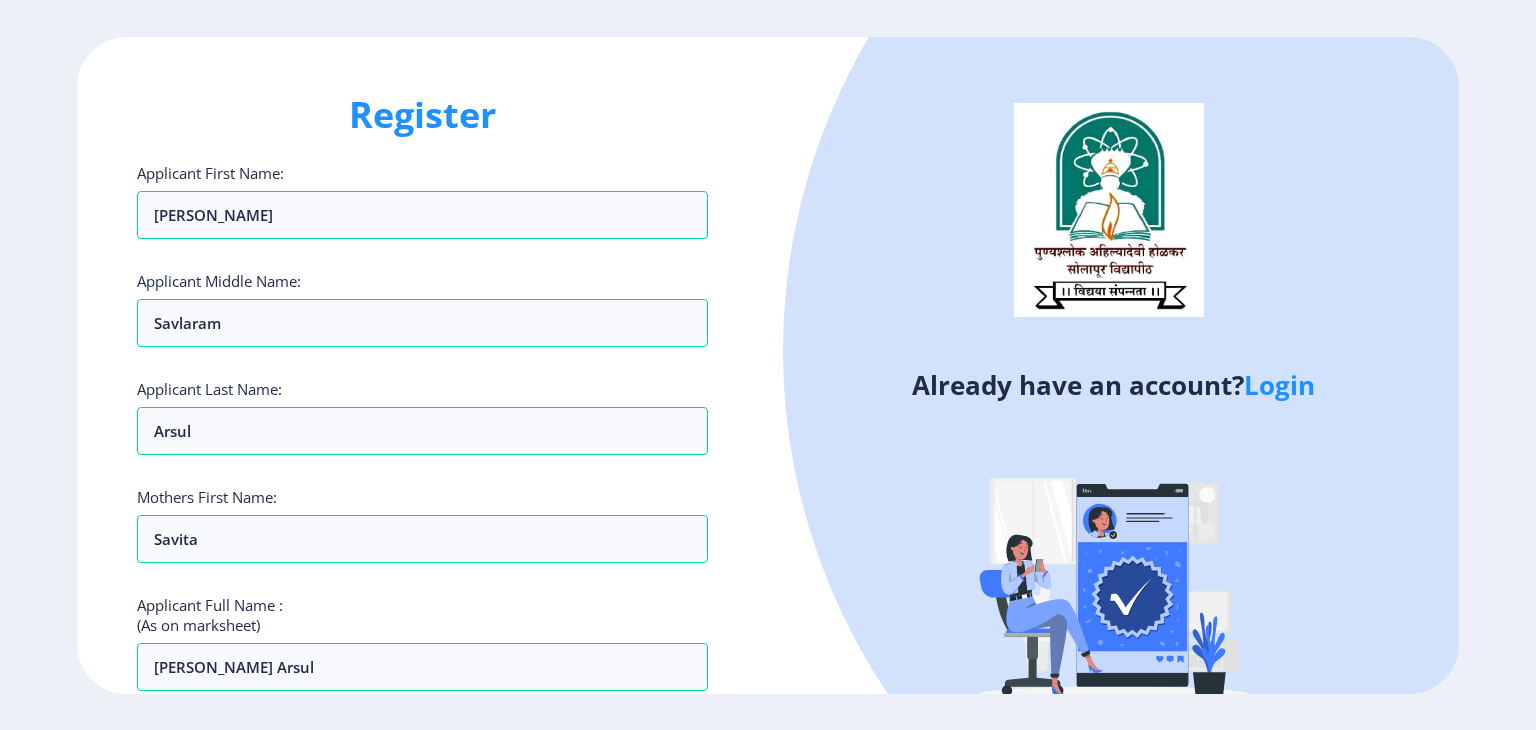 click on "Already have an account?  Login" 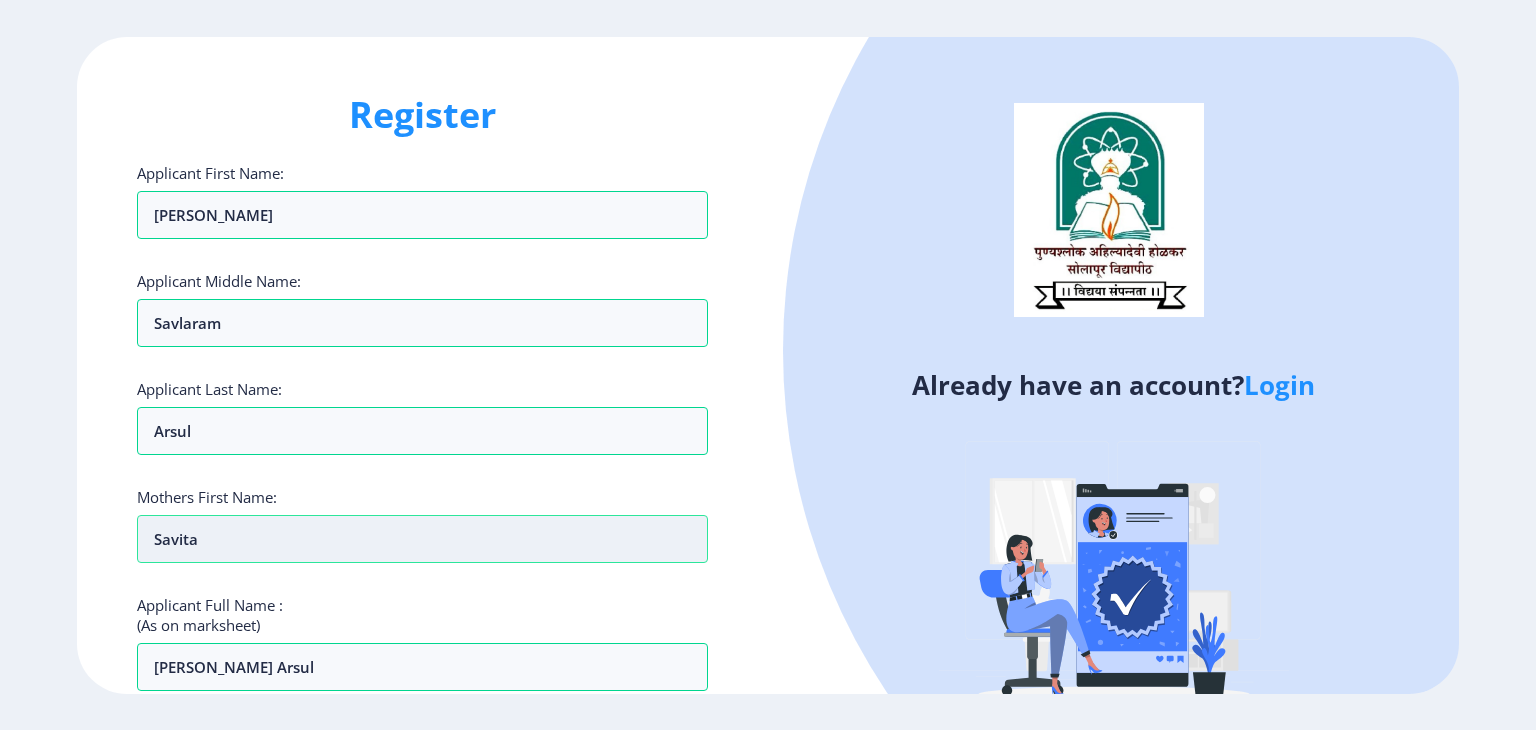 click on "savita" at bounding box center (422, 539) 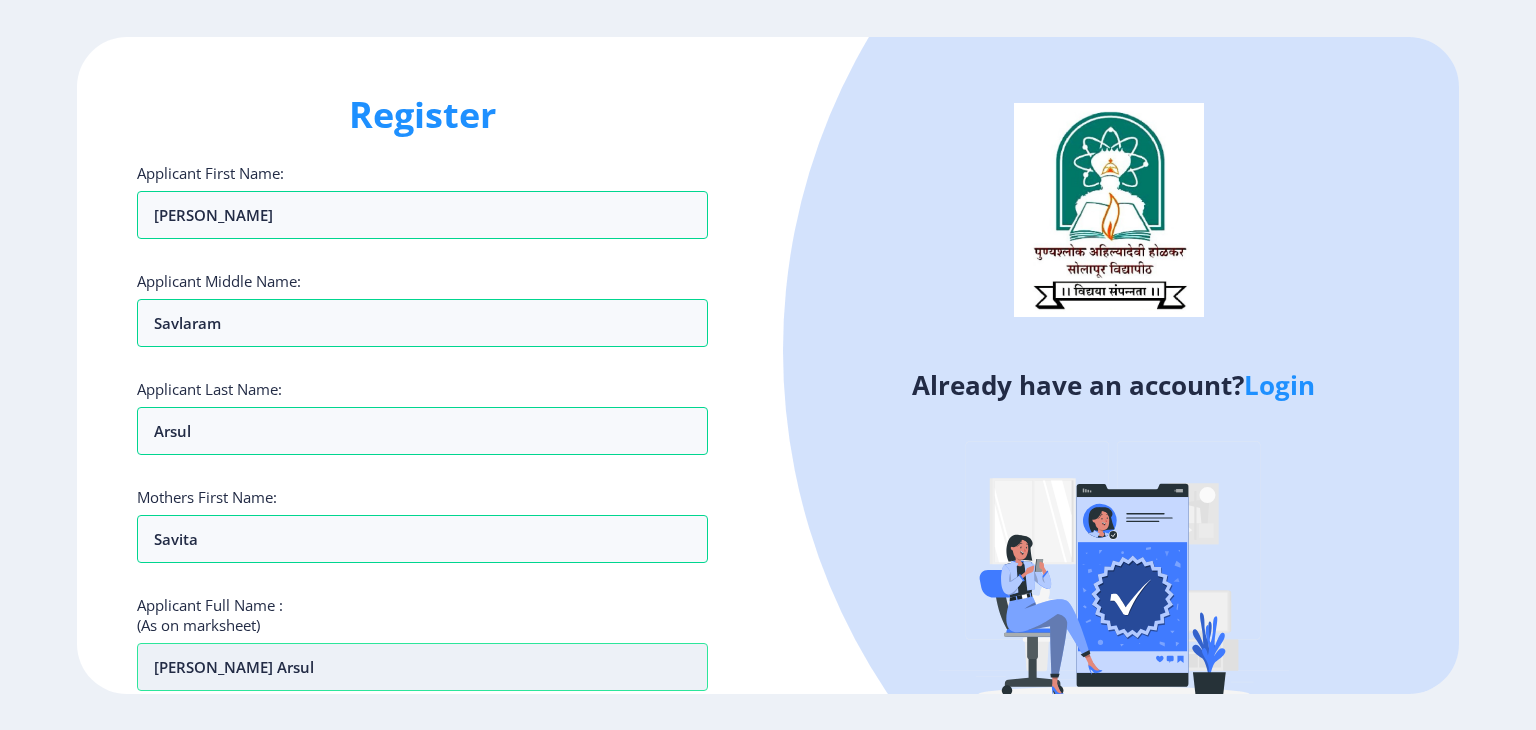 click on "[PERSON_NAME] arsul" at bounding box center [422, 667] 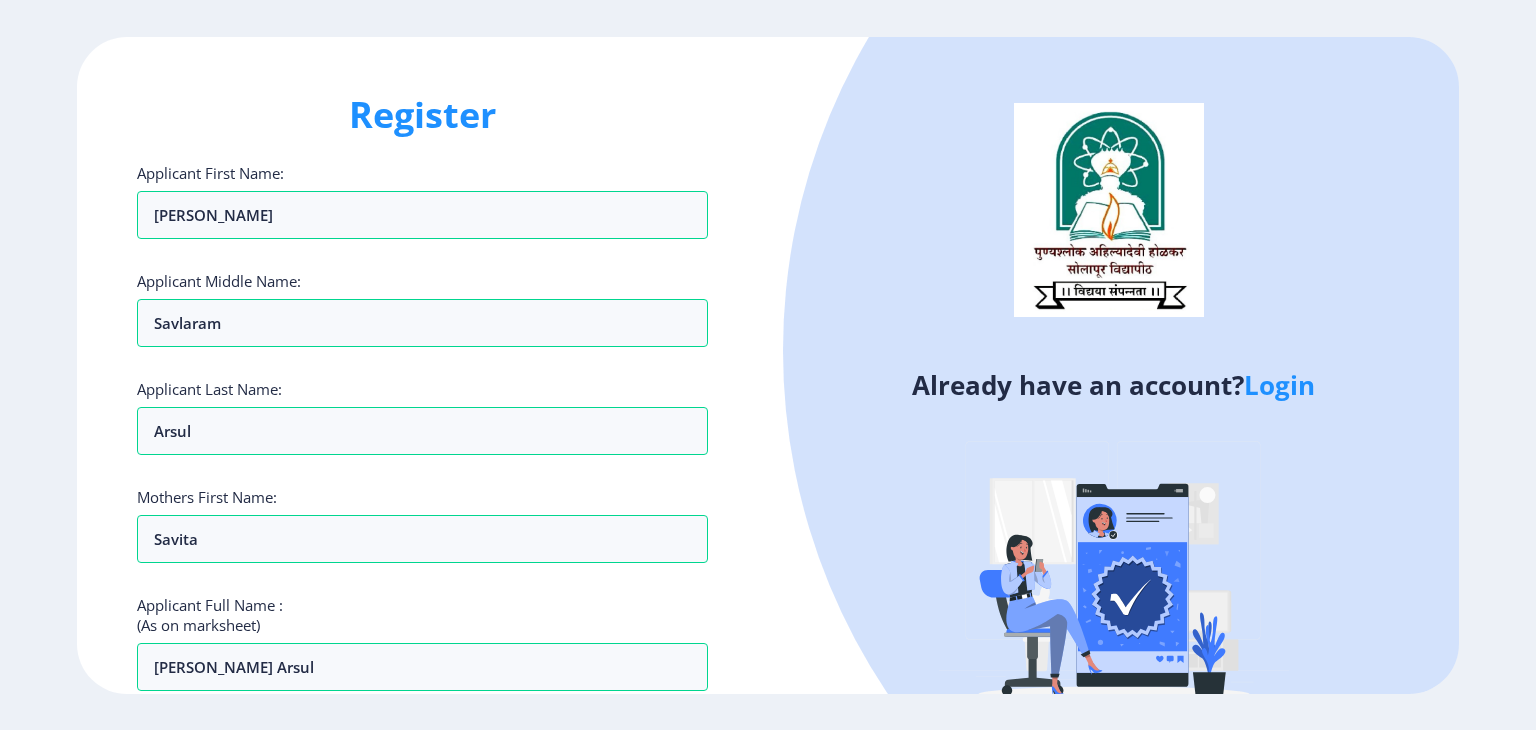 click on "Register Applicant First Name: [PERSON_NAME] Applicant Middle Name: [PERSON_NAME] Applicant Last Name: arsul Mothers First Name: [PERSON_NAME] Applicant Full Name : (As on marksheet) [PERSON_NAME] arsul Aadhar Number :  Gender: Select Gender [DEMOGRAPHIC_DATA] [DEMOGRAPHIC_DATA] Other  Country Code and Mobile number  *  +91 [GEOGRAPHIC_DATA] ([GEOGRAPHIC_DATA]) +91 [GEOGRAPHIC_DATA] (‫[GEOGRAPHIC_DATA]‬‎) +93 [GEOGRAPHIC_DATA] ([GEOGRAPHIC_DATA]) +355 [GEOGRAPHIC_DATA] (‫[GEOGRAPHIC_DATA]‬‎) +213 [US_STATE] +1 [GEOGRAPHIC_DATA] +376 [GEOGRAPHIC_DATA] +244 [GEOGRAPHIC_DATA] +1 [GEOGRAPHIC_DATA] +1 [GEOGRAPHIC_DATA] +54 [GEOGRAPHIC_DATA] ([GEOGRAPHIC_DATA]) +374 [GEOGRAPHIC_DATA] +297 [GEOGRAPHIC_DATA] +61 [GEOGRAPHIC_DATA] ([GEOGRAPHIC_DATA]) +43 [GEOGRAPHIC_DATA] ([GEOGRAPHIC_DATA]) +994 [GEOGRAPHIC_DATA] +1 [GEOGRAPHIC_DATA] ([GEOGRAPHIC_DATA][GEOGRAPHIC_DATA]‬‎) +973 [GEOGRAPHIC_DATA] ([GEOGRAPHIC_DATA]) +880 [GEOGRAPHIC_DATA] +1 [GEOGRAPHIC_DATA] ([GEOGRAPHIC_DATA]) +375 [GEOGRAPHIC_DATA] ([GEOGRAPHIC_DATA]) +32 [GEOGRAPHIC_DATA] +501 [GEOGRAPHIC_DATA] ([GEOGRAPHIC_DATA]) +229 [GEOGRAPHIC_DATA] +1 [GEOGRAPHIC_DATA] (འབྲུག) +975 [GEOGRAPHIC_DATA] +591 [GEOGRAPHIC_DATA] ([GEOGRAPHIC_DATA]) +387 [GEOGRAPHIC_DATA] +267 [GEOGRAPHIC_DATA] ([GEOGRAPHIC_DATA]) +55 [GEOGRAPHIC_DATA] +246 +1 [GEOGRAPHIC_DATA] +1" 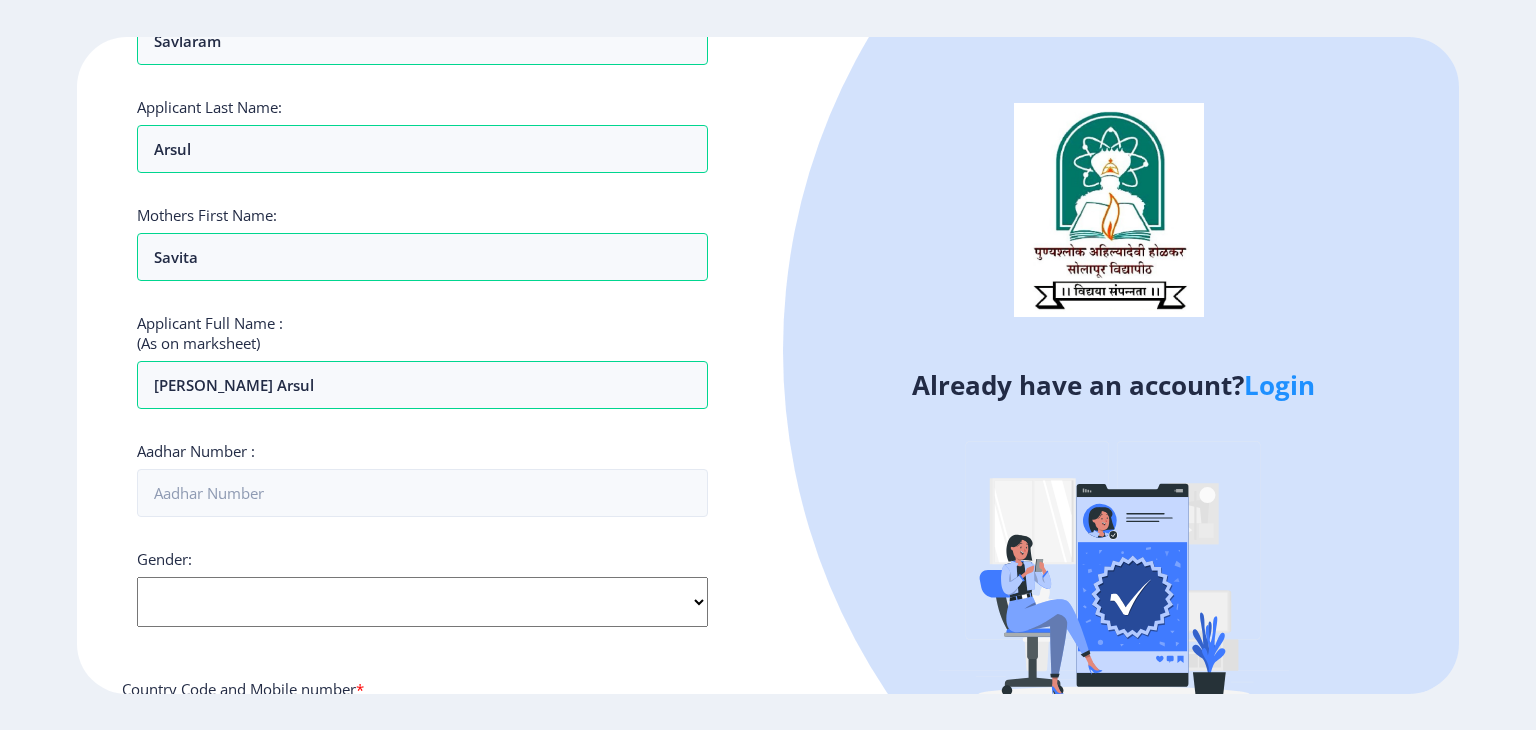 scroll, scrollTop: 280, scrollLeft: 0, axis: vertical 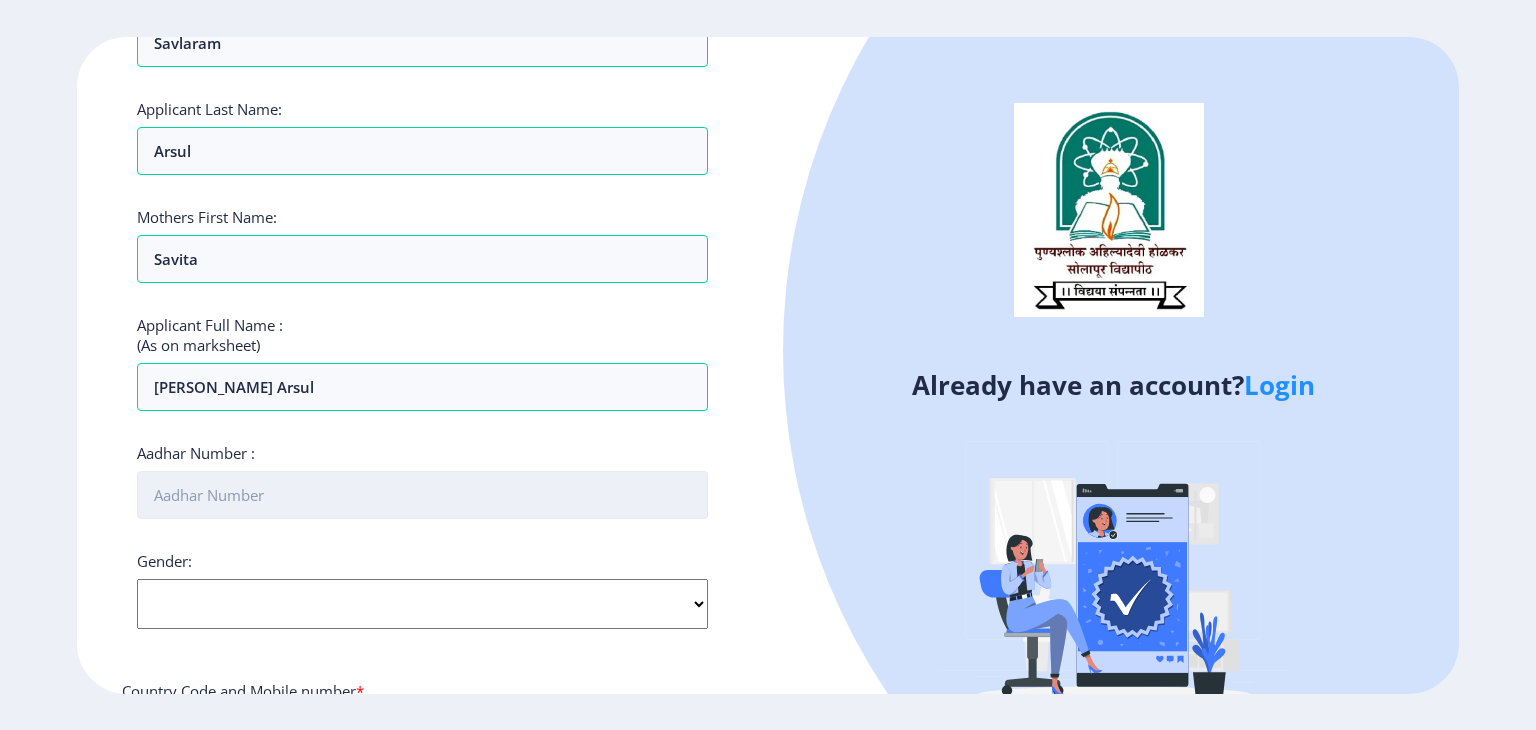 click on "Aadhar Number :" at bounding box center (422, 495) 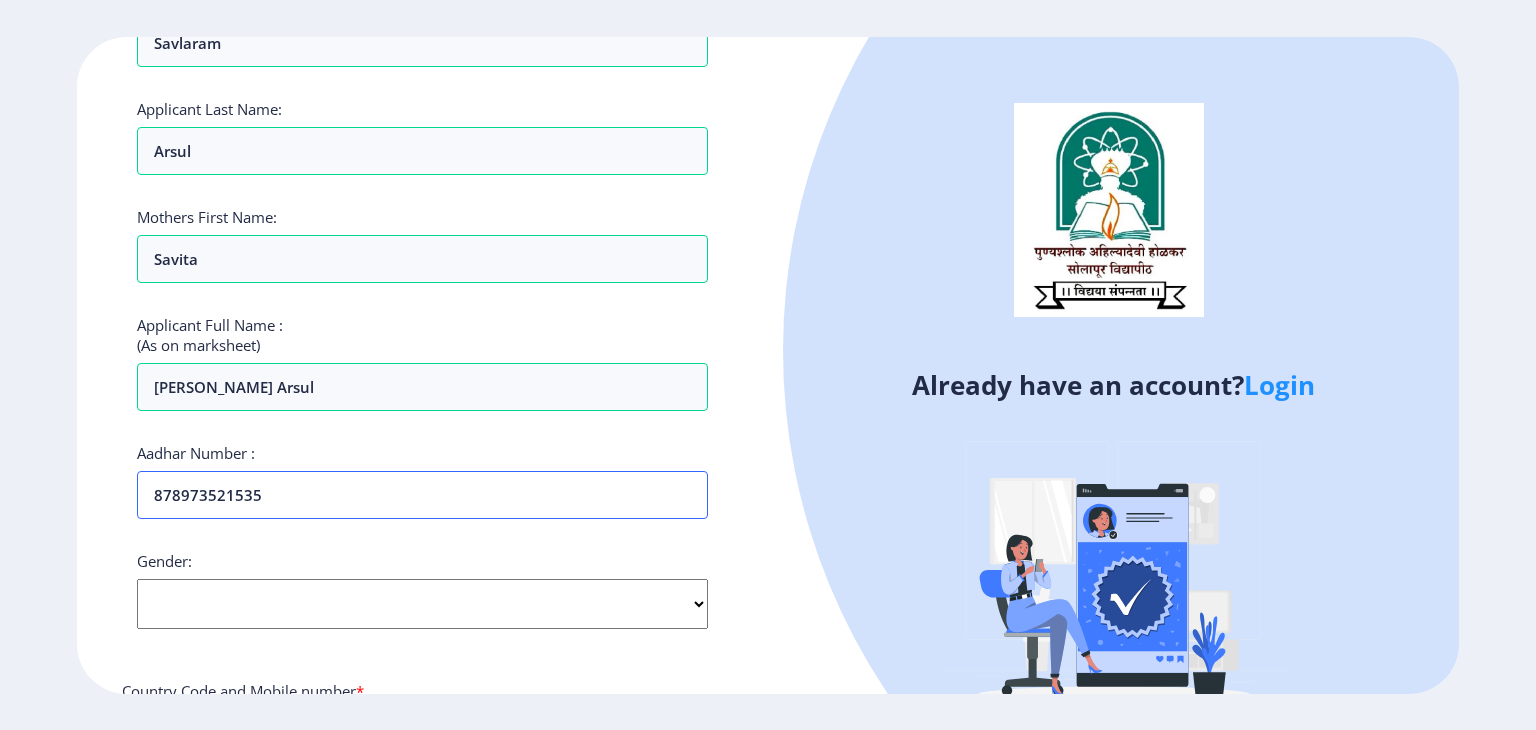 type on "878973521535" 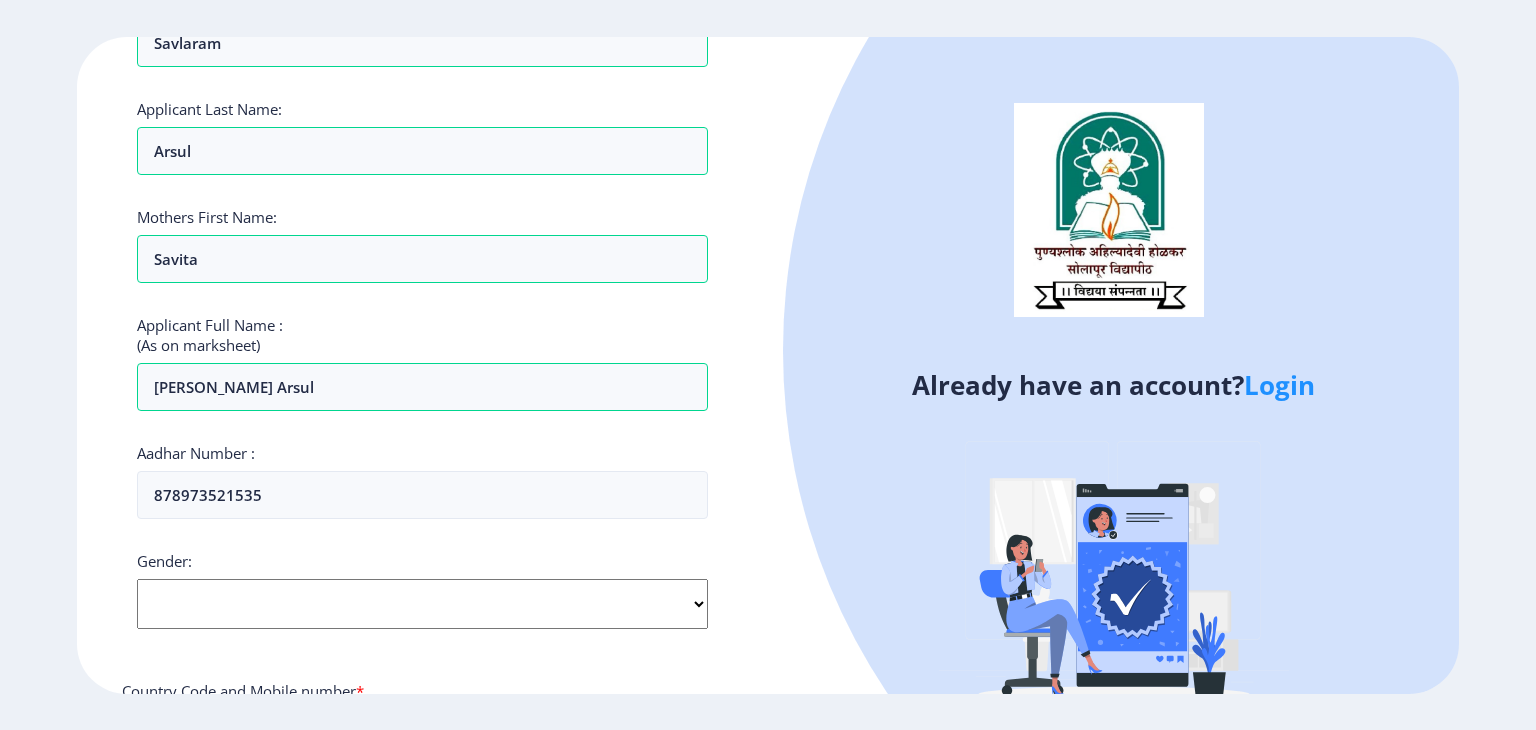click on "Select Gender [DEMOGRAPHIC_DATA] [DEMOGRAPHIC_DATA] Other" 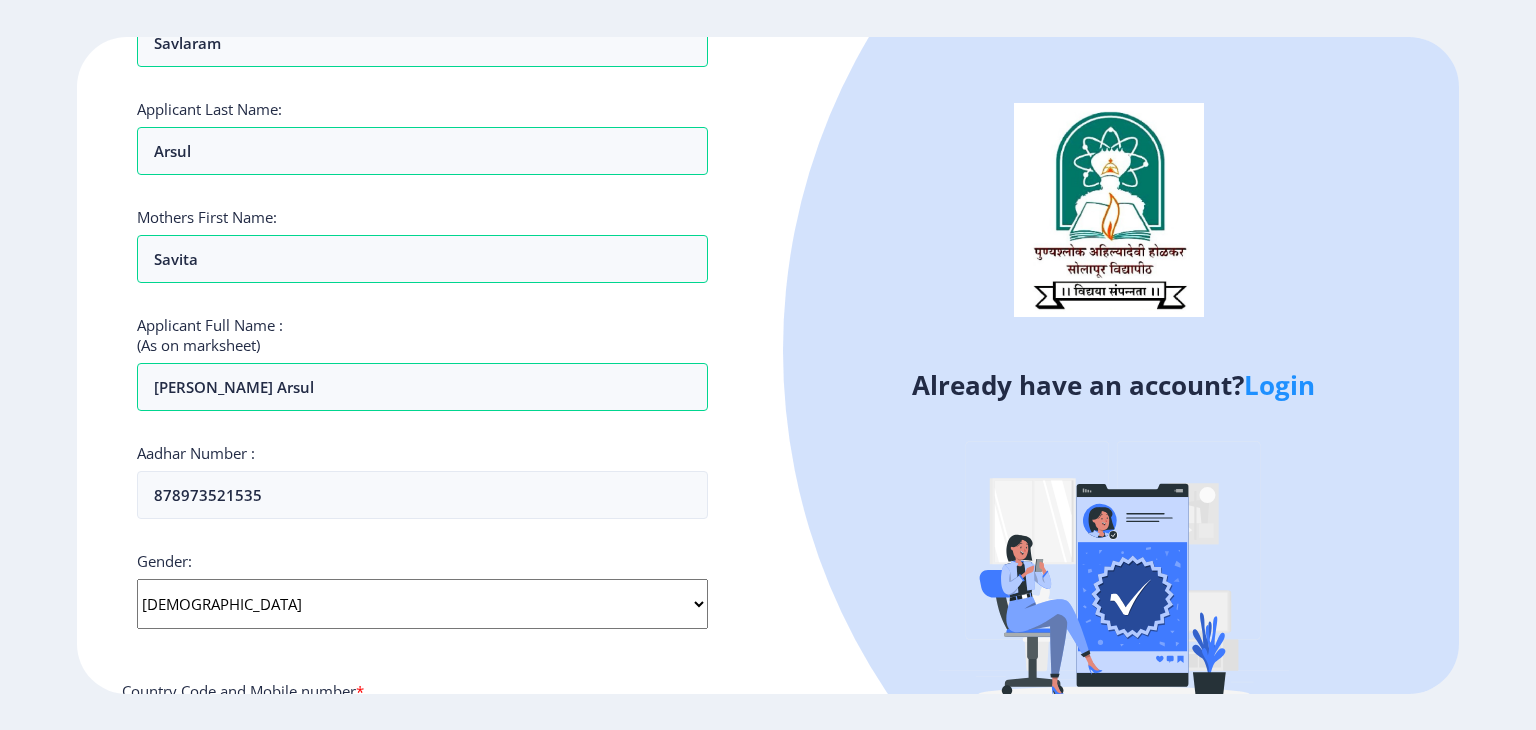click on "Select Gender [DEMOGRAPHIC_DATA] [DEMOGRAPHIC_DATA] Other" 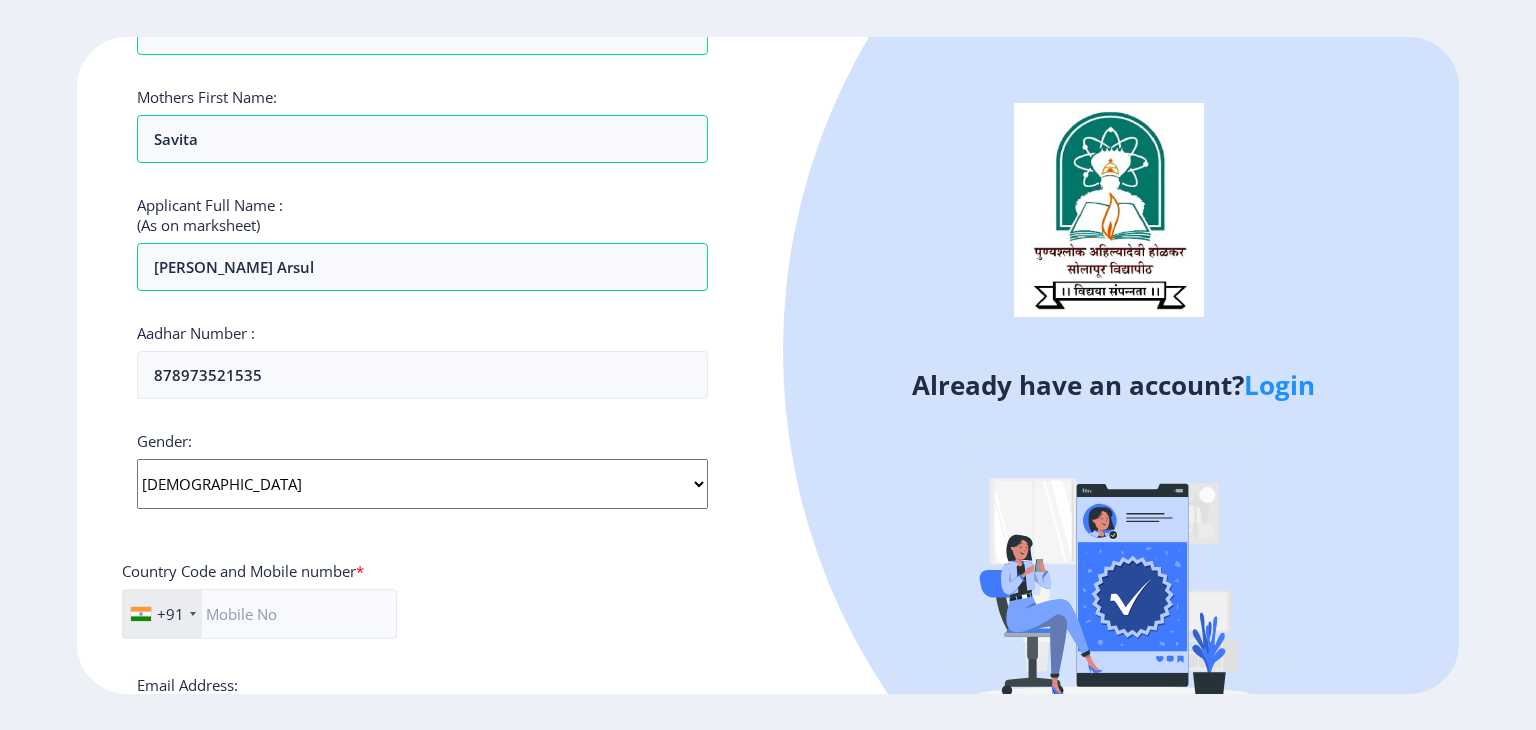scroll, scrollTop: 440, scrollLeft: 0, axis: vertical 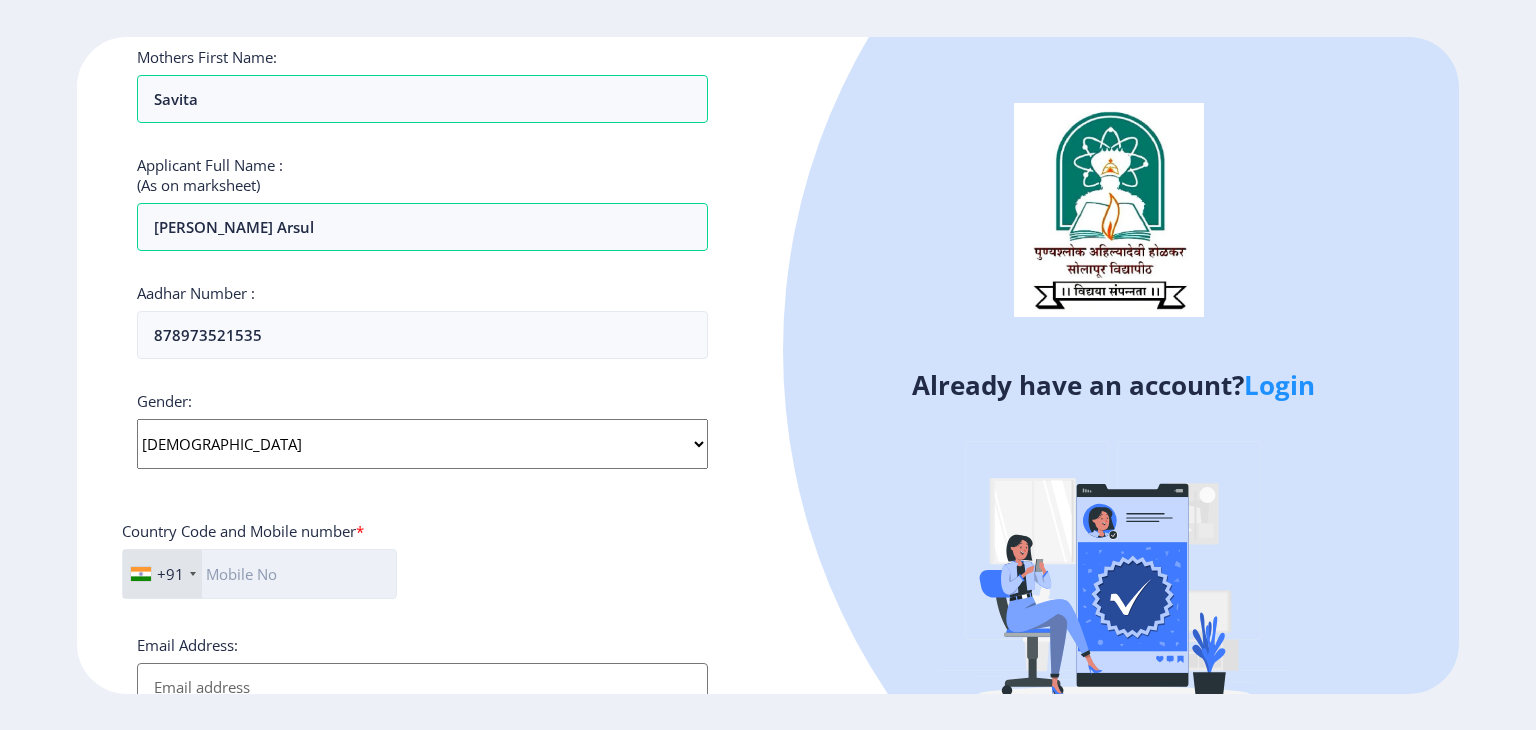 click 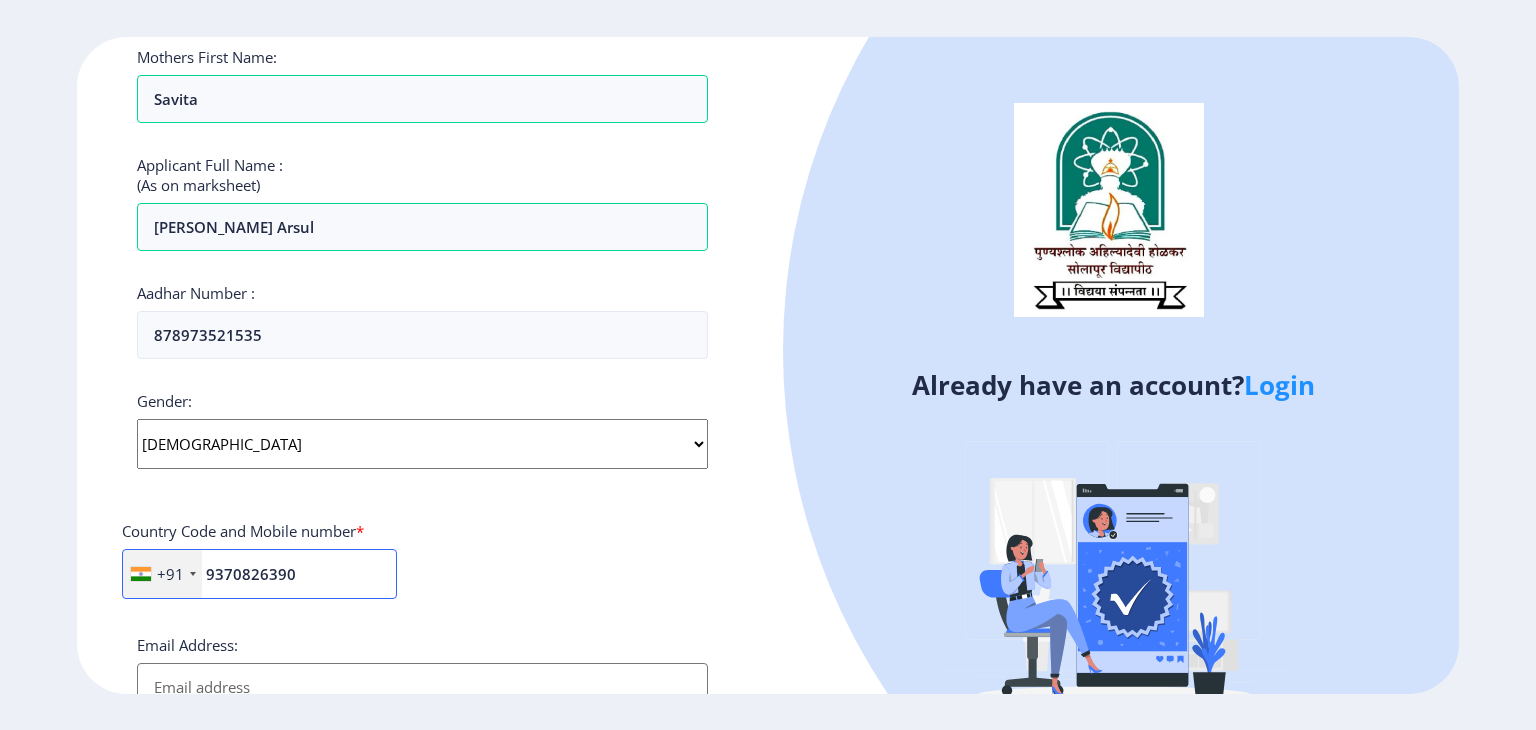 type on "9370826390" 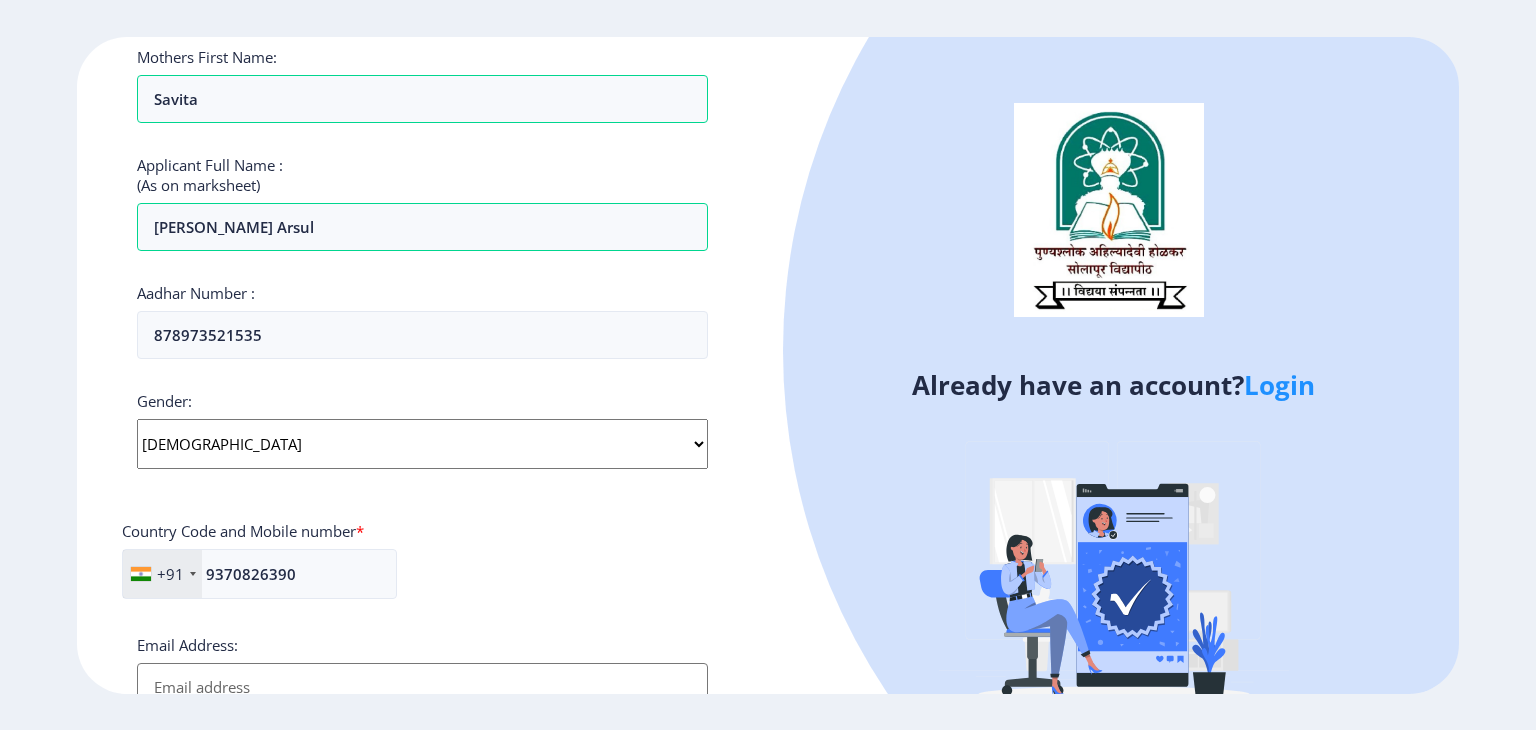 click on "+91 [GEOGRAPHIC_DATA] ([GEOGRAPHIC_DATA]) +91 [GEOGRAPHIC_DATA] (‫[GEOGRAPHIC_DATA]‬‎) +93 [GEOGRAPHIC_DATA] ([GEOGRAPHIC_DATA]) +355 [GEOGRAPHIC_DATA] (‫[GEOGRAPHIC_DATA]‬‎) +213 [US_STATE] +1 [GEOGRAPHIC_DATA] +376 [GEOGRAPHIC_DATA] +244 [GEOGRAPHIC_DATA] +1 [GEOGRAPHIC_DATA] +1 [GEOGRAPHIC_DATA] +54 [GEOGRAPHIC_DATA] ([GEOGRAPHIC_DATA]) +374 [GEOGRAPHIC_DATA] +297 [GEOGRAPHIC_DATA] +61 [GEOGRAPHIC_DATA] ([GEOGRAPHIC_DATA]) +43 [GEOGRAPHIC_DATA] ([GEOGRAPHIC_DATA]) +994 [GEOGRAPHIC_DATA] +1 [GEOGRAPHIC_DATA] (‫[GEOGRAPHIC_DATA]‬‎) +973 [GEOGRAPHIC_DATA] ([GEOGRAPHIC_DATA]) +880 [GEOGRAPHIC_DATA] +1 [GEOGRAPHIC_DATA] ([GEOGRAPHIC_DATA]) +375 [GEOGRAPHIC_DATA] ([GEOGRAPHIC_DATA]) +32 [GEOGRAPHIC_DATA] +501 [GEOGRAPHIC_DATA] ([GEOGRAPHIC_DATA]) +229 [GEOGRAPHIC_DATA] +1 [GEOGRAPHIC_DATA] (འབྲུག) +975 [GEOGRAPHIC_DATA] +591 [GEOGRAPHIC_DATA] ([GEOGRAPHIC_DATA]) +387 [GEOGRAPHIC_DATA] +267 [GEOGRAPHIC_DATA] ([GEOGRAPHIC_DATA]) +55 [GEOGRAPHIC_DATA] +246 [GEOGRAPHIC_DATA] +1 [GEOGRAPHIC_DATA] +673 [GEOGRAPHIC_DATA] ([GEOGRAPHIC_DATA]) +359 [GEOGRAPHIC_DATA] +226 [GEOGRAPHIC_DATA] ([GEOGRAPHIC_DATA]) +257 [GEOGRAPHIC_DATA] ([GEOGRAPHIC_DATA]) +855 [GEOGRAPHIC_DATA] ([GEOGRAPHIC_DATA]) +237 [GEOGRAPHIC_DATA] +1 [GEOGRAPHIC_DATA] ([GEOGRAPHIC_DATA]) +238 [GEOGRAPHIC_DATA] [GEOGRAPHIC_DATA] +599 [GEOGRAPHIC_DATA] +1 +236 [GEOGRAPHIC_DATA] ([GEOGRAPHIC_DATA]) +235 [GEOGRAPHIC_DATA] +56 +86" 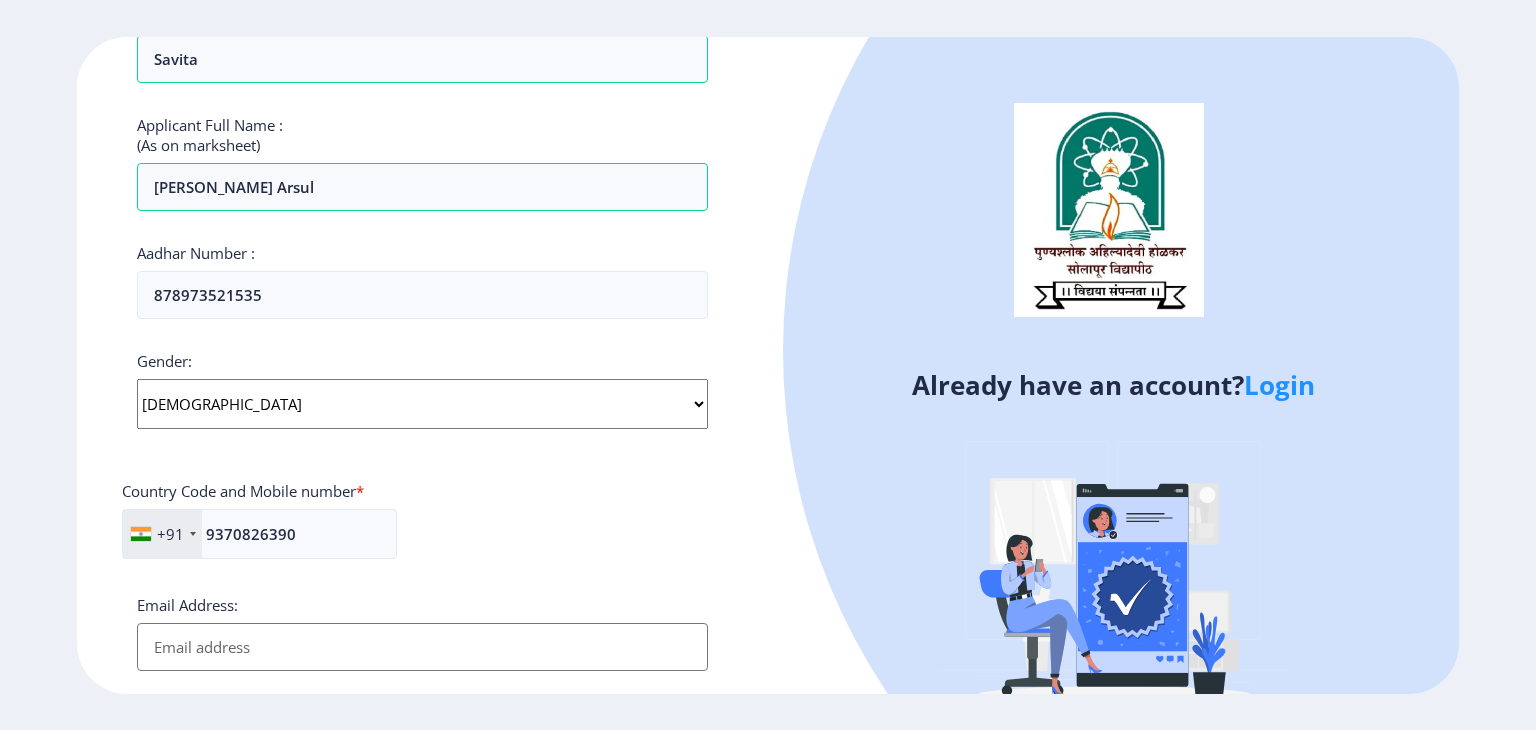 scroll, scrollTop: 560, scrollLeft: 0, axis: vertical 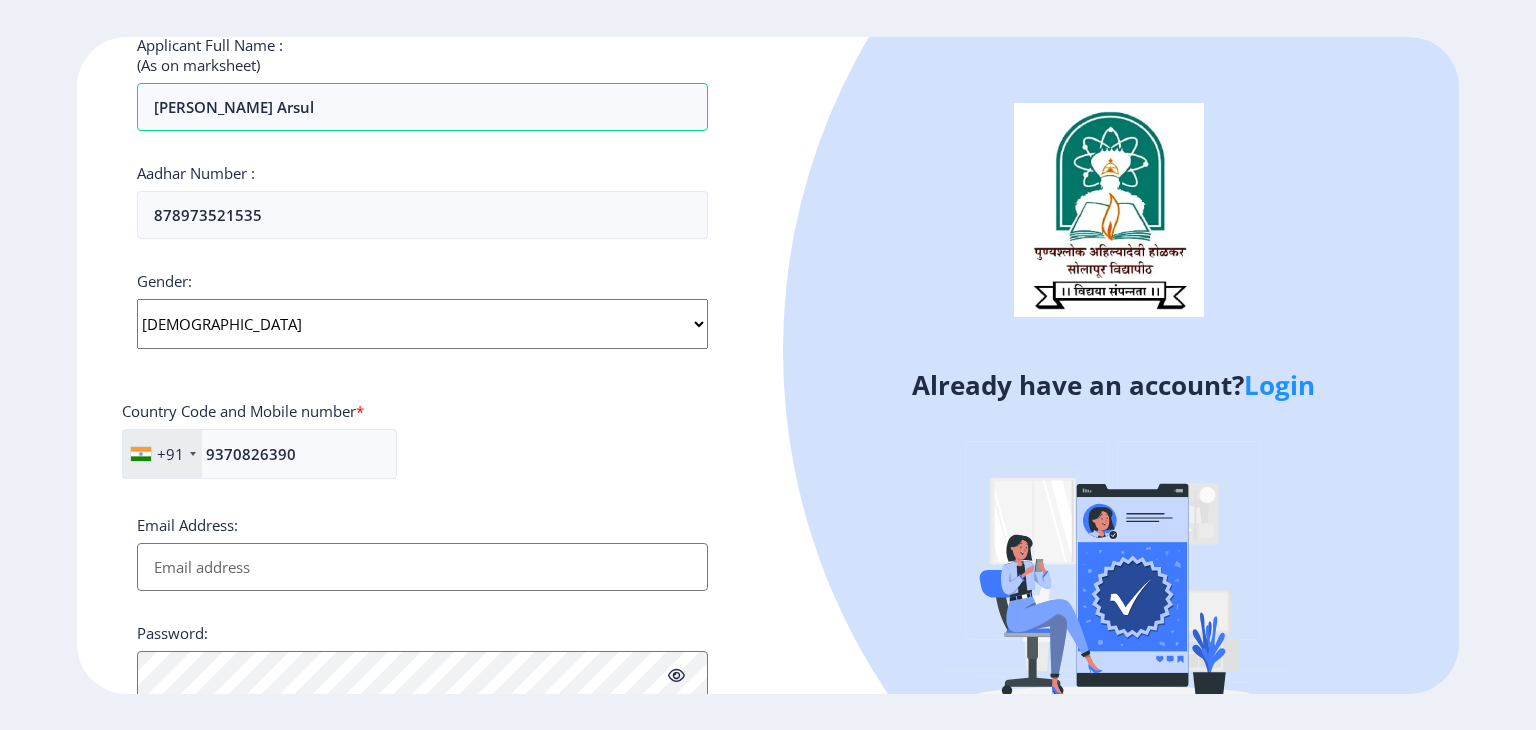click on "Email Address:" at bounding box center (422, 567) 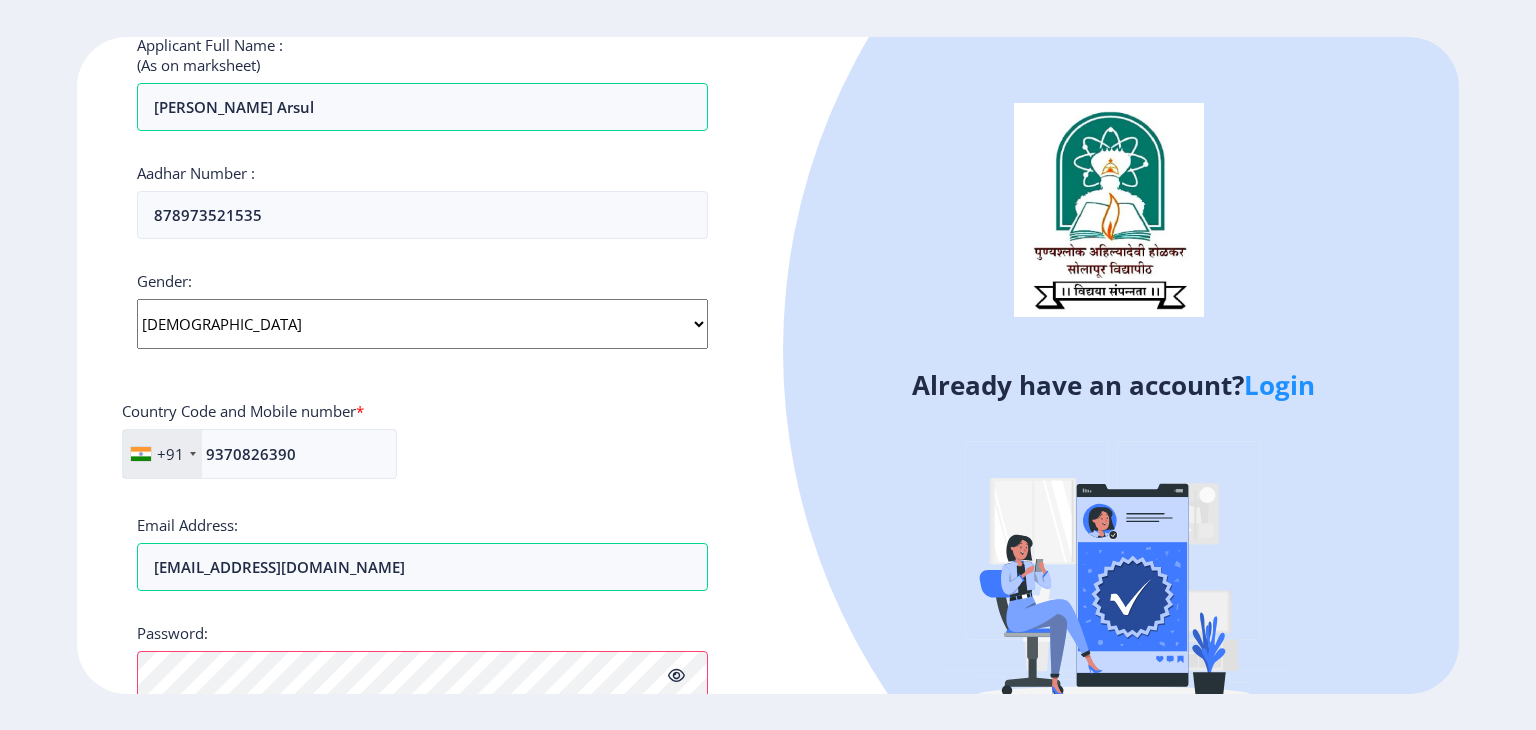click on "Already have an account?  Login" 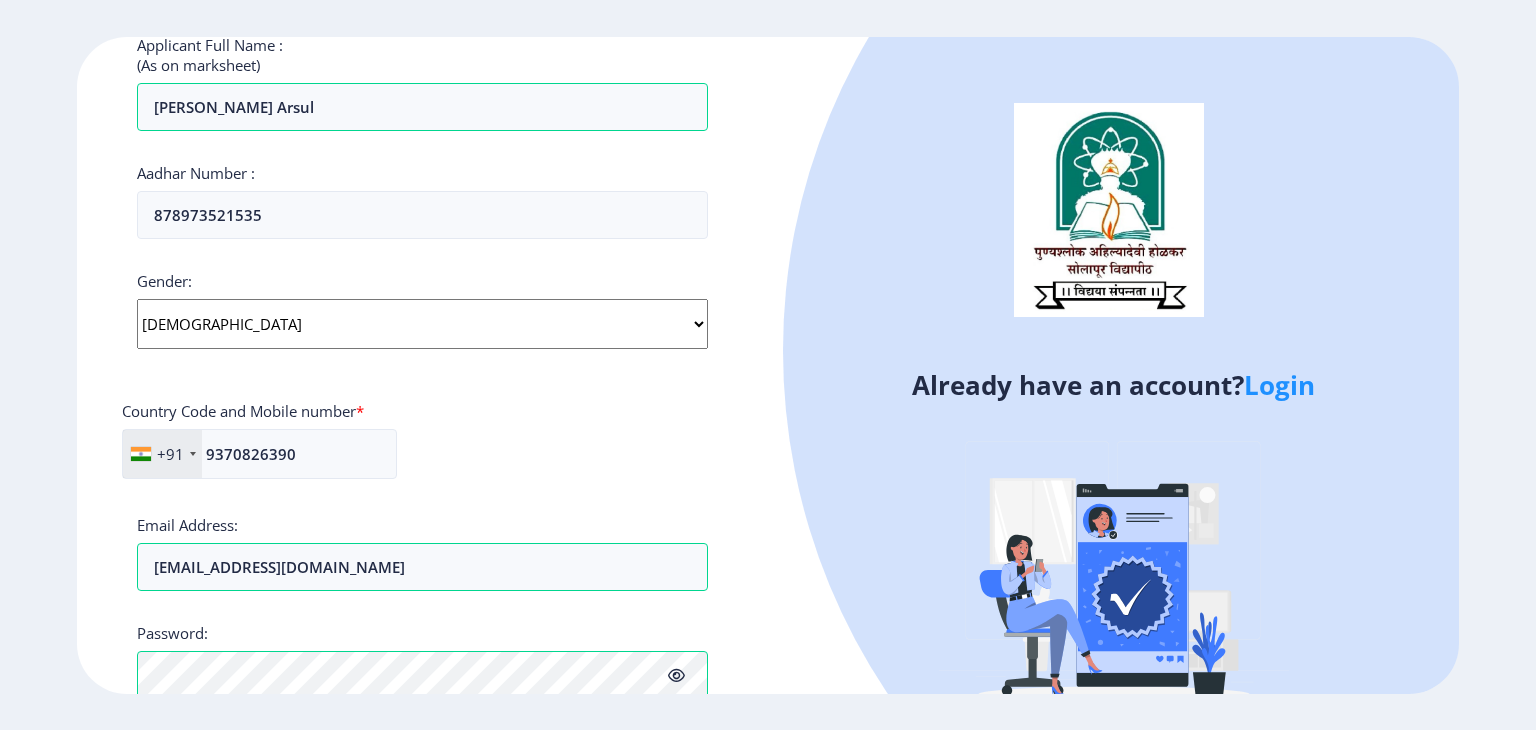 click 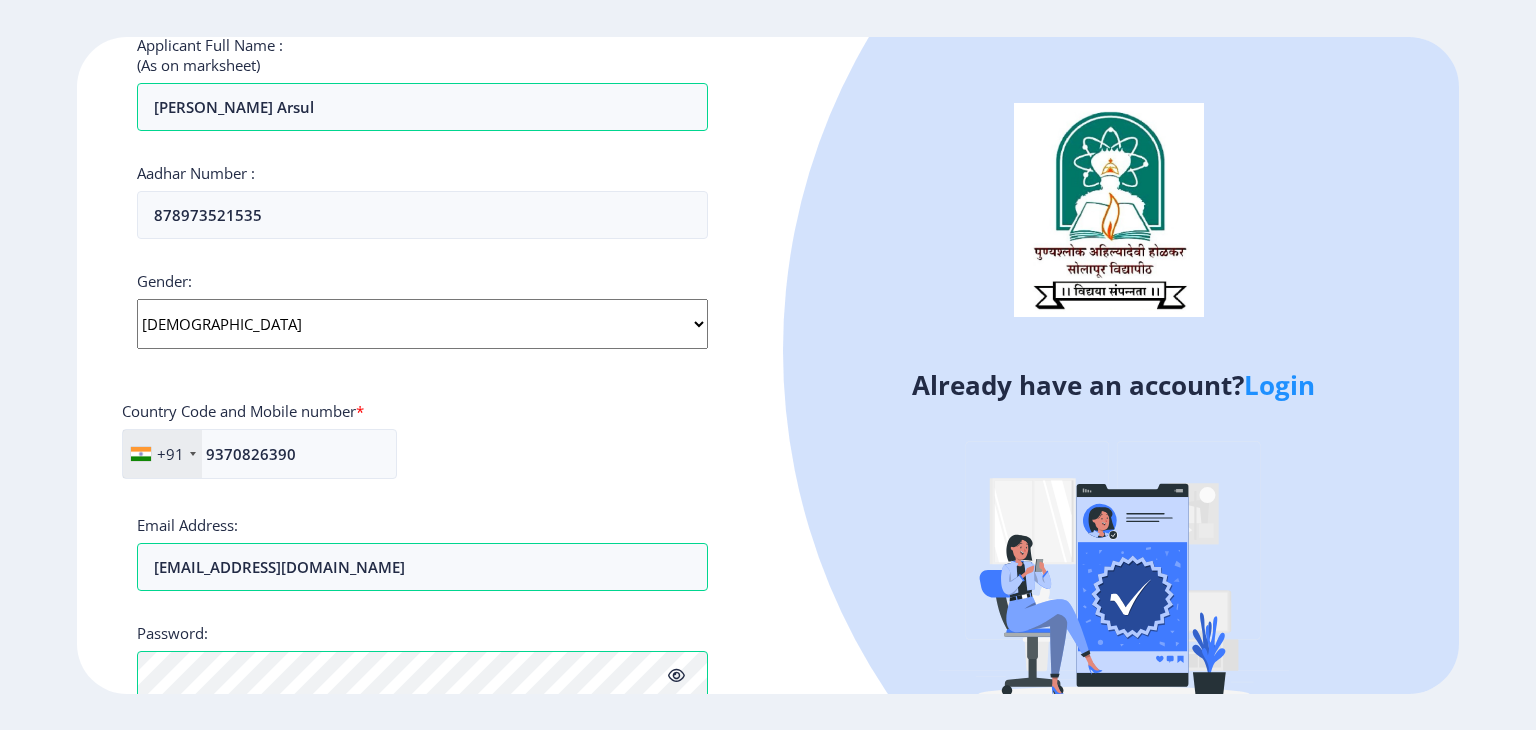 click on "Register Applicant First Name: [PERSON_NAME] Applicant Middle Name: [PERSON_NAME] Applicant Last Name: arsul Mothers First Name: savita Applicant Full Name : (As on marksheet) [PERSON_NAME] arsul Aadhar Number :  878973521535 Gender: Select Gender [DEMOGRAPHIC_DATA] [DEMOGRAPHIC_DATA] Other  Country Code and Mobile number  *  +91 [GEOGRAPHIC_DATA] ([GEOGRAPHIC_DATA]) +91 [GEOGRAPHIC_DATA] (‫[GEOGRAPHIC_DATA]‬‎) +93 [GEOGRAPHIC_DATA] ([GEOGRAPHIC_DATA]) +355 [GEOGRAPHIC_DATA] (‫[GEOGRAPHIC_DATA]‬‎) +213 [US_STATE] +1 [GEOGRAPHIC_DATA] +376 [GEOGRAPHIC_DATA] +244 [GEOGRAPHIC_DATA] +1 [GEOGRAPHIC_DATA] +1 [GEOGRAPHIC_DATA] +54 [GEOGRAPHIC_DATA] ([GEOGRAPHIC_DATA]) +374 [GEOGRAPHIC_DATA] +297 [GEOGRAPHIC_DATA] +61 [GEOGRAPHIC_DATA] ([GEOGRAPHIC_DATA]) +43 [GEOGRAPHIC_DATA] ([GEOGRAPHIC_DATA]) +994 [GEOGRAPHIC_DATA] +1 [GEOGRAPHIC_DATA] ([GEOGRAPHIC_DATA][GEOGRAPHIC_DATA]‬‎) +973 [GEOGRAPHIC_DATA] ([GEOGRAPHIC_DATA]) +880 [GEOGRAPHIC_DATA] +1 [GEOGRAPHIC_DATA] ([GEOGRAPHIC_DATA]) +375 [GEOGRAPHIC_DATA] ([GEOGRAPHIC_DATA]) +32 [GEOGRAPHIC_DATA] +501 [GEOGRAPHIC_DATA] ([GEOGRAPHIC_DATA]) +229 [GEOGRAPHIC_DATA] +1 [GEOGRAPHIC_DATA] (འབྲུག) +975 [GEOGRAPHIC_DATA] +591 [GEOGRAPHIC_DATA] ([GEOGRAPHIC_DATA]) +387 [GEOGRAPHIC_DATA] +267 [GEOGRAPHIC_DATA] ([GEOGRAPHIC_DATA]) +55 [GEOGRAPHIC_DATA] +246" 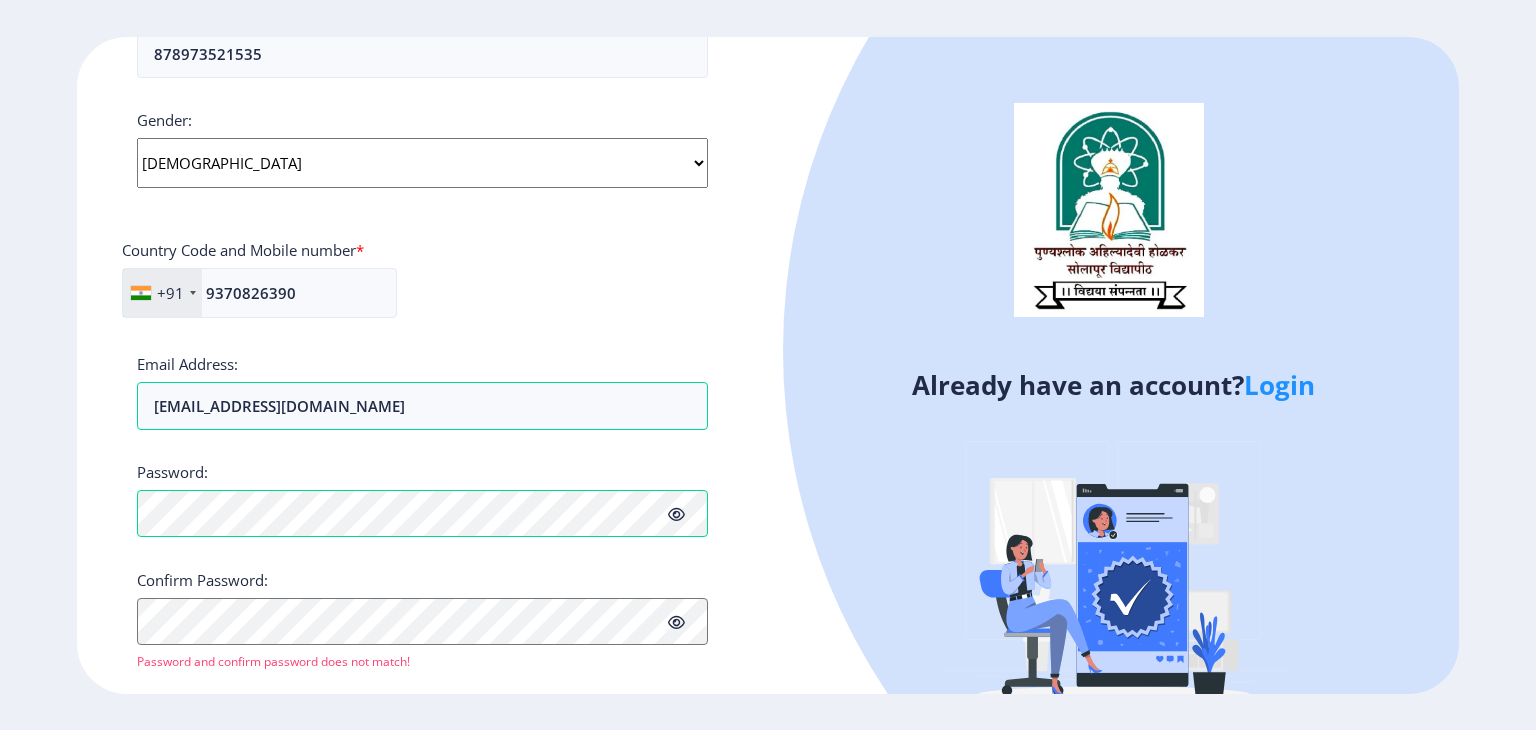 scroll, scrollTop: 756, scrollLeft: 0, axis: vertical 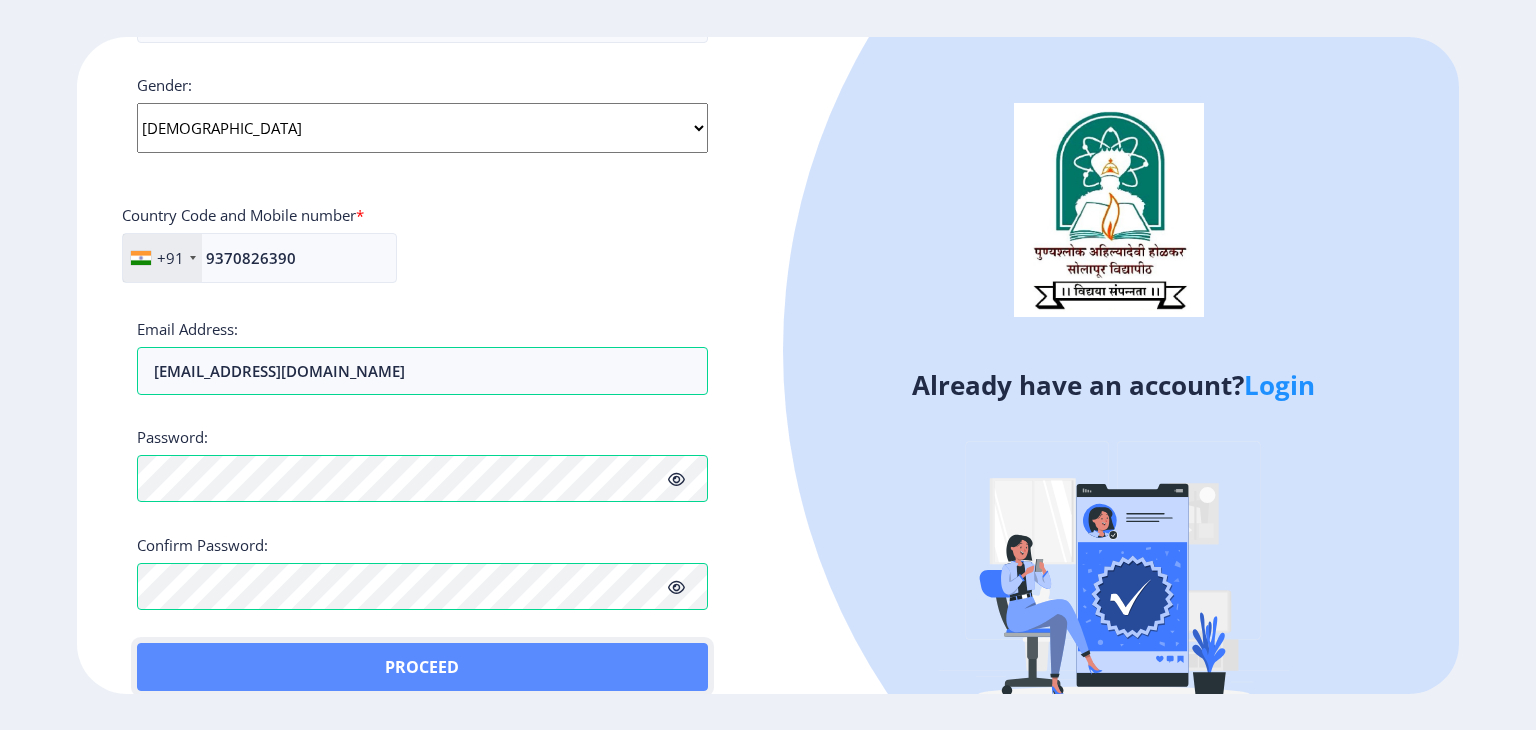 click on "Proceed" 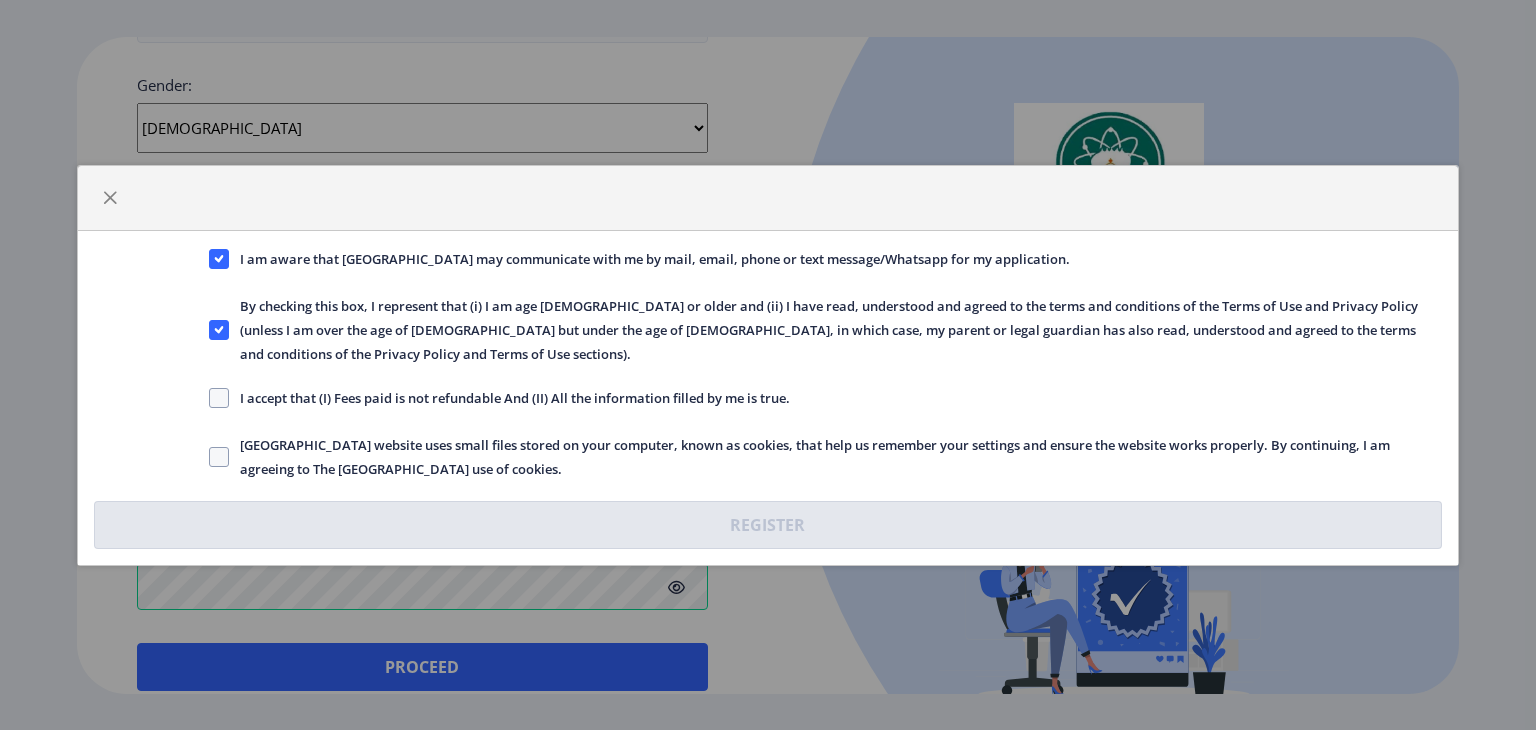 click on "I accept that (I) Fees paid is not refundable And (II) All the information filled by me is true." 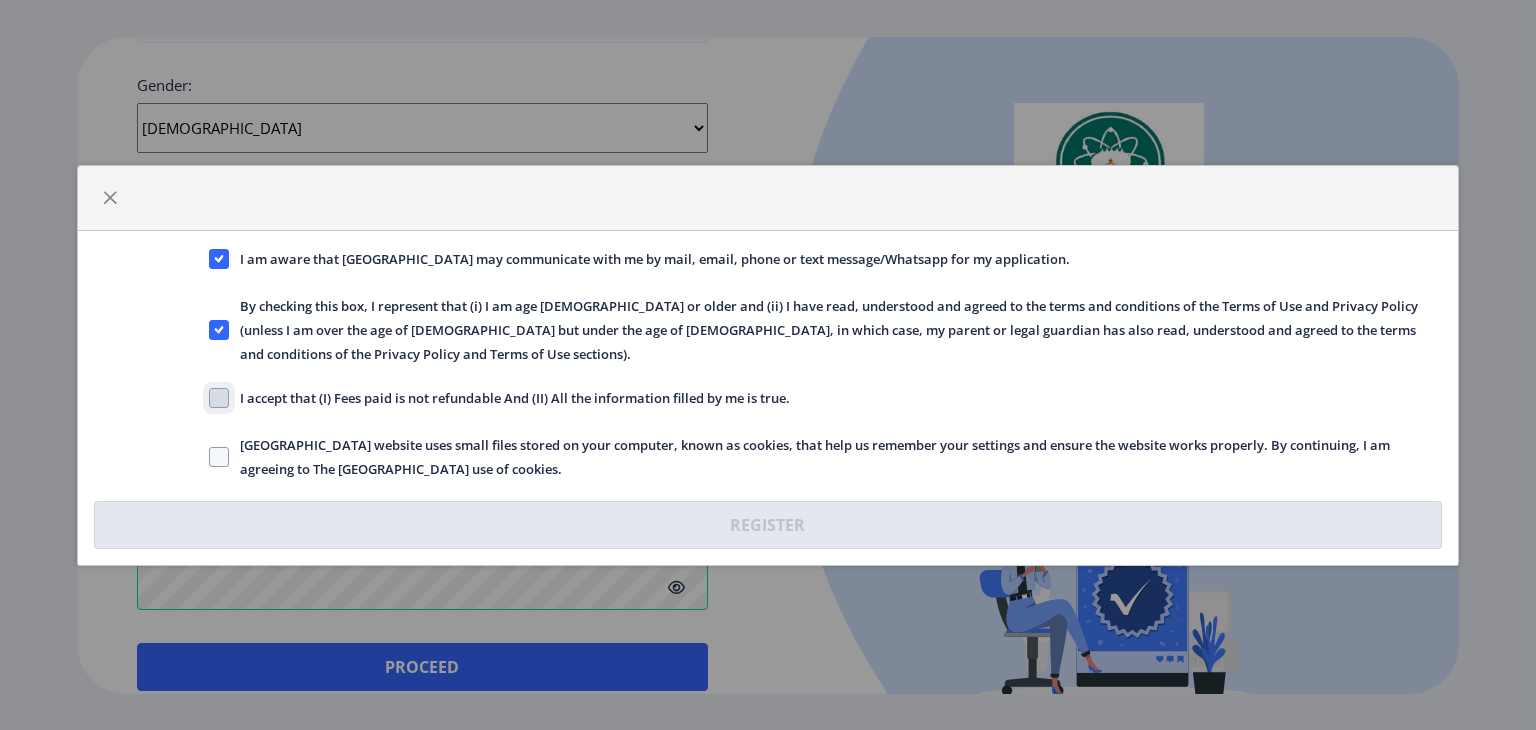 click on "I accept that (I) Fees paid is not refundable And (II) All the information filled by me is true." 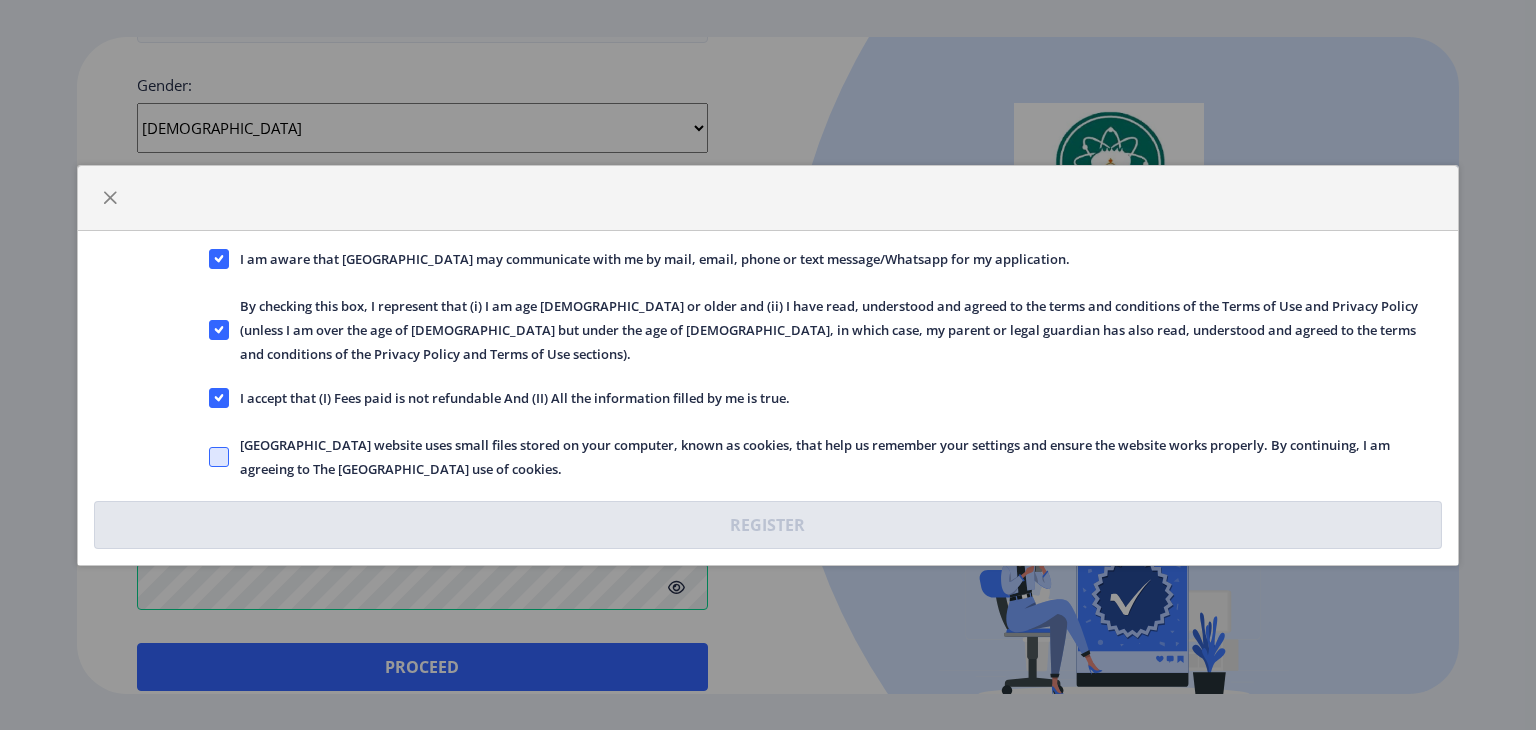 click 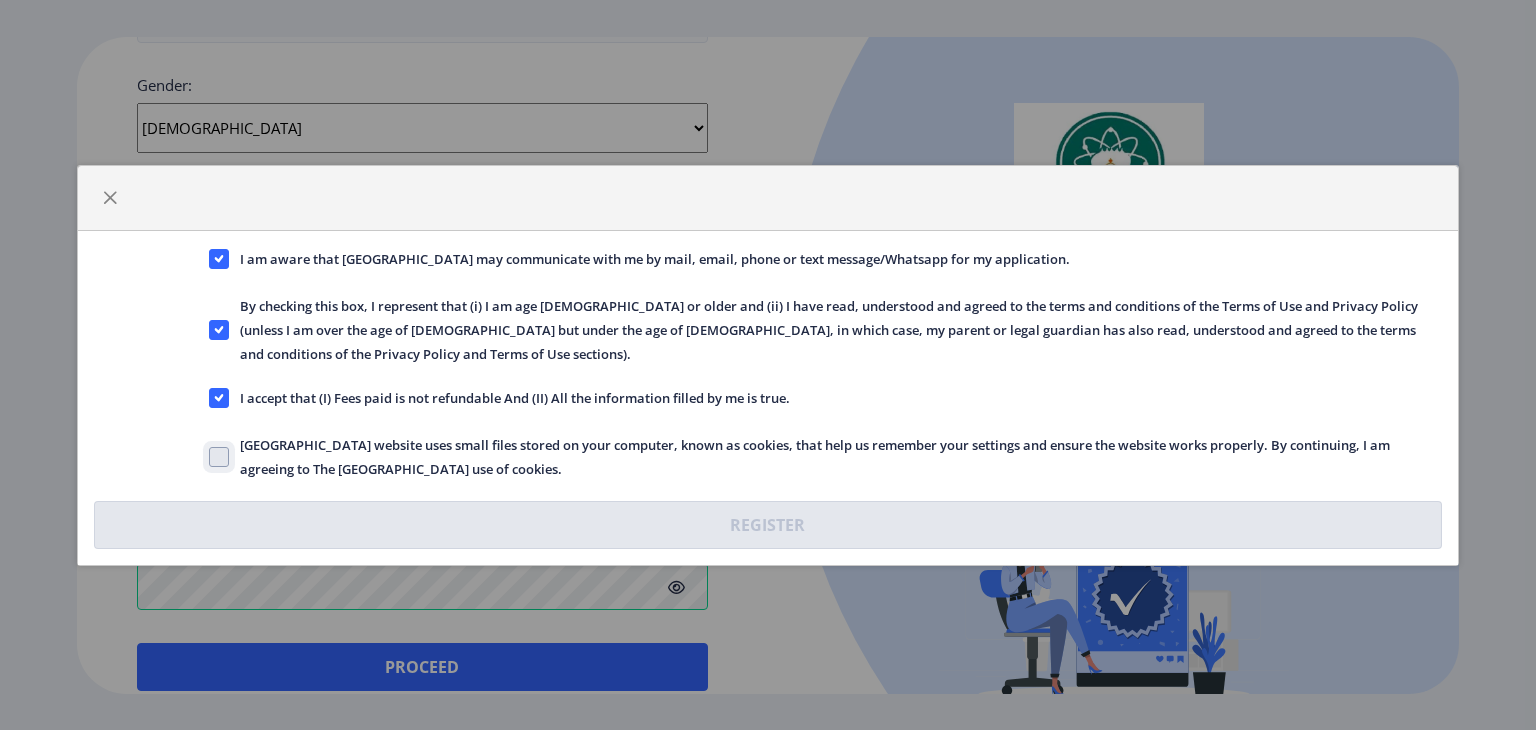 click on "[GEOGRAPHIC_DATA] website uses small files stored on your computer, known as cookies, that help us remember your settings and ensure the website works properly. By continuing, I am agreeing to The [GEOGRAPHIC_DATA] use of cookies." 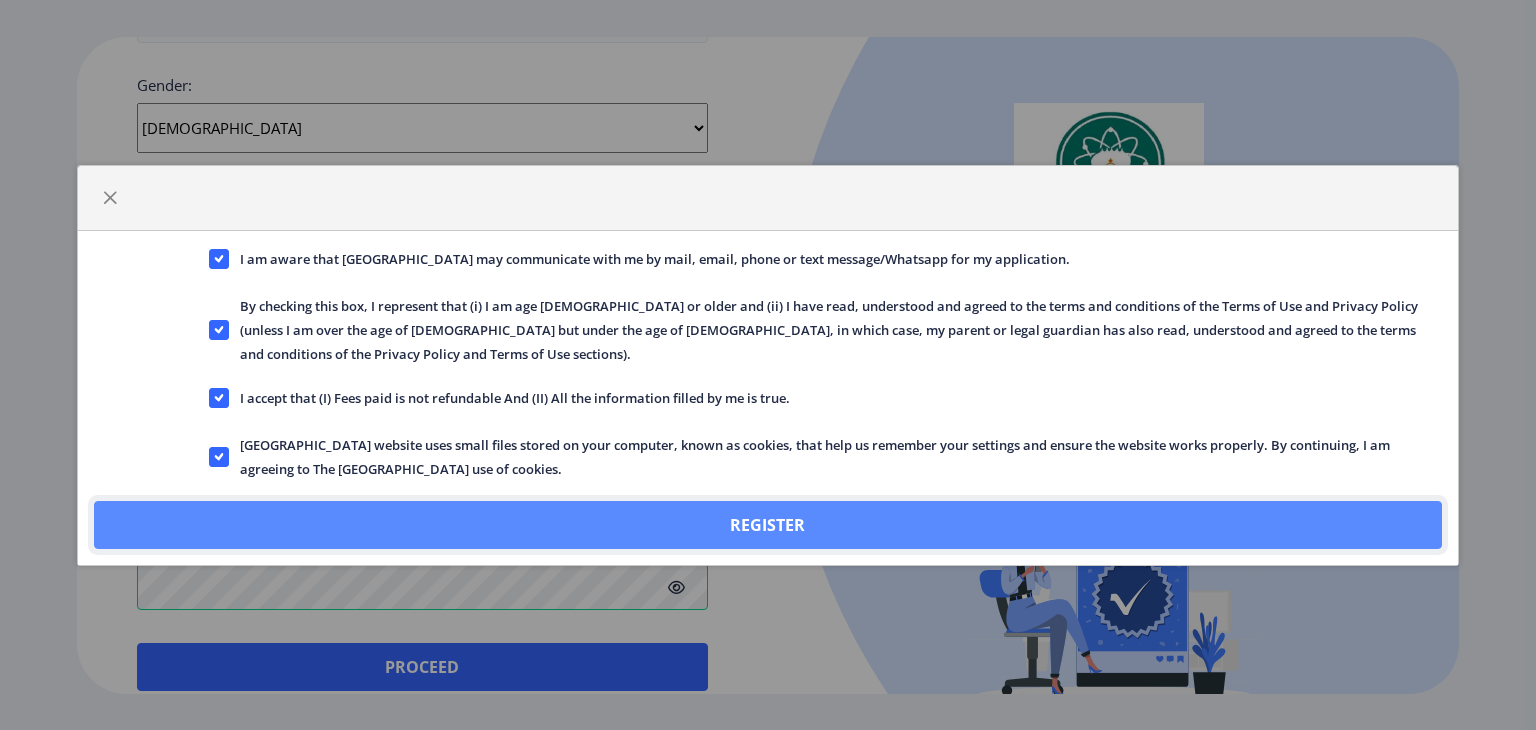 click on "Register" 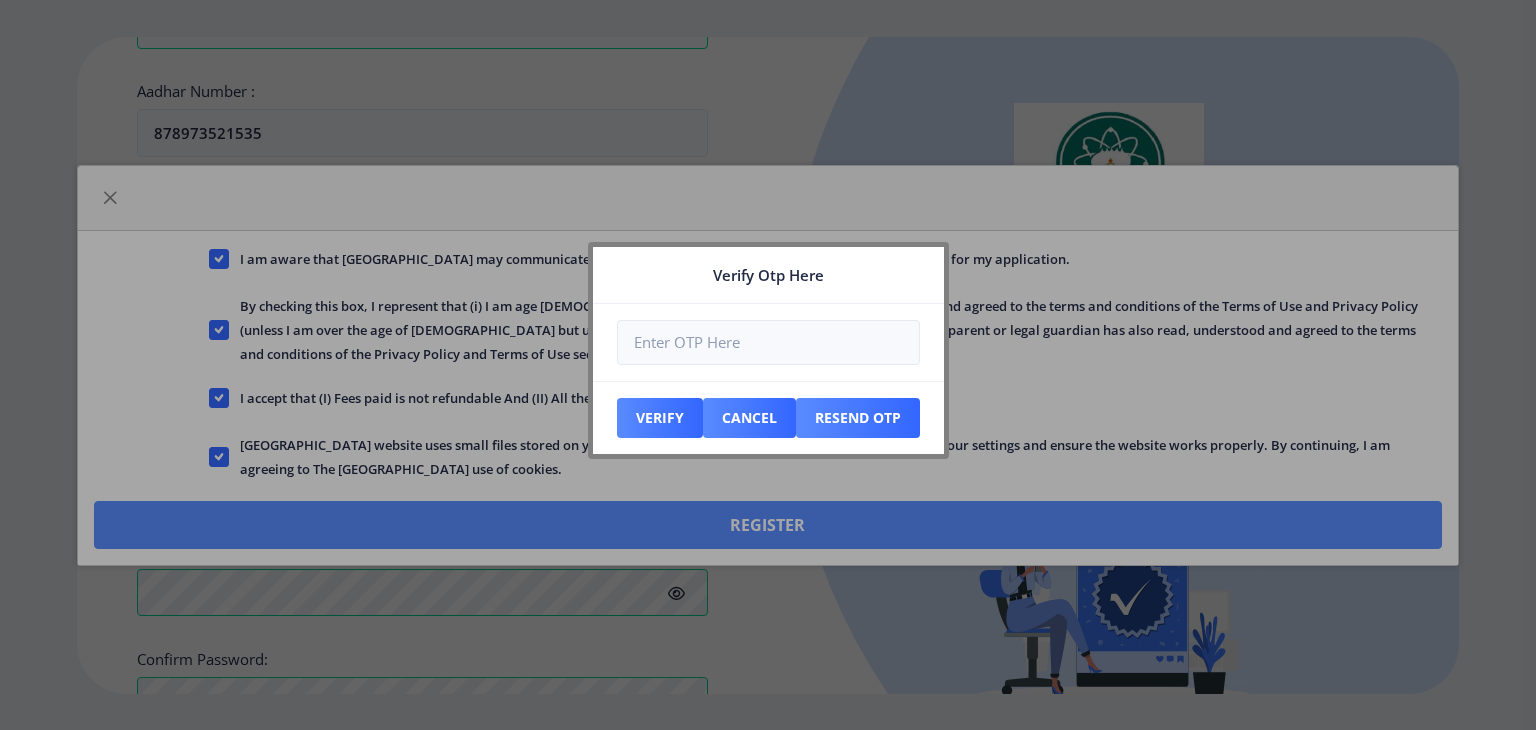 scroll, scrollTop: 870, scrollLeft: 0, axis: vertical 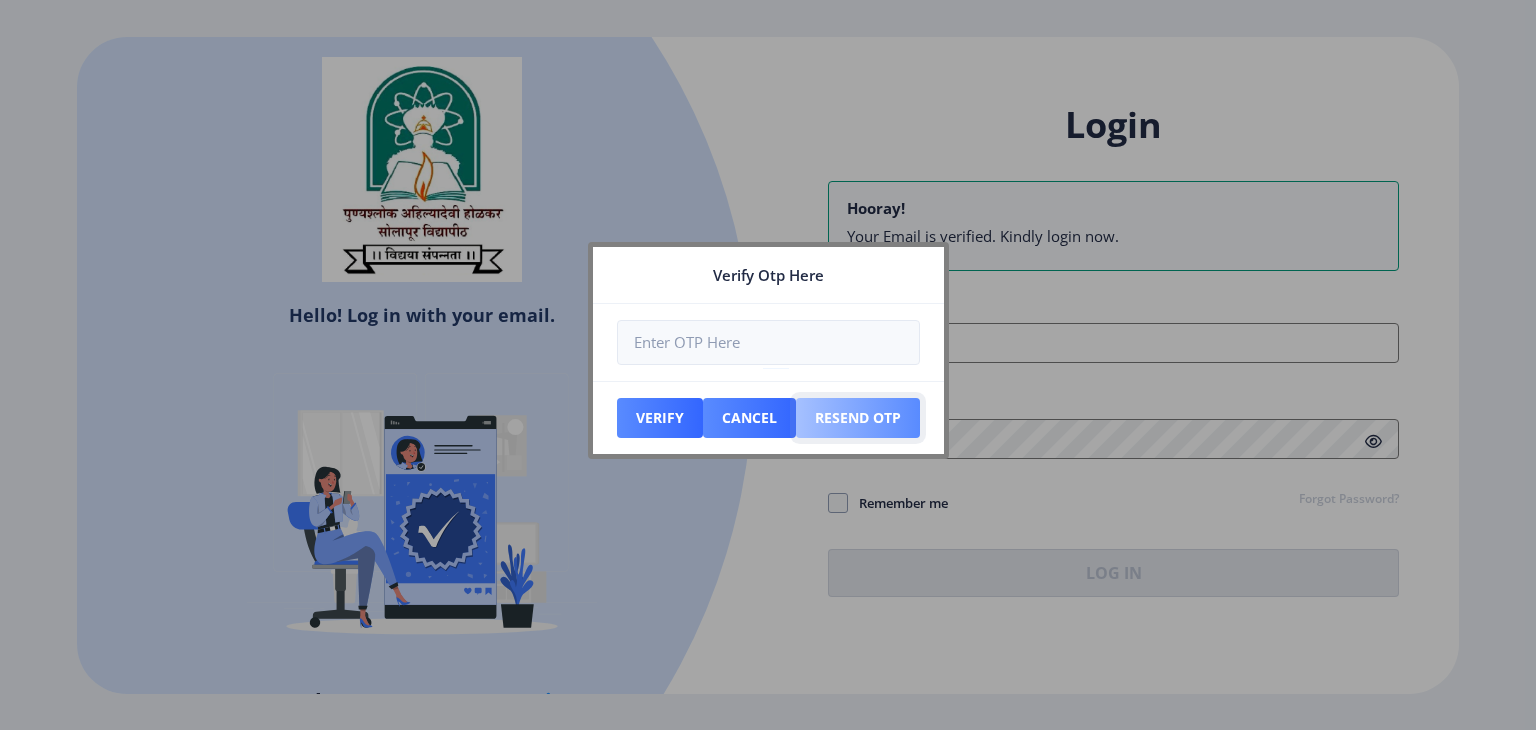 click on "Resend Otp" at bounding box center [660, 418] 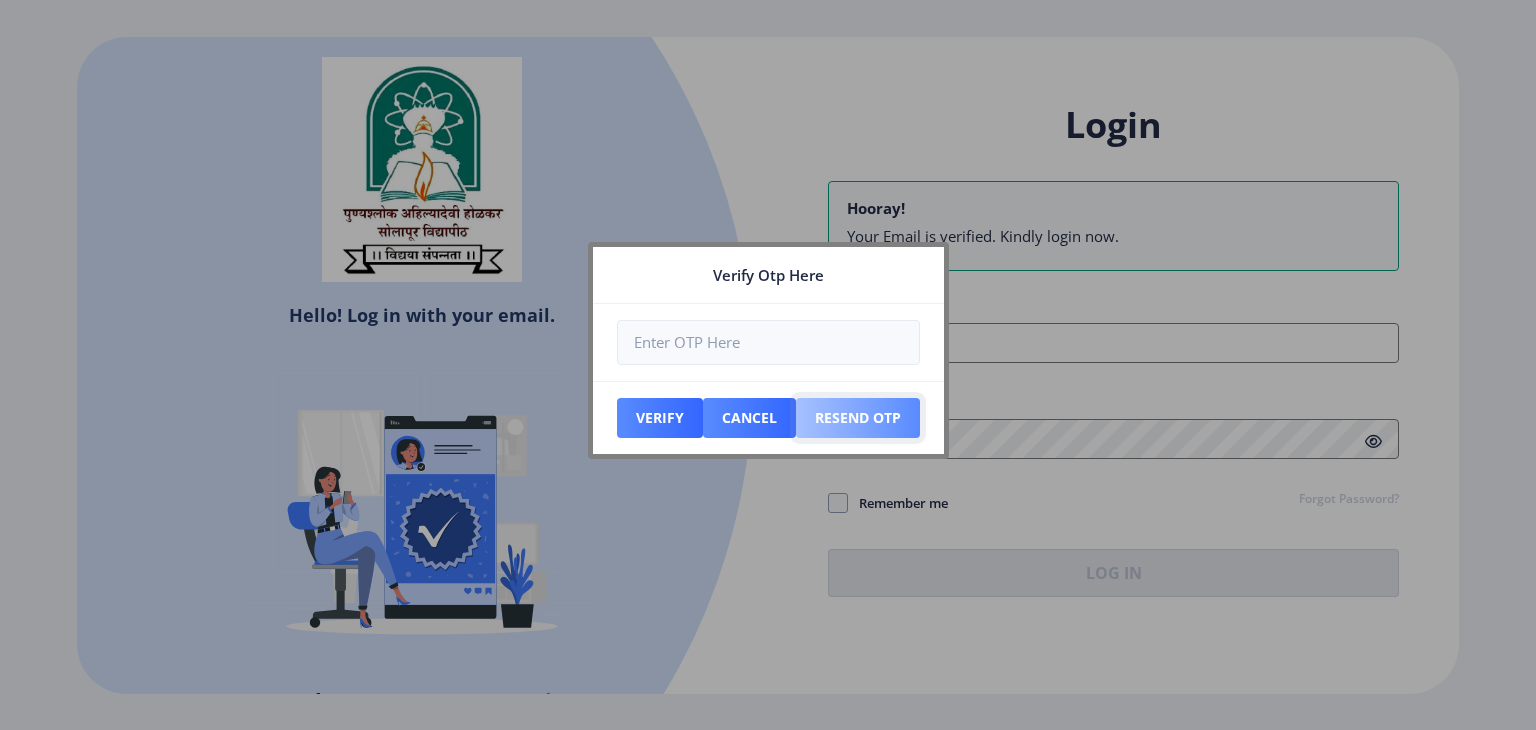 click on "Resend Otp" at bounding box center [660, 418] 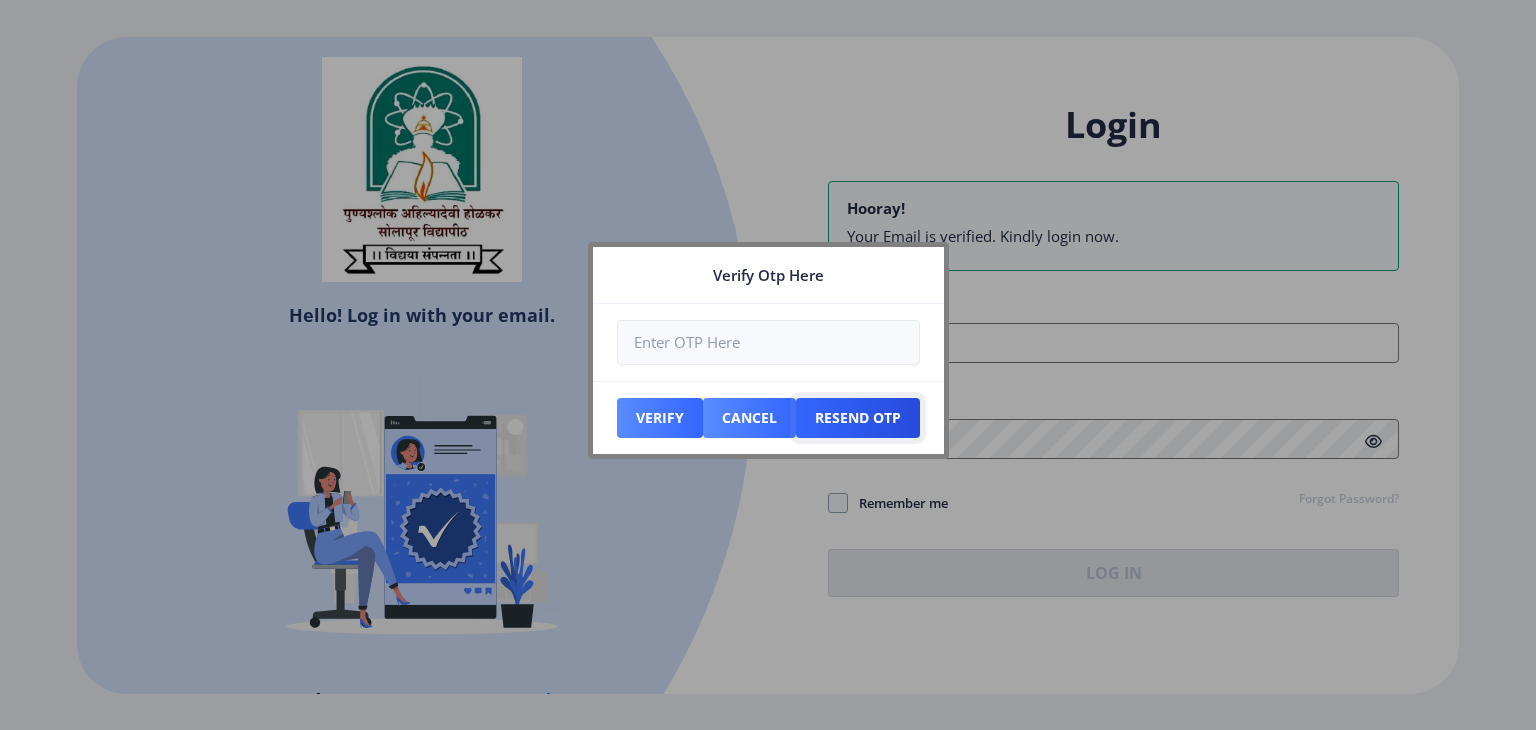 type 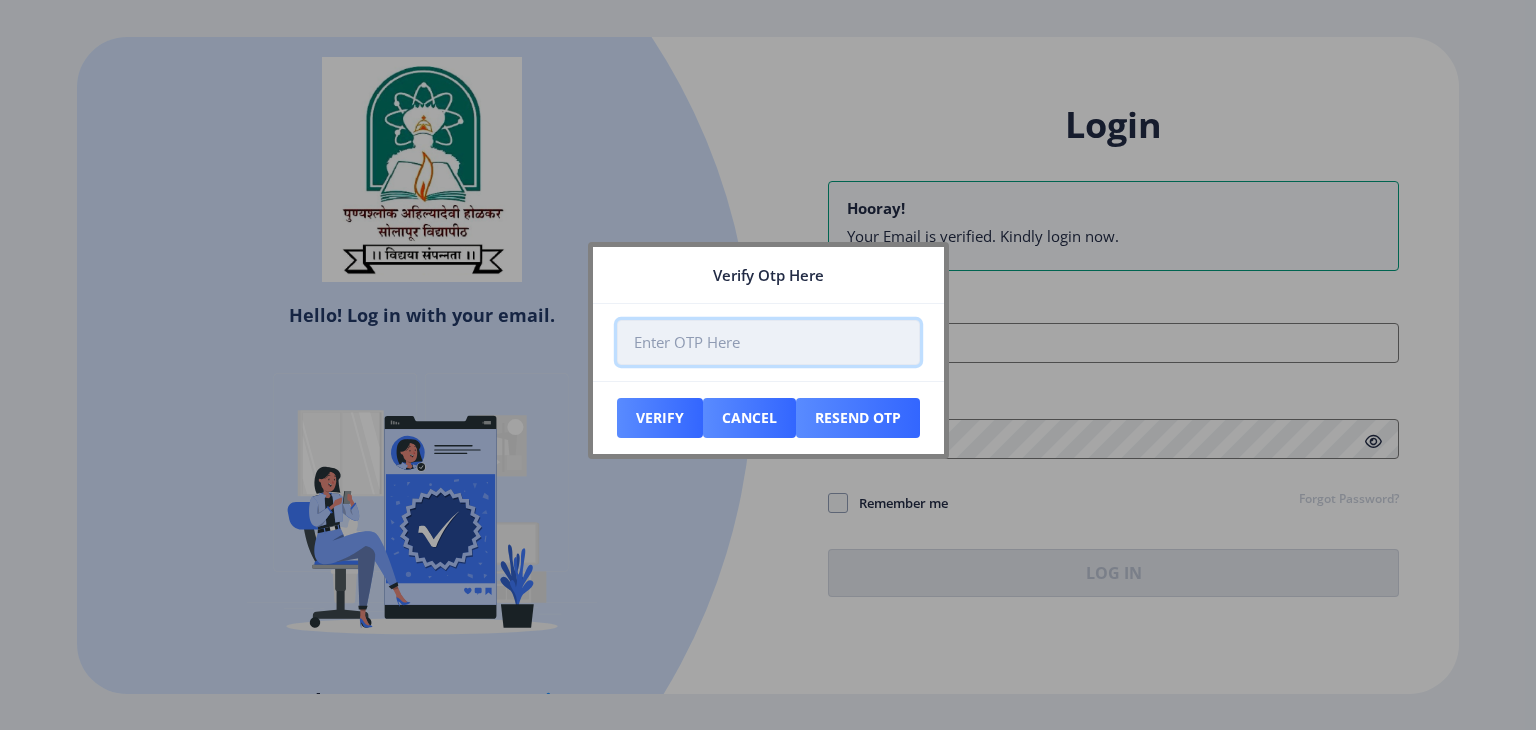 click at bounding box center (768, 342) 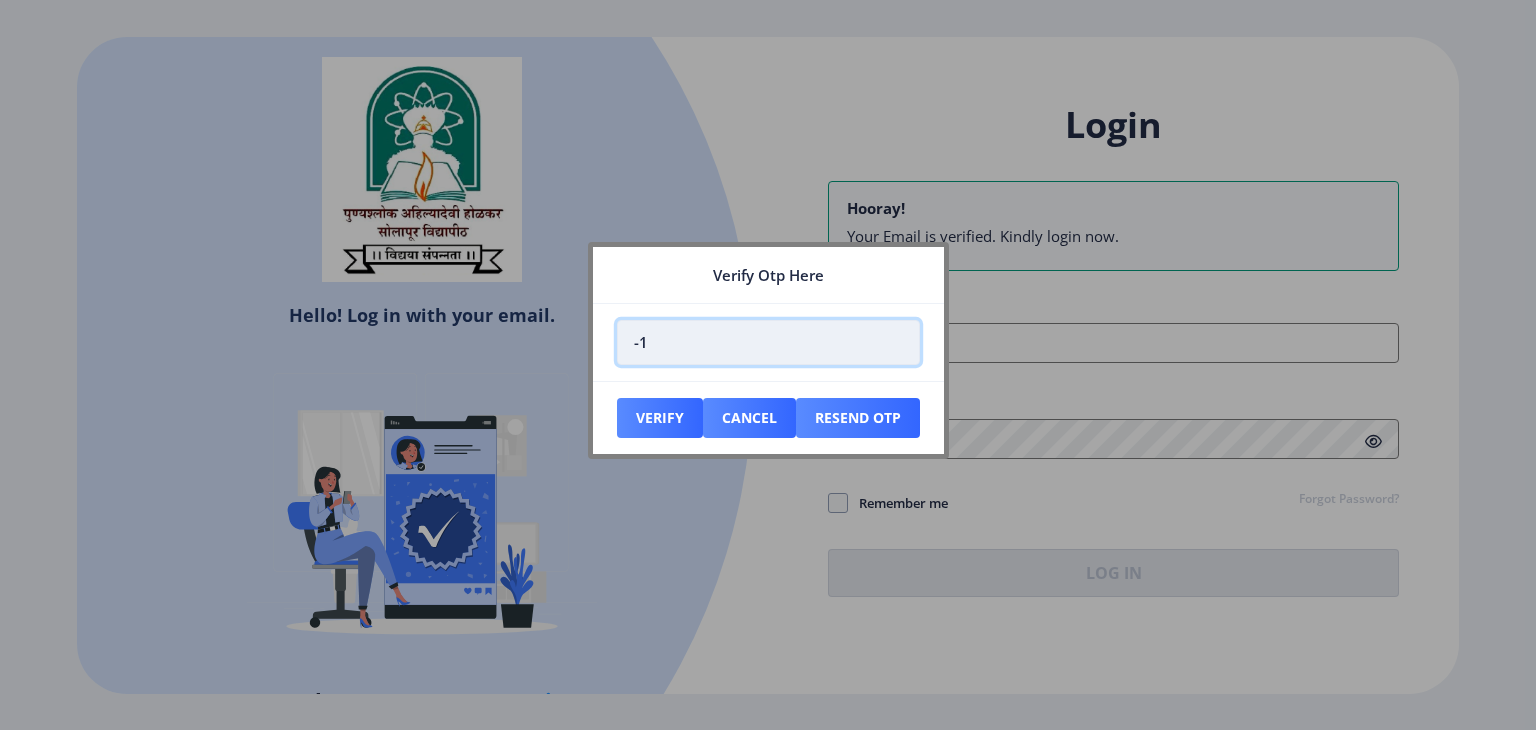 click on "-1" at bounding box center (768, 342) 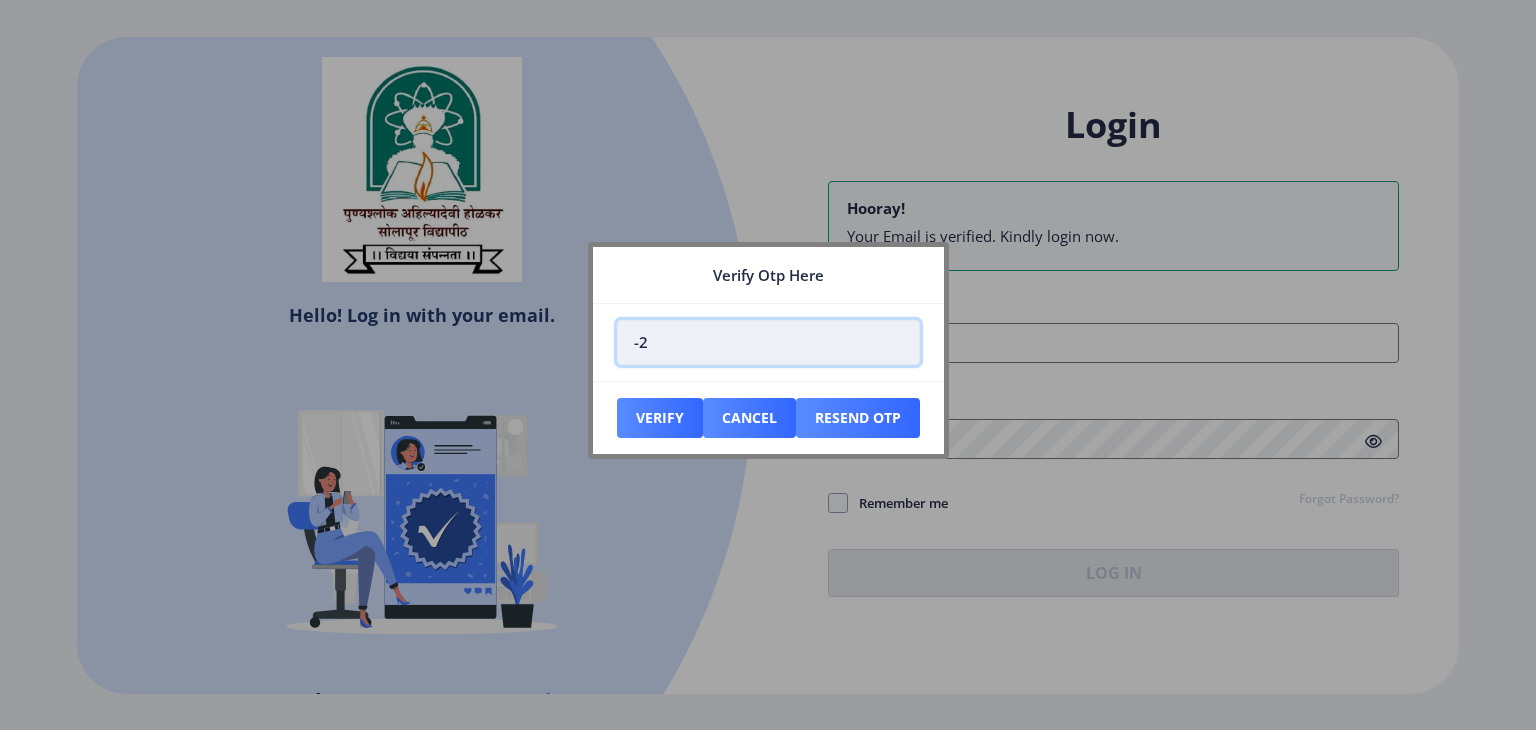 click on "-2" at bounding box center [768, 342] 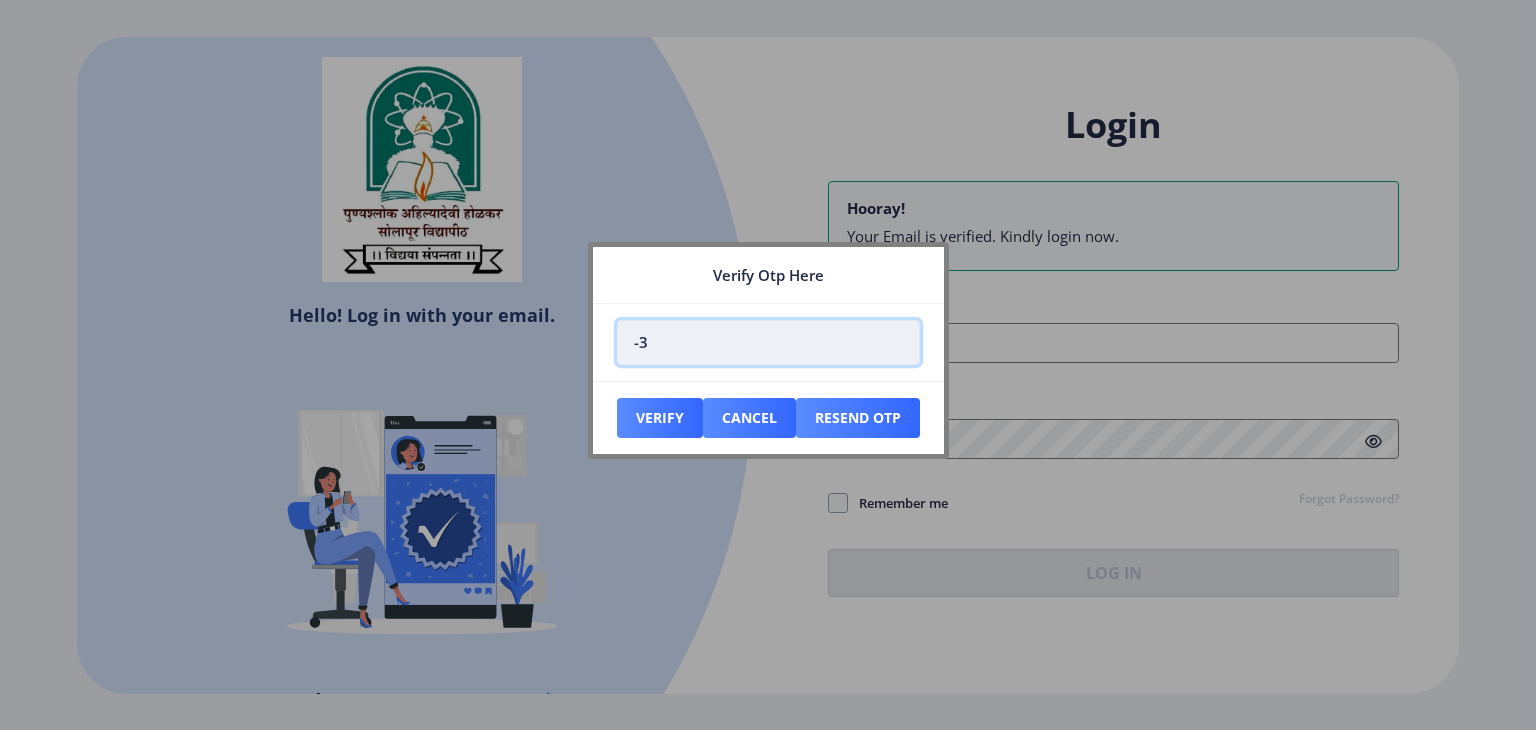 click on "-3" at bounding box center (768, 342) 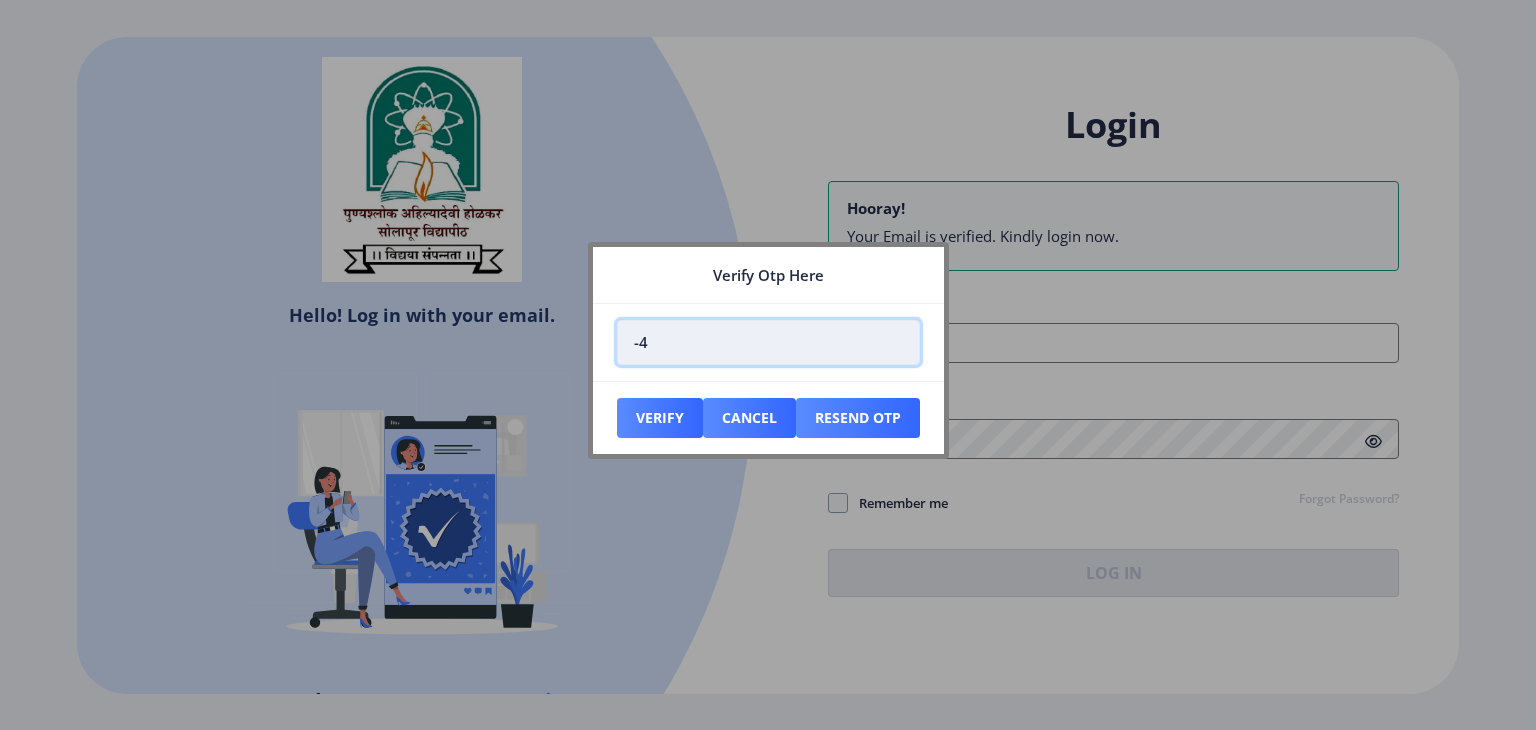 click on "-4" at bounding box center [768, 342] 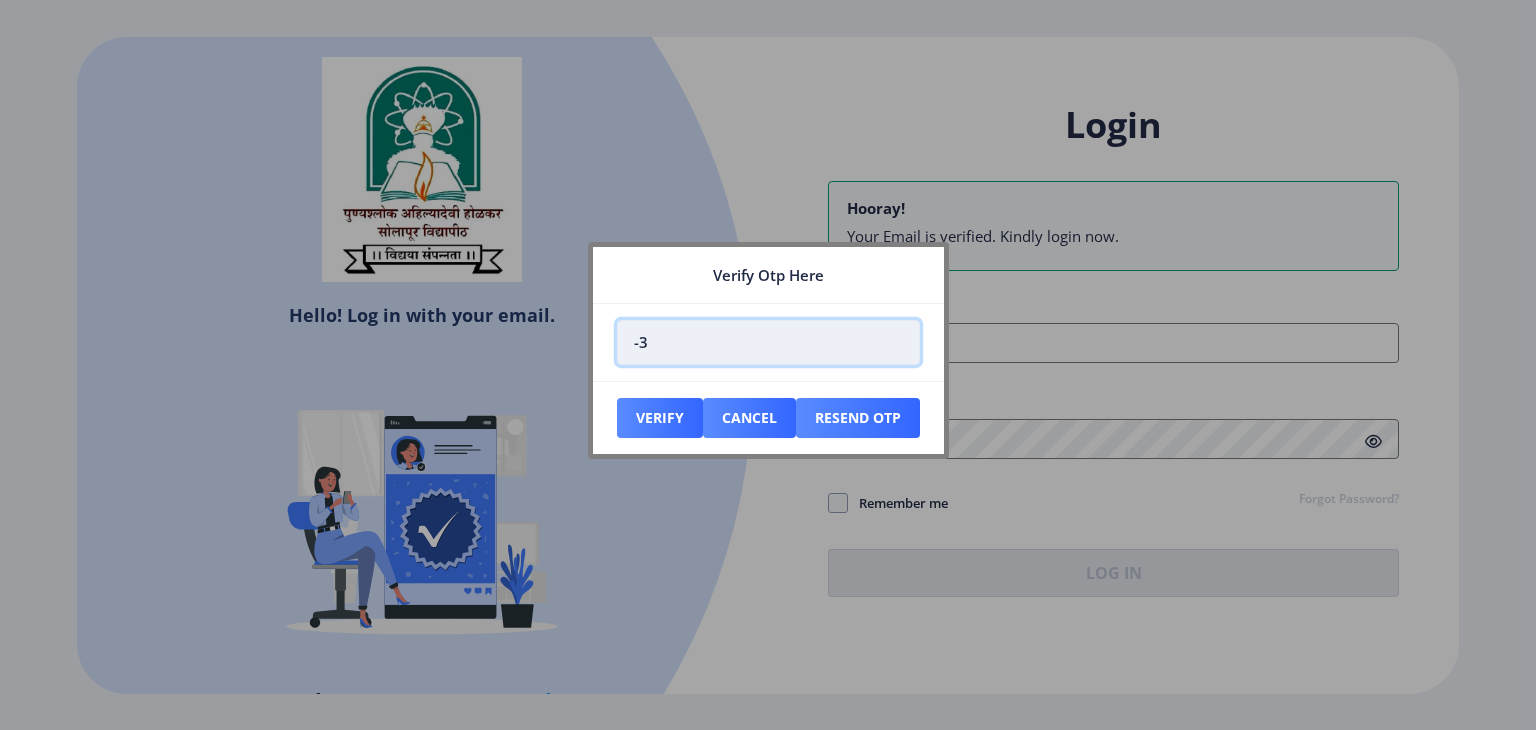 click on "-3" at bounding box center (768, 342) 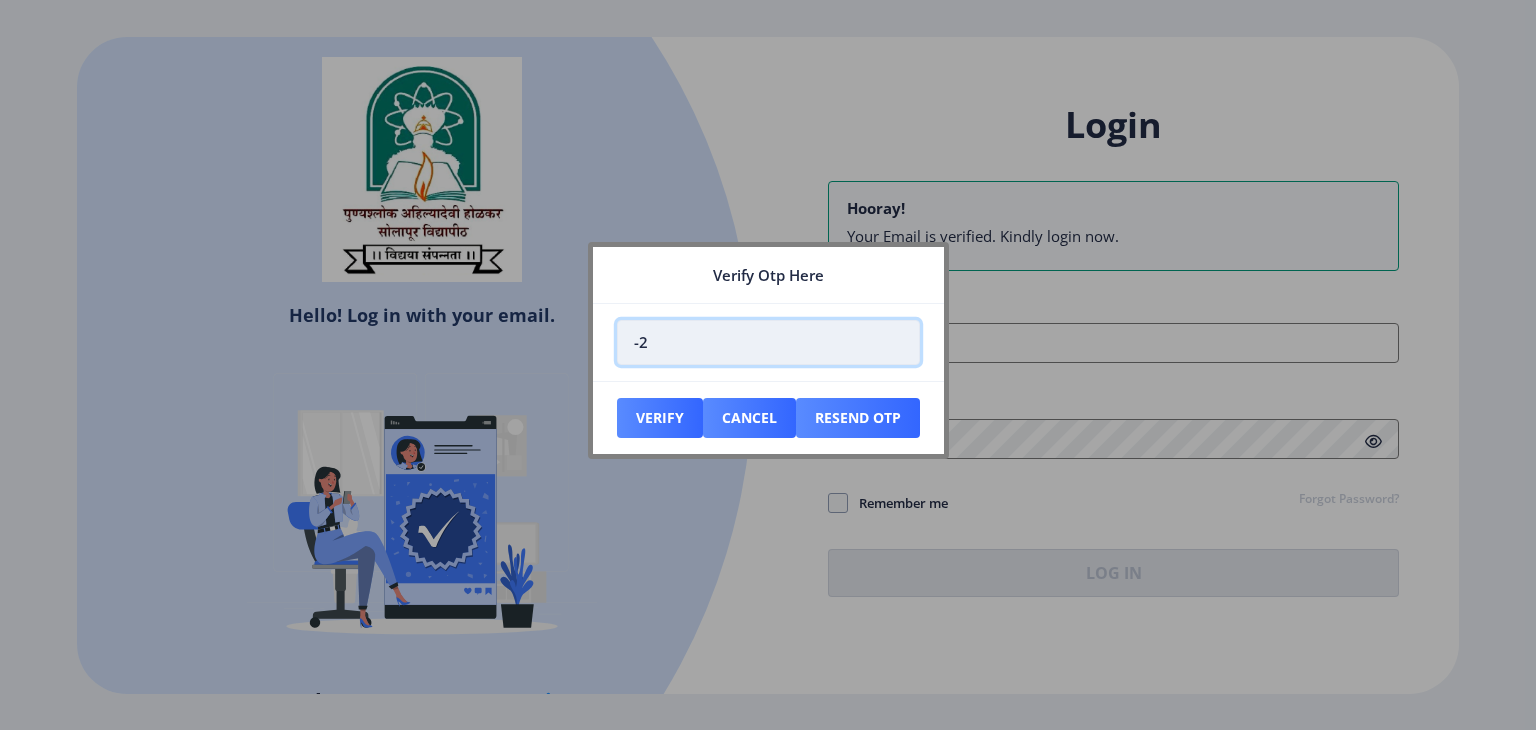 click on "-2" at bounding box center [768, 342] 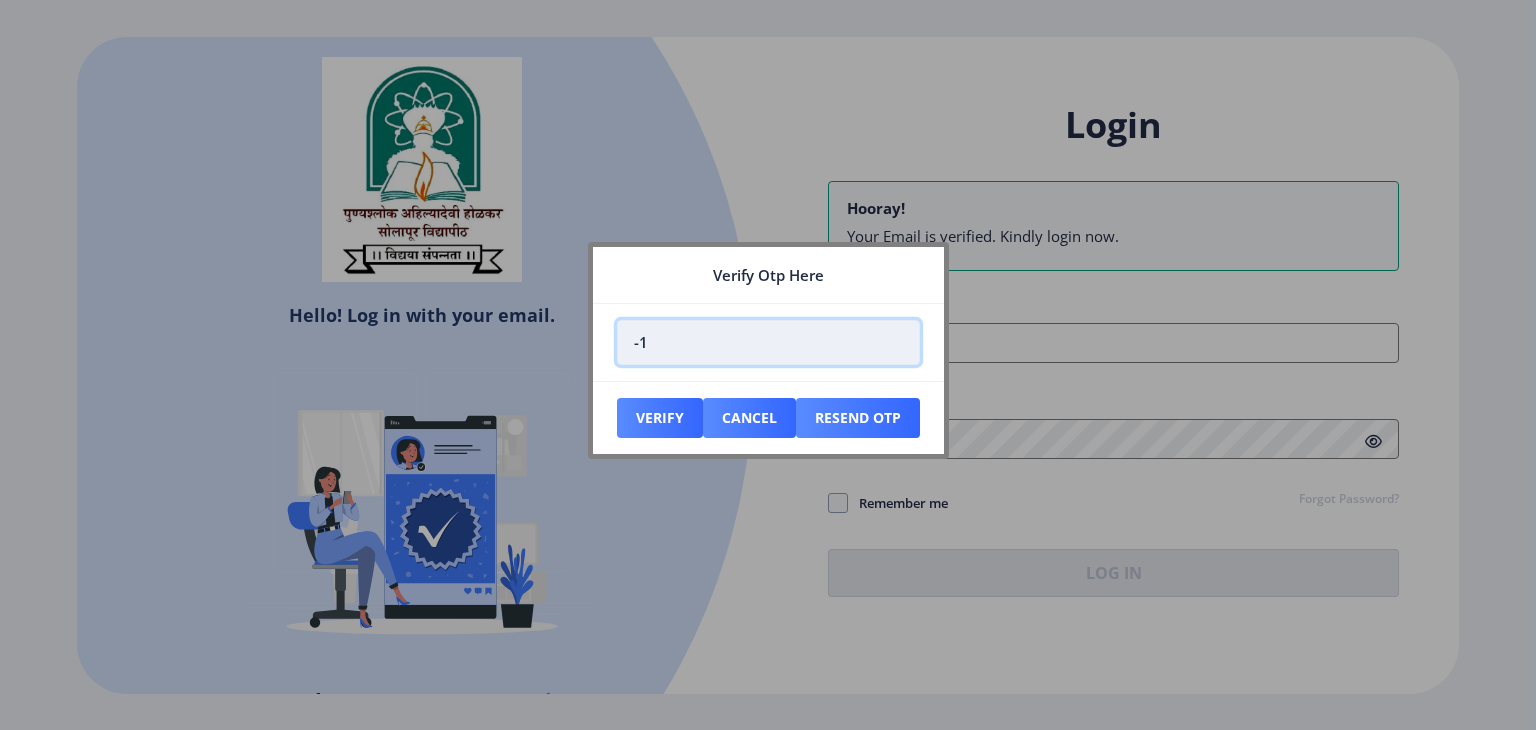 click on "-1" at bounding box center [768, 342] 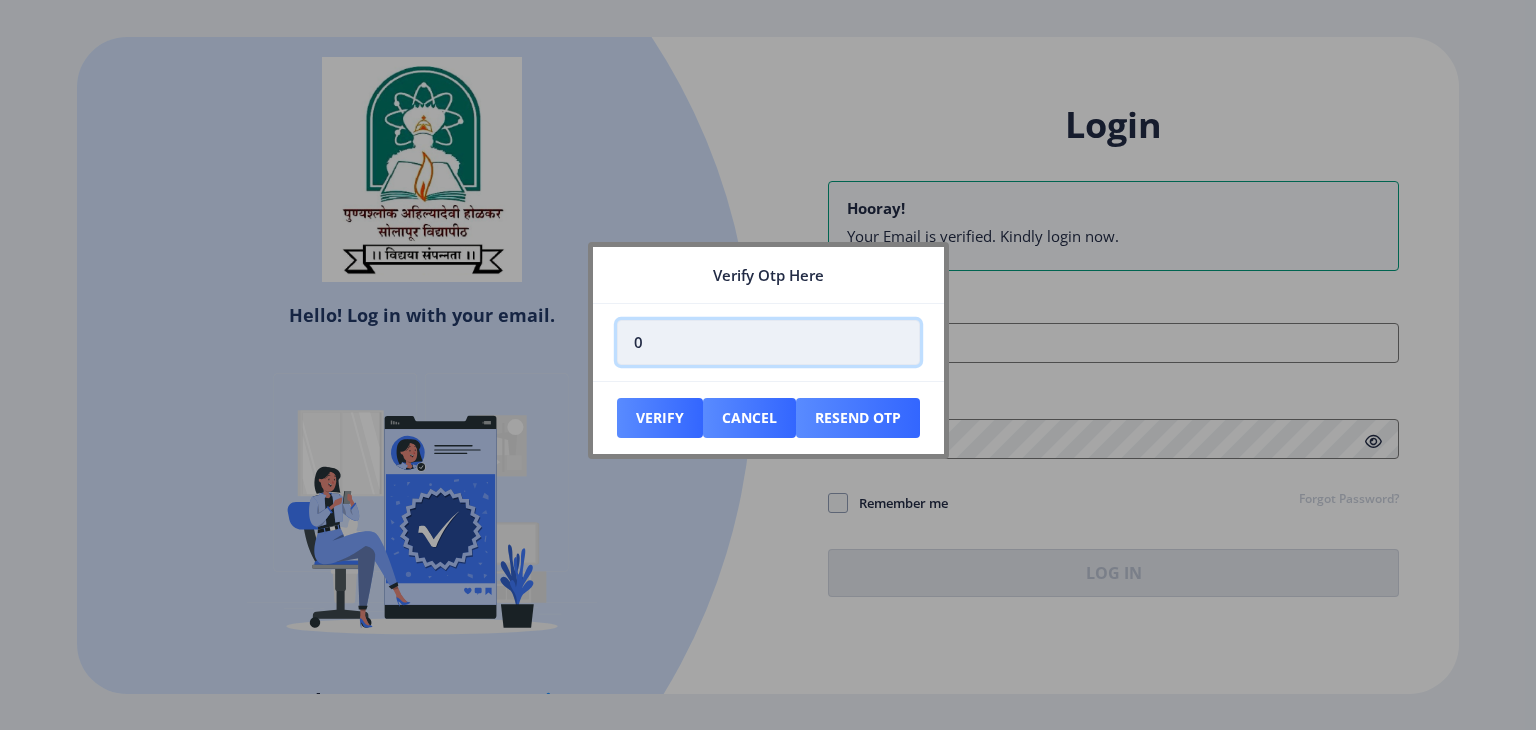 click on "0" at bounding box center [768, 342] 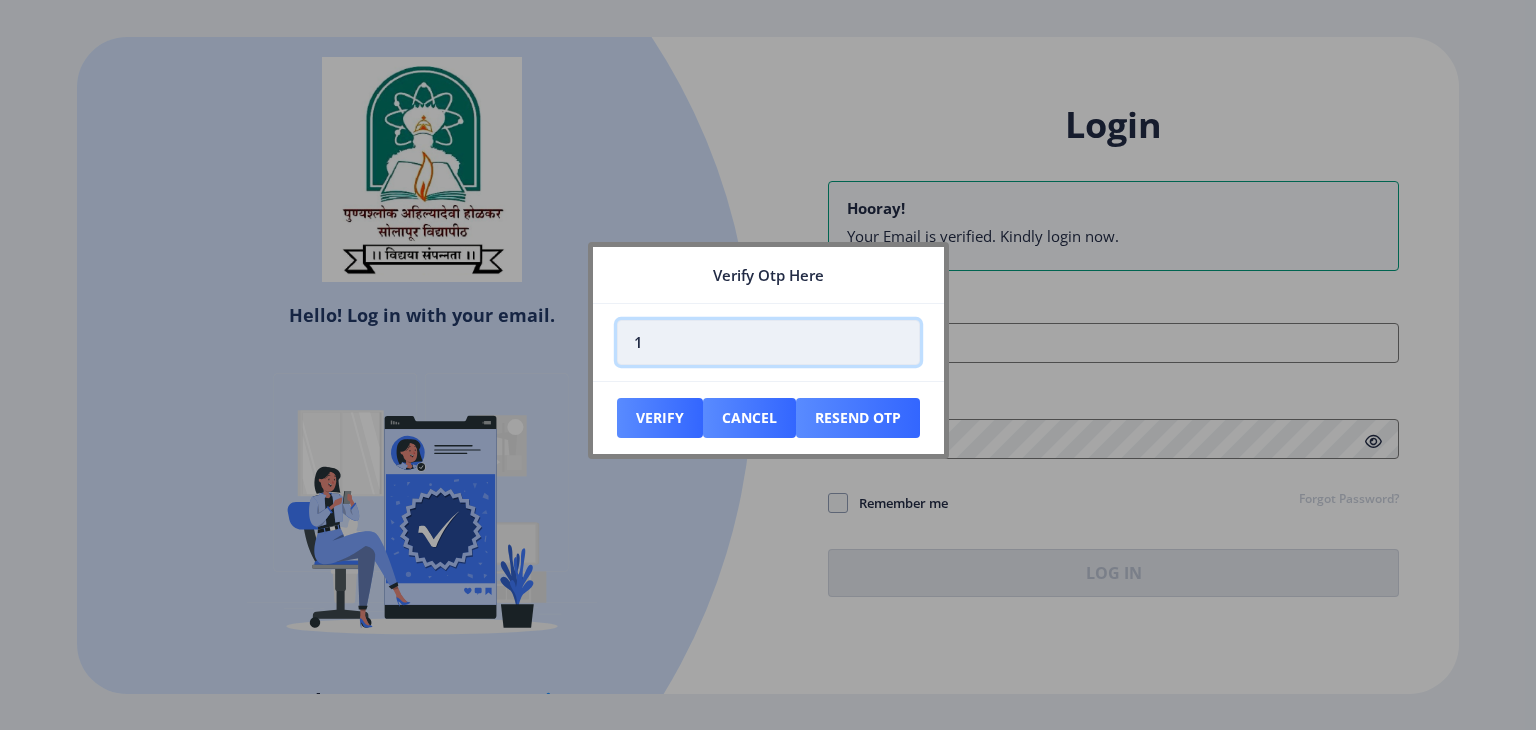 click on "1" at bounding box center (768, 342) 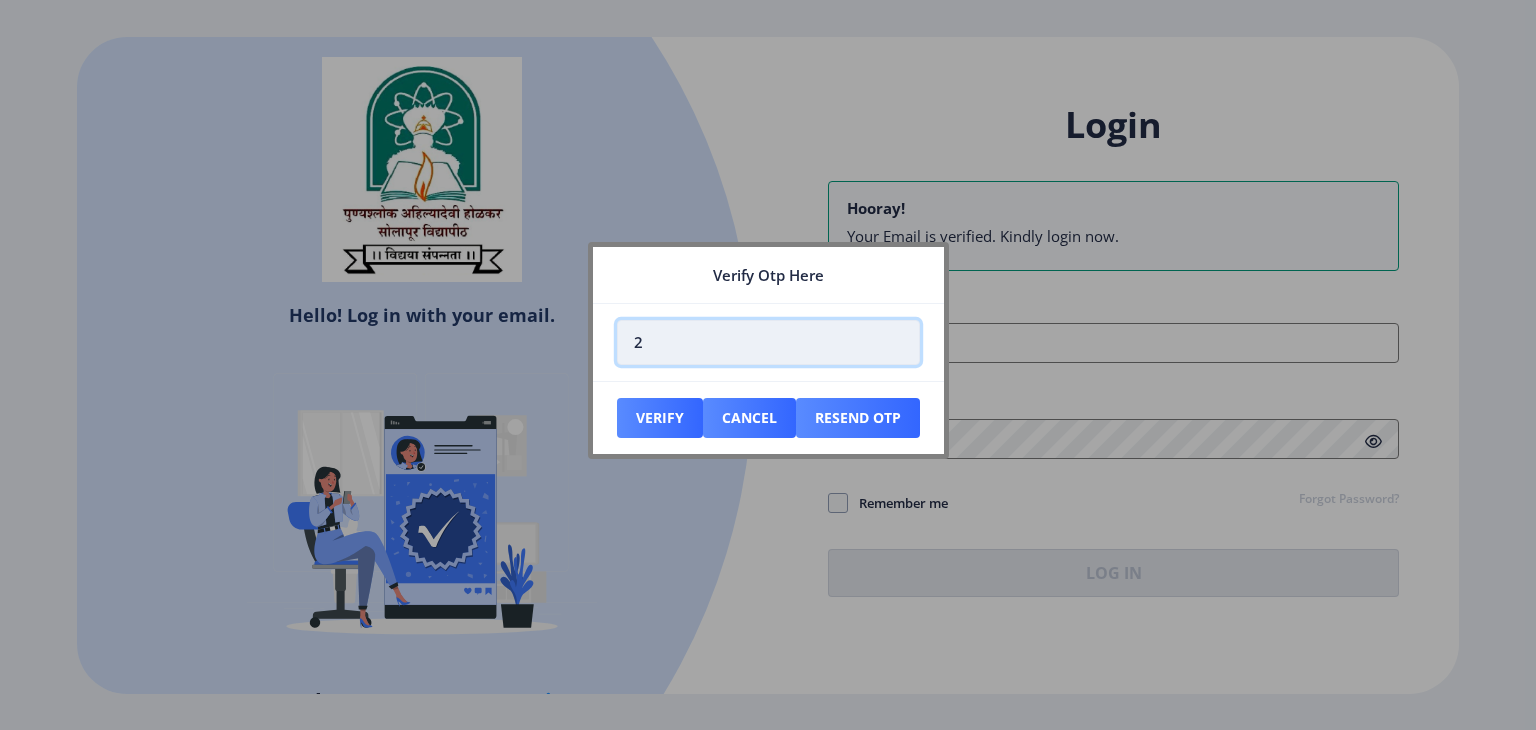 click on "2" at bounding box center [768, 342] 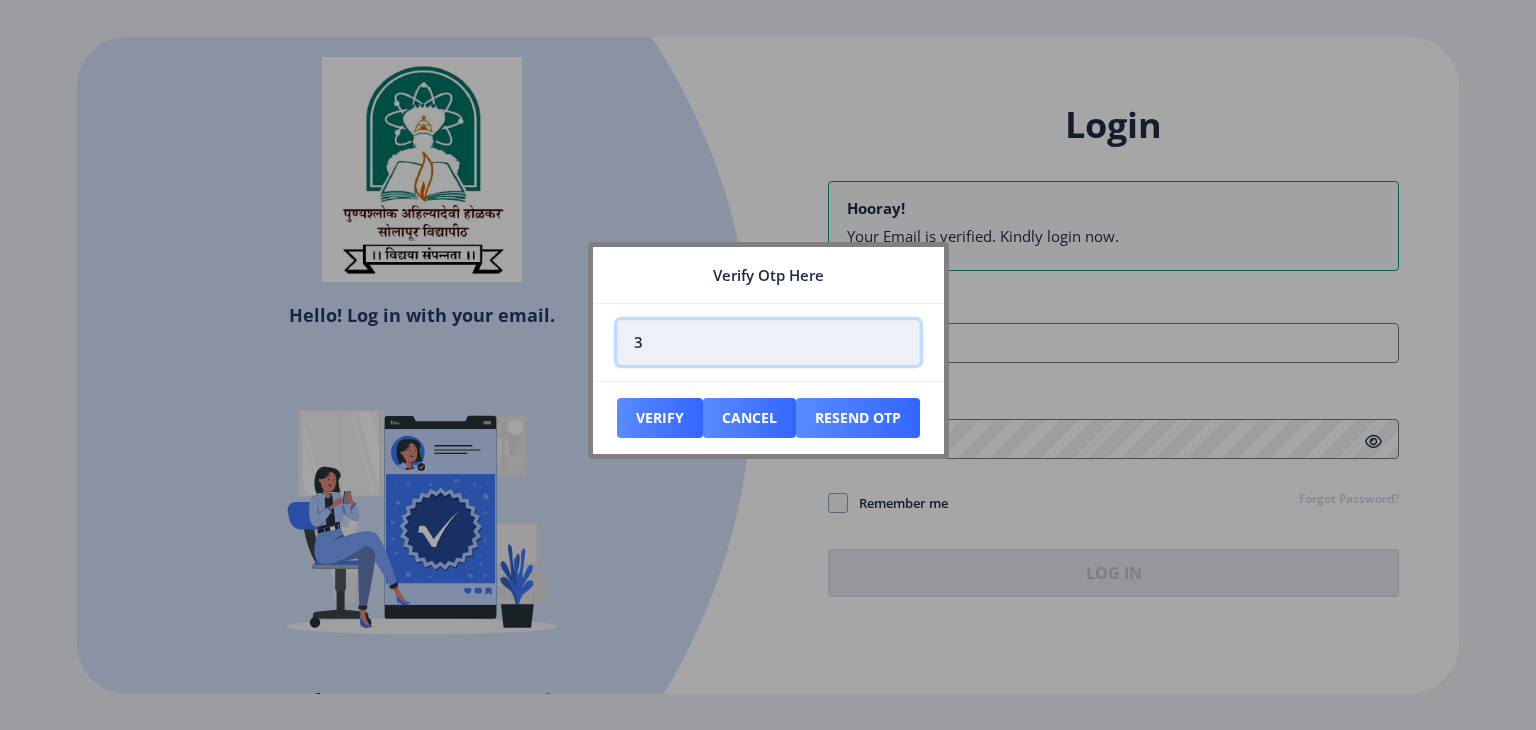 click on "3" at bounding box center (768, 342) 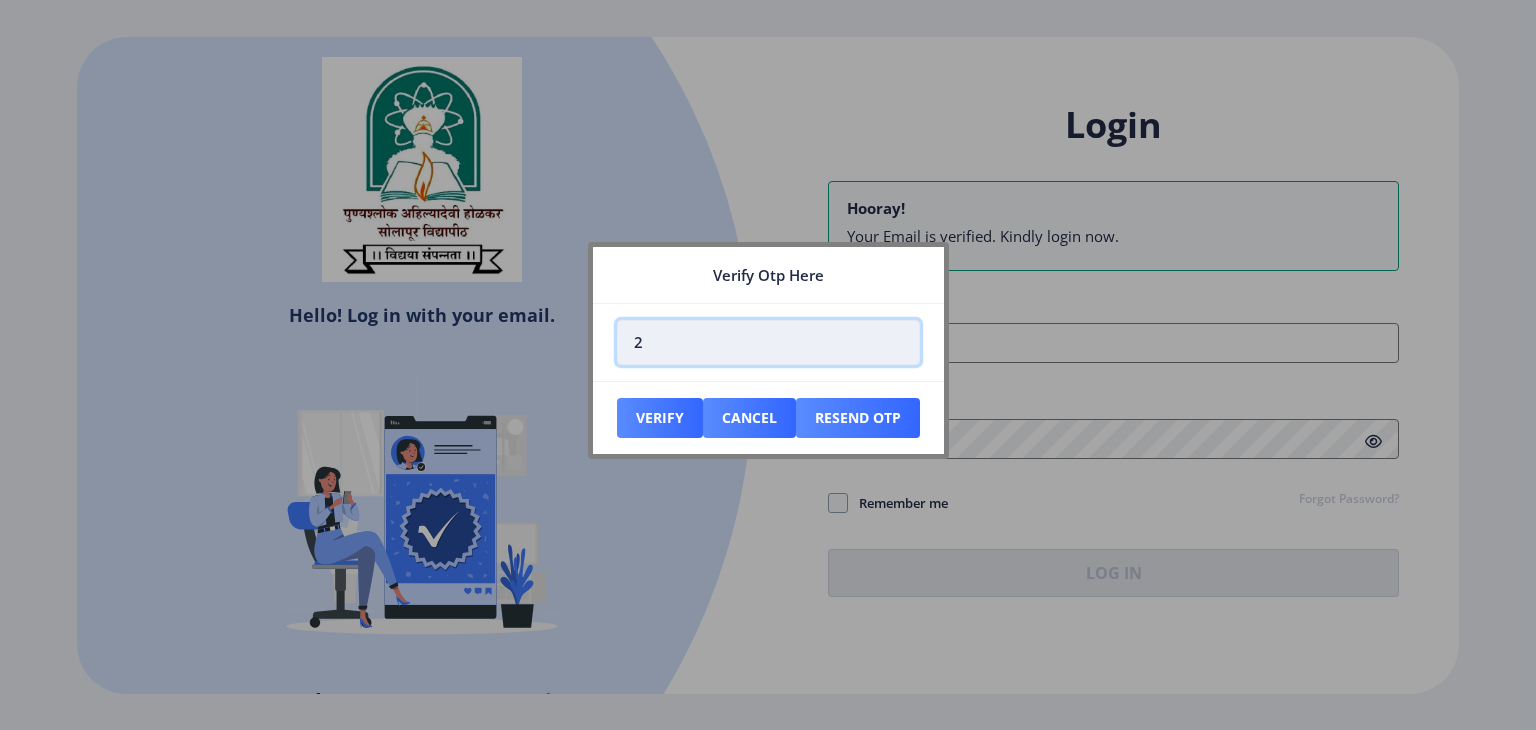 click on "2" at bounding box center (768, 342) 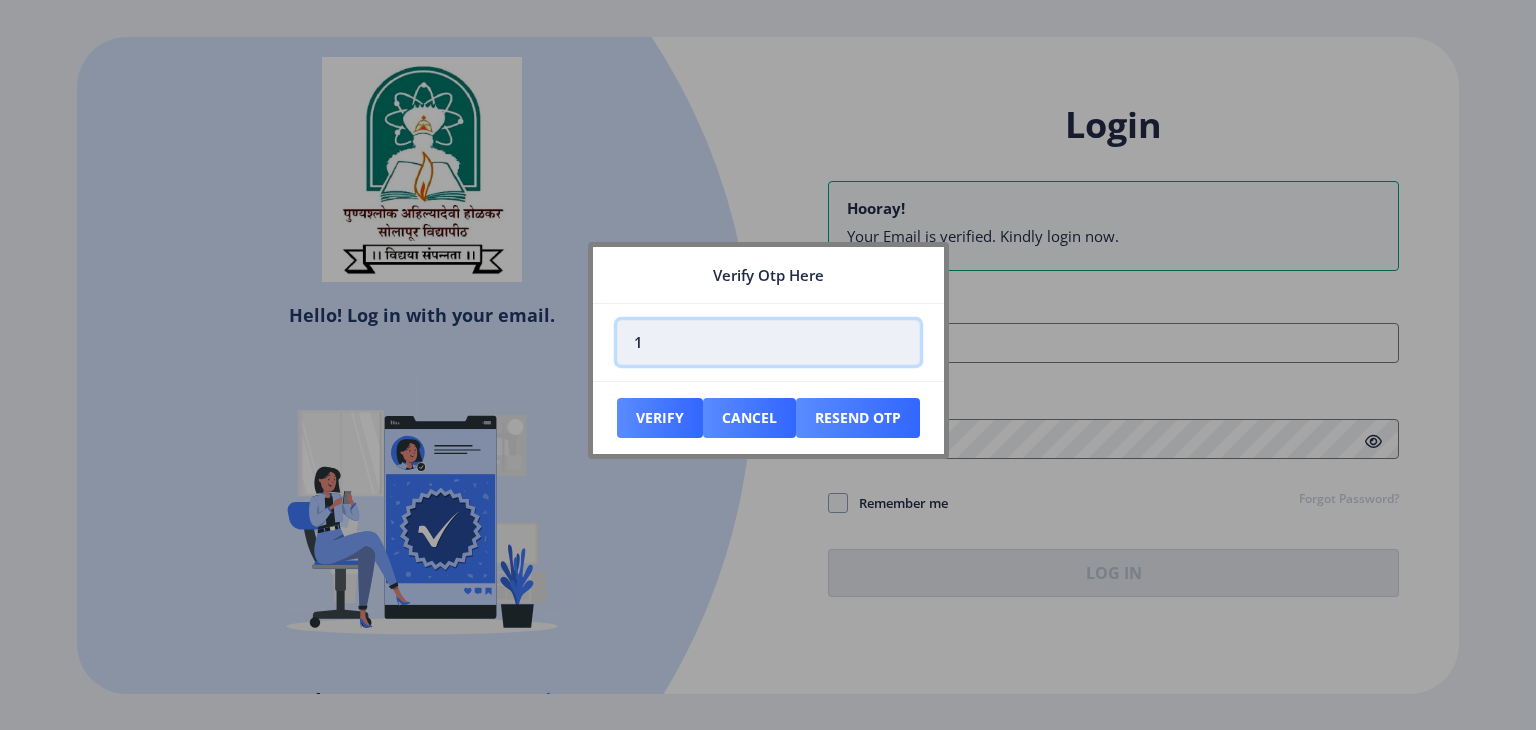 click on "1" at bounding box center (768, 342) 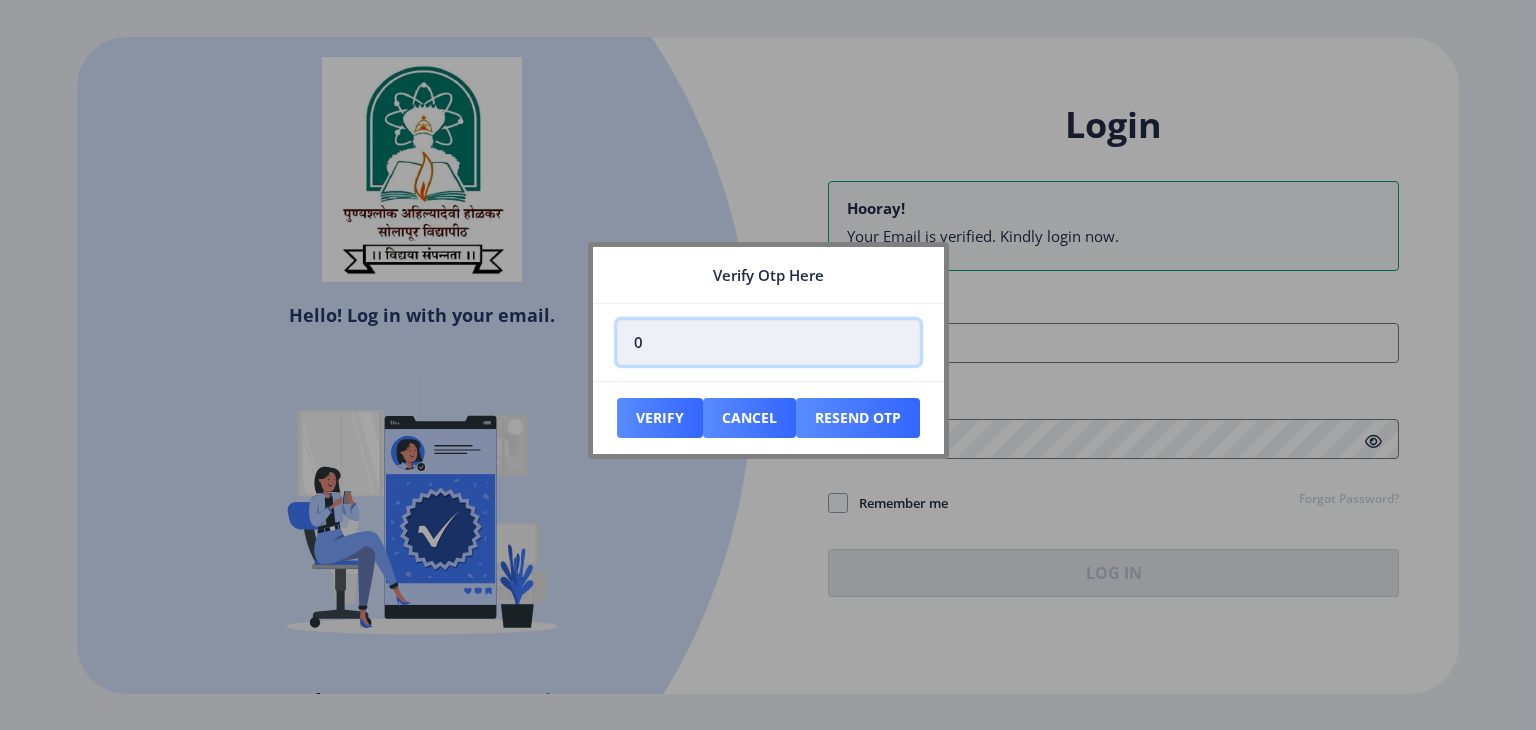 type on "0" 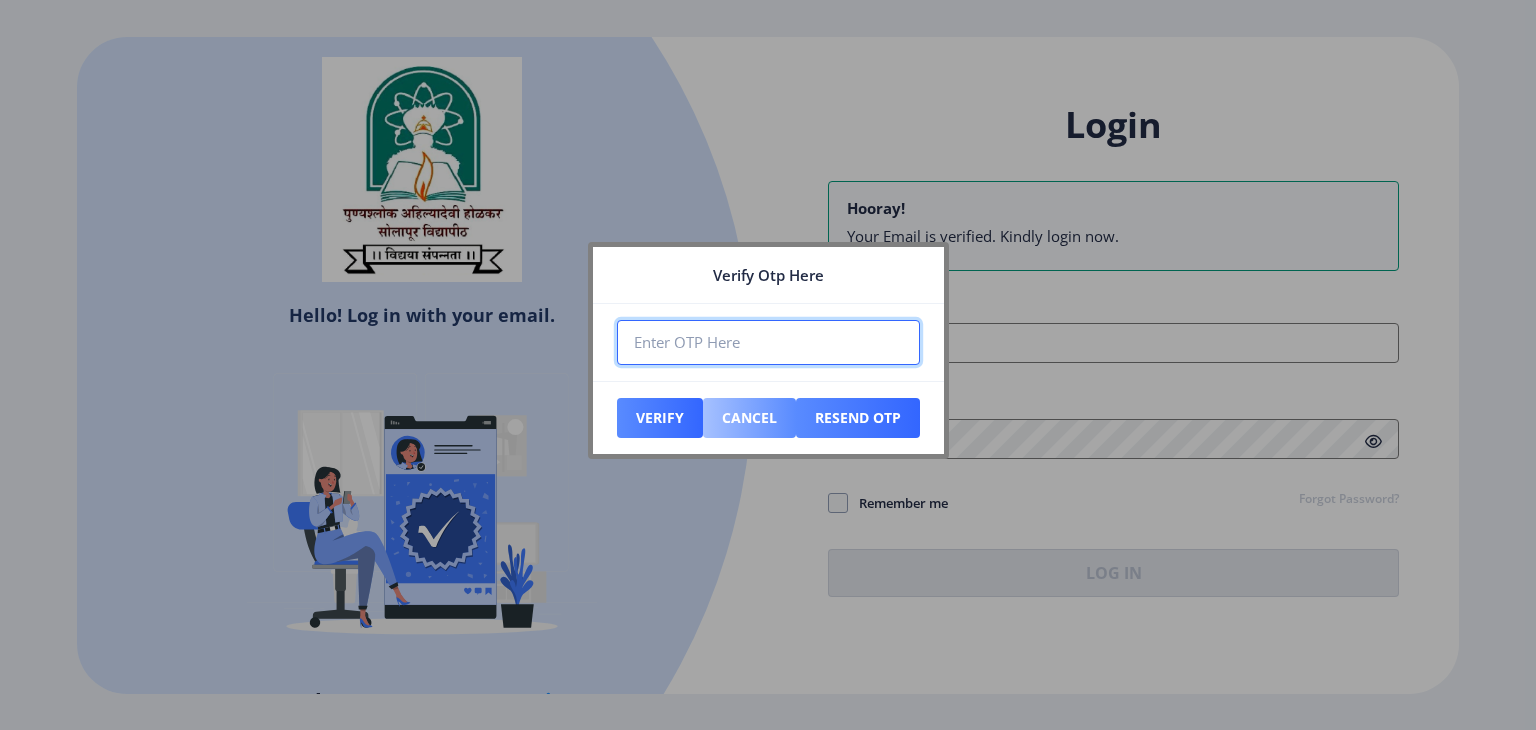 type 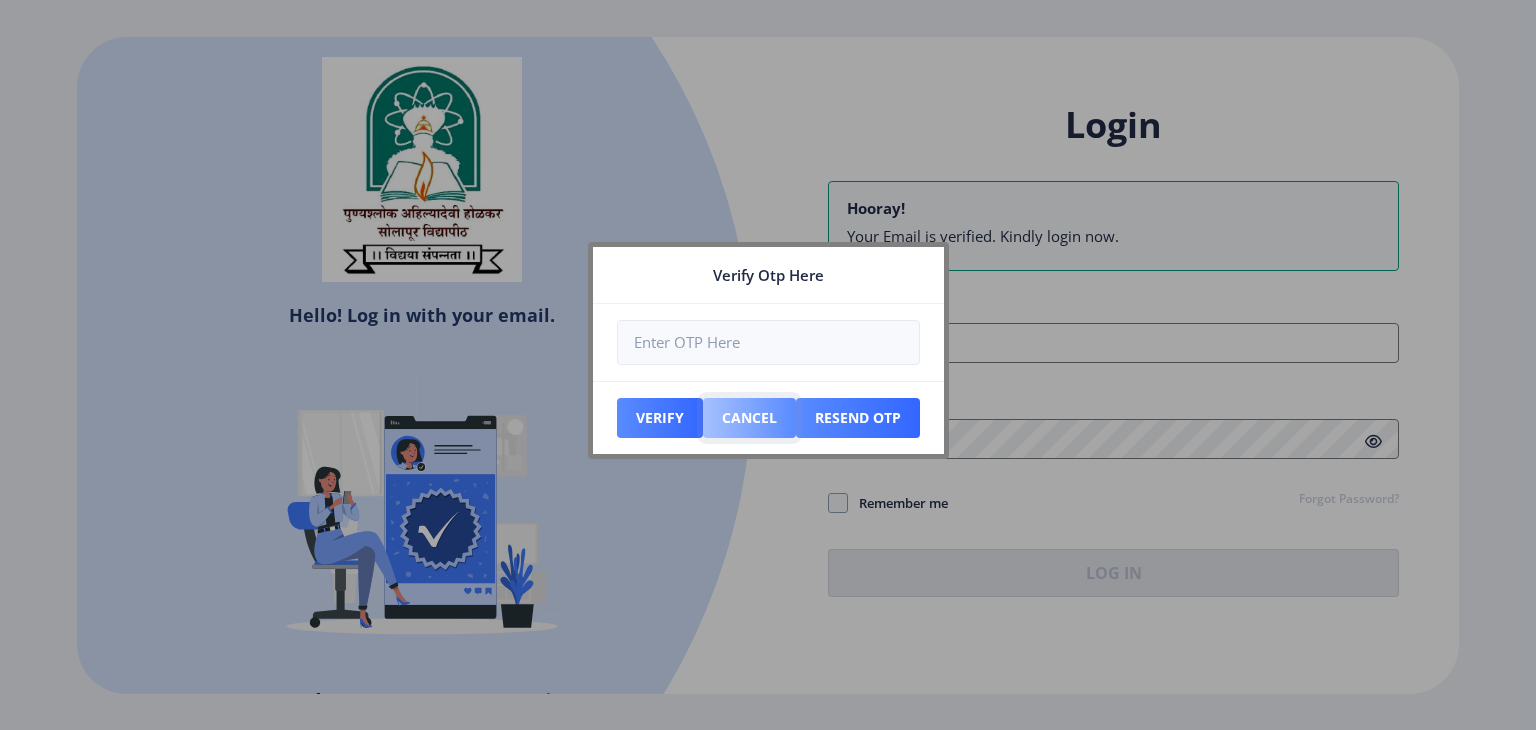 click on "Cancel" at bounding box center [660, 418] 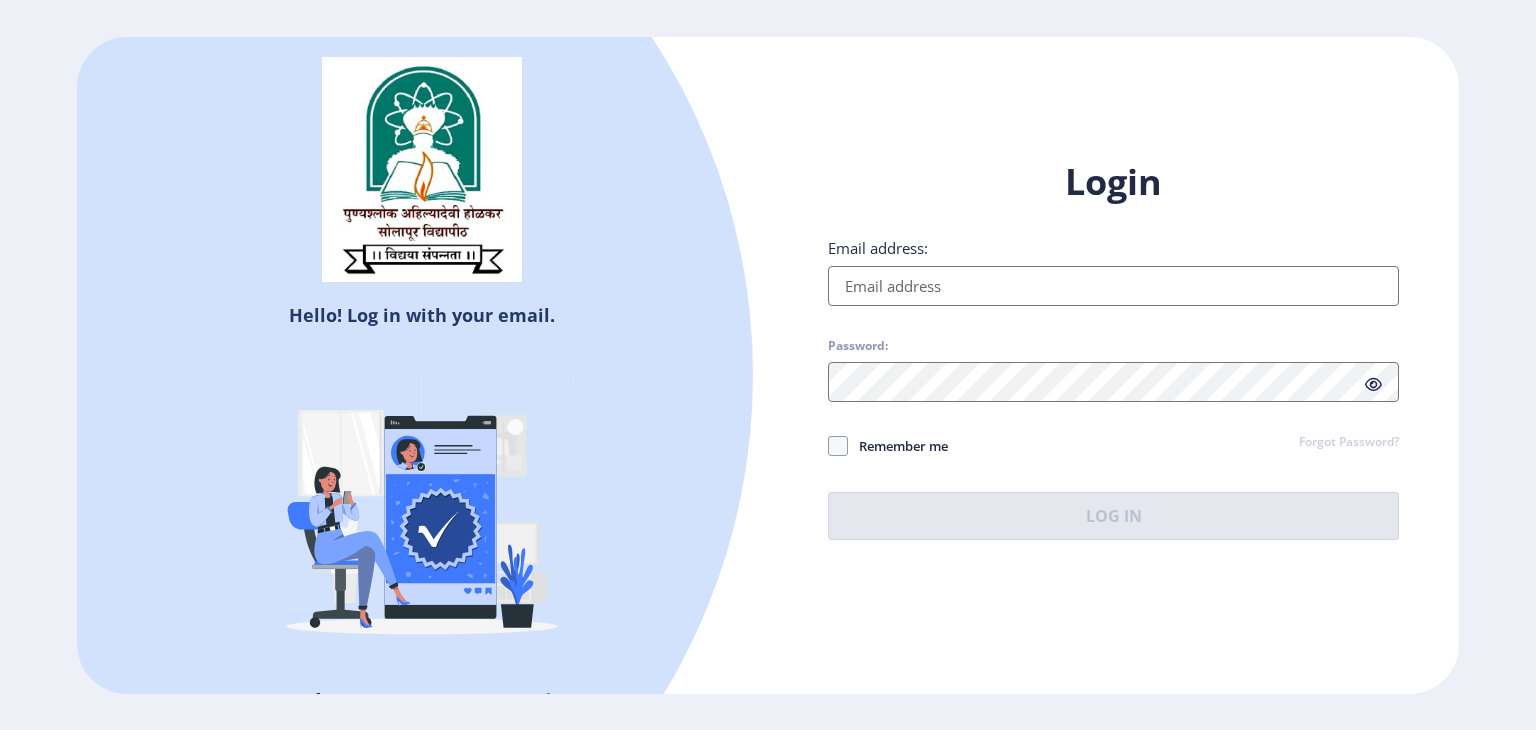 click on "Email address:" at bounding box center [1113, 286] 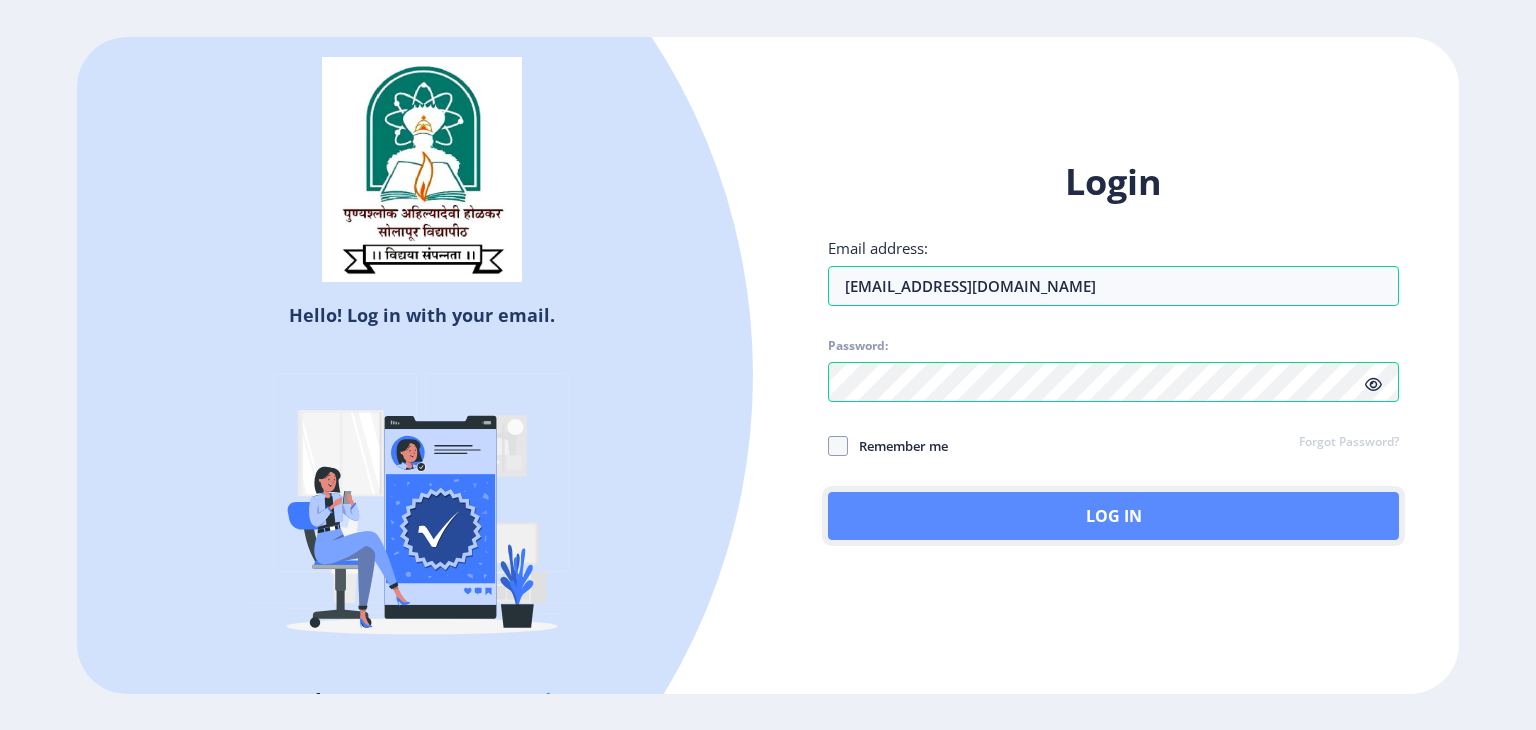 click on "Log In" 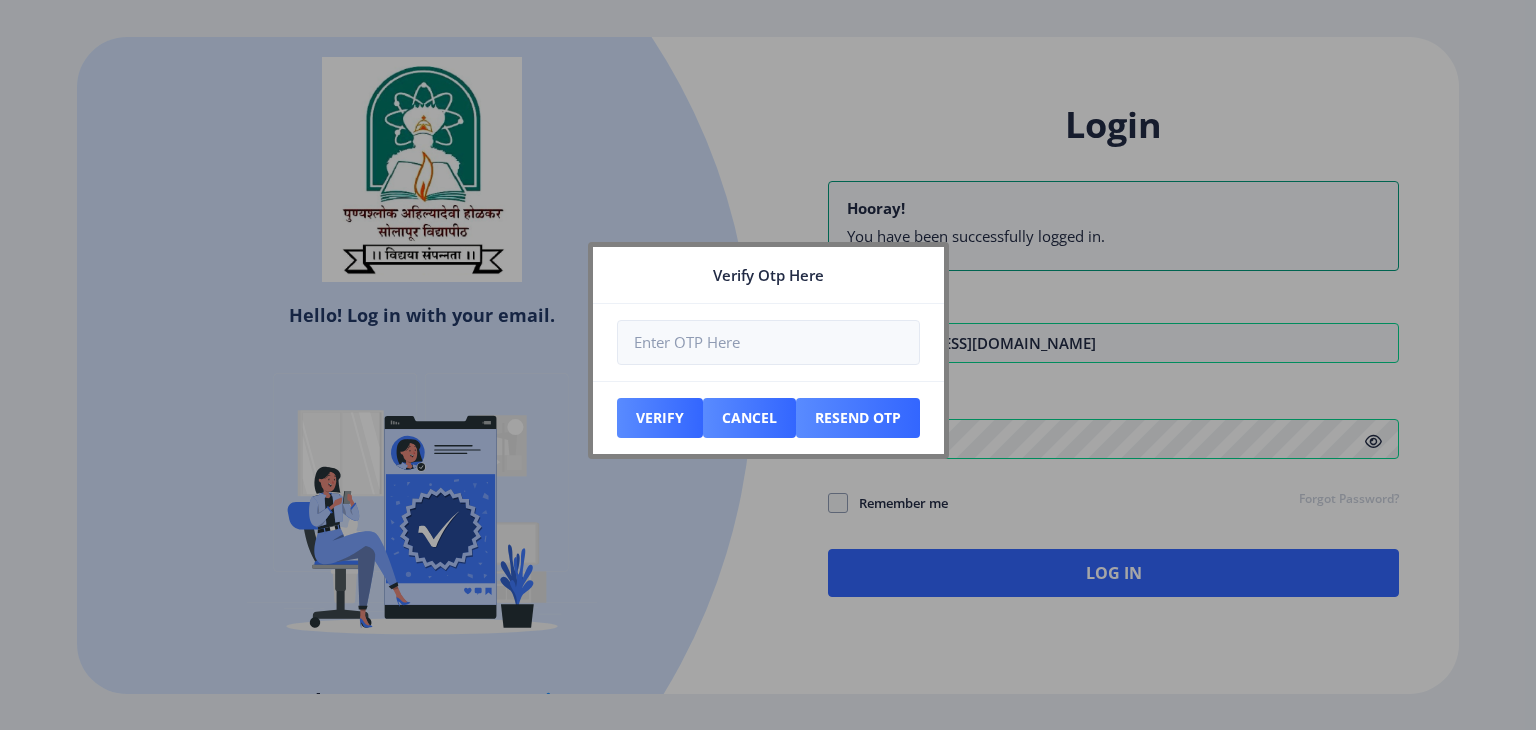 click 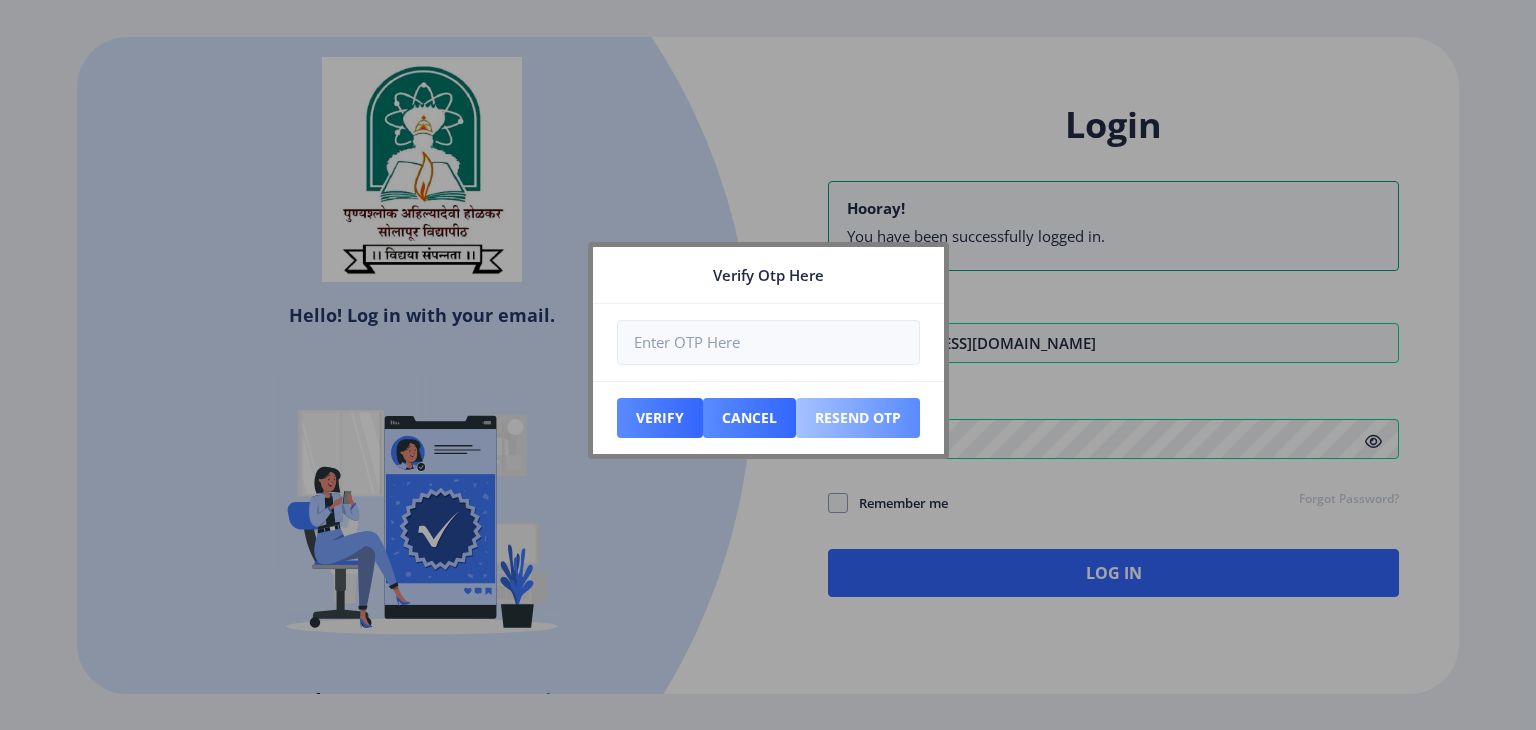 drag, startPoint x: 1147, startPoint y: 409, endPoint x: 897, endPoint y: 413, distance: 250.032 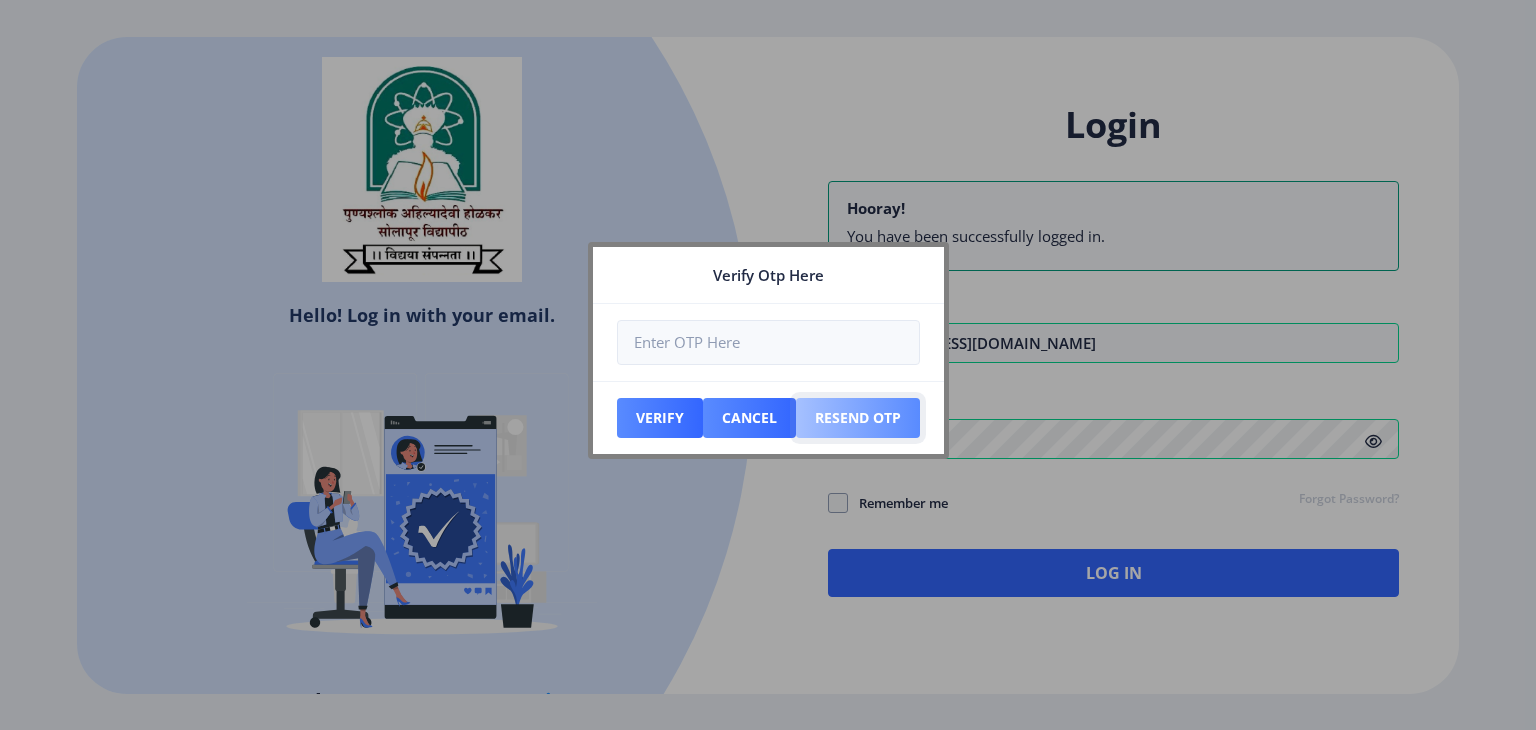 click on "Resend Otp" at bounding box center [660, 418] 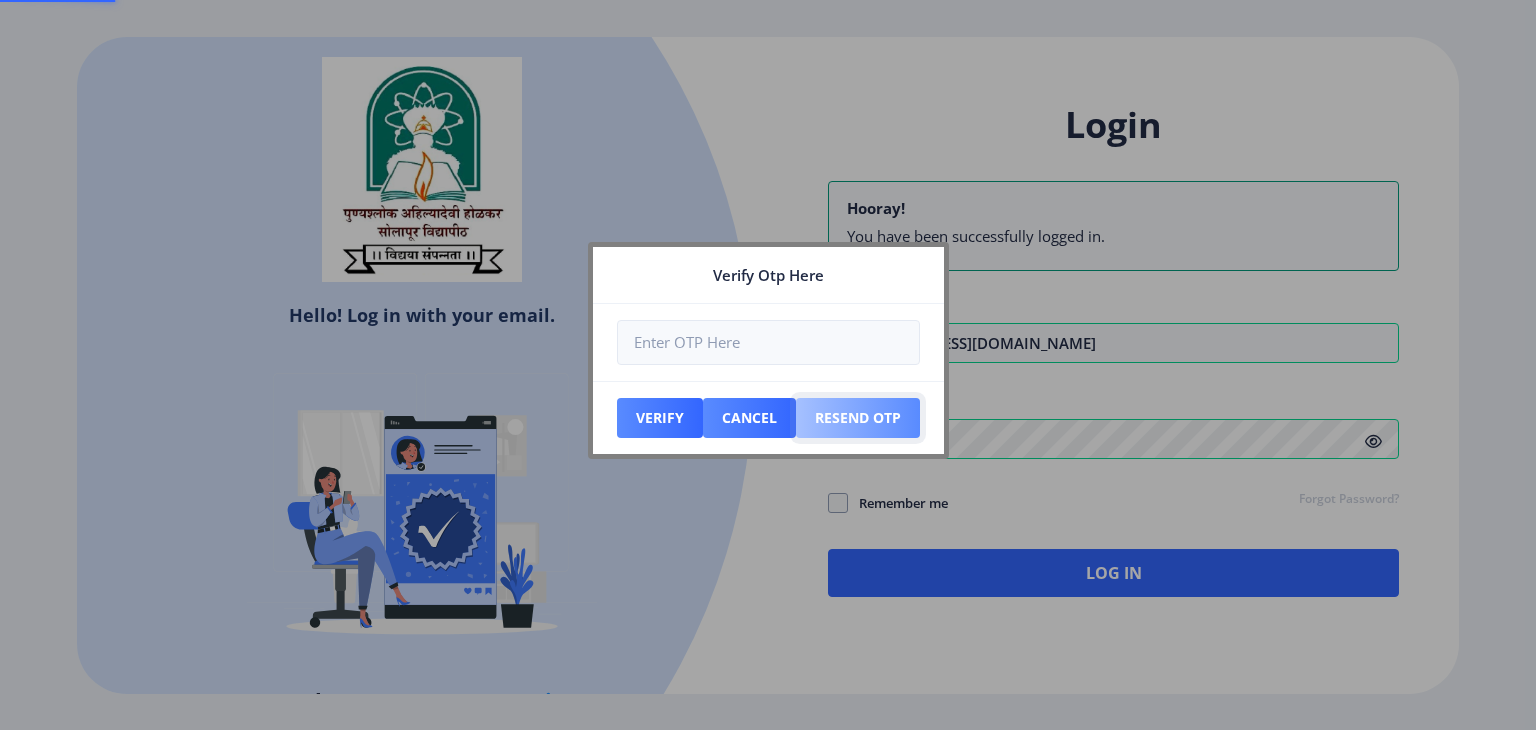 click on "Resend Otp" at bounding box center [660, 418] 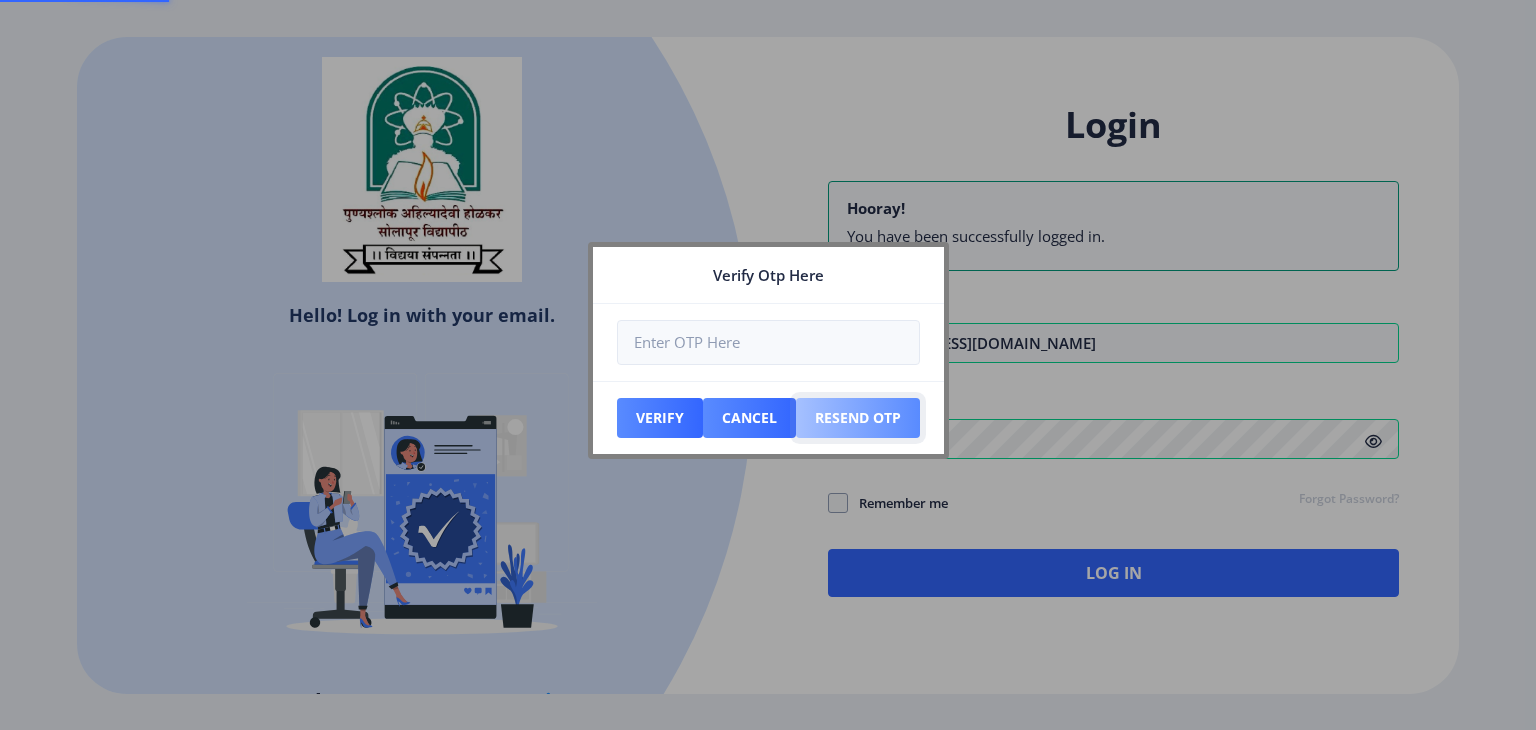 click on "Resend Otp" at bounding box center (660, 418) 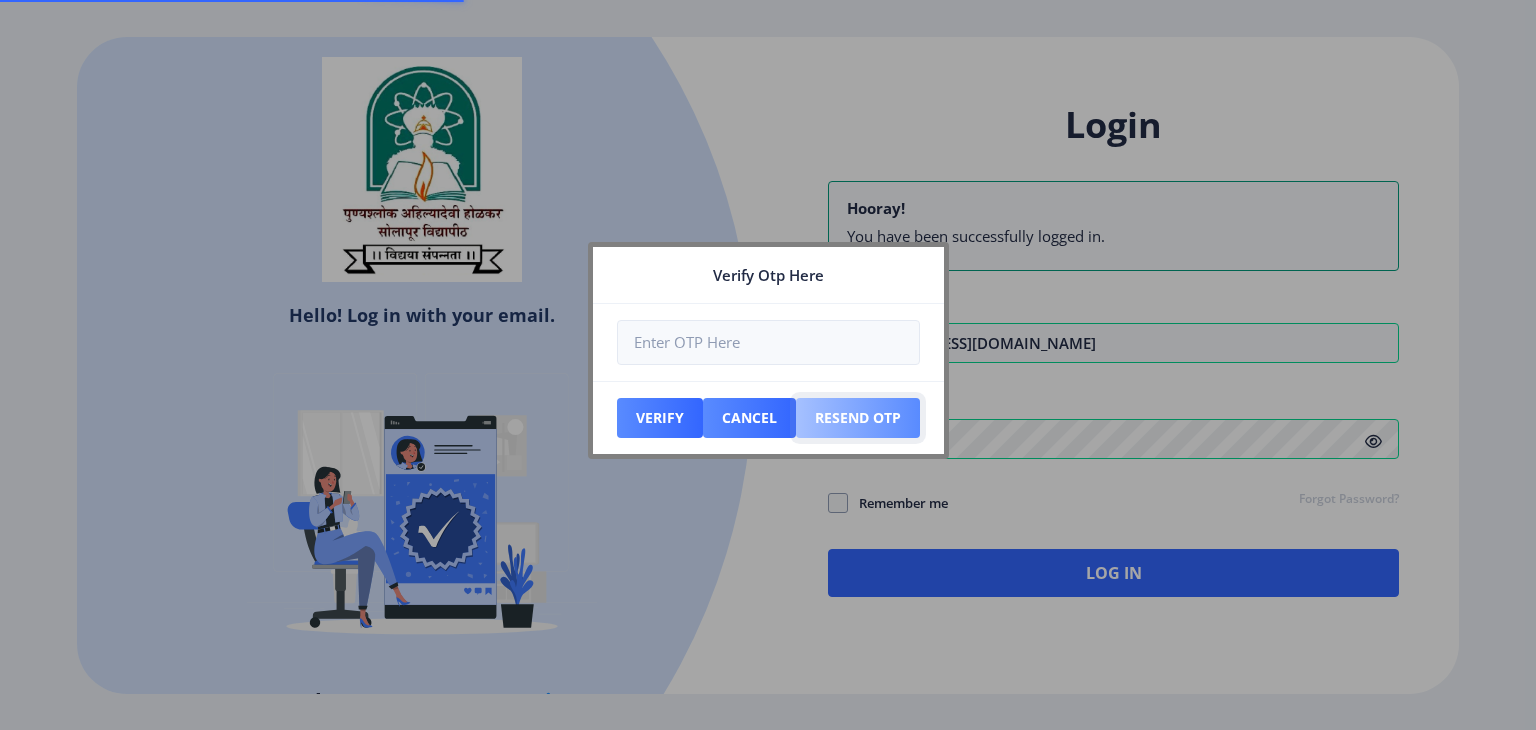 click on "Resend Otp" at bounding box center (660, 418) 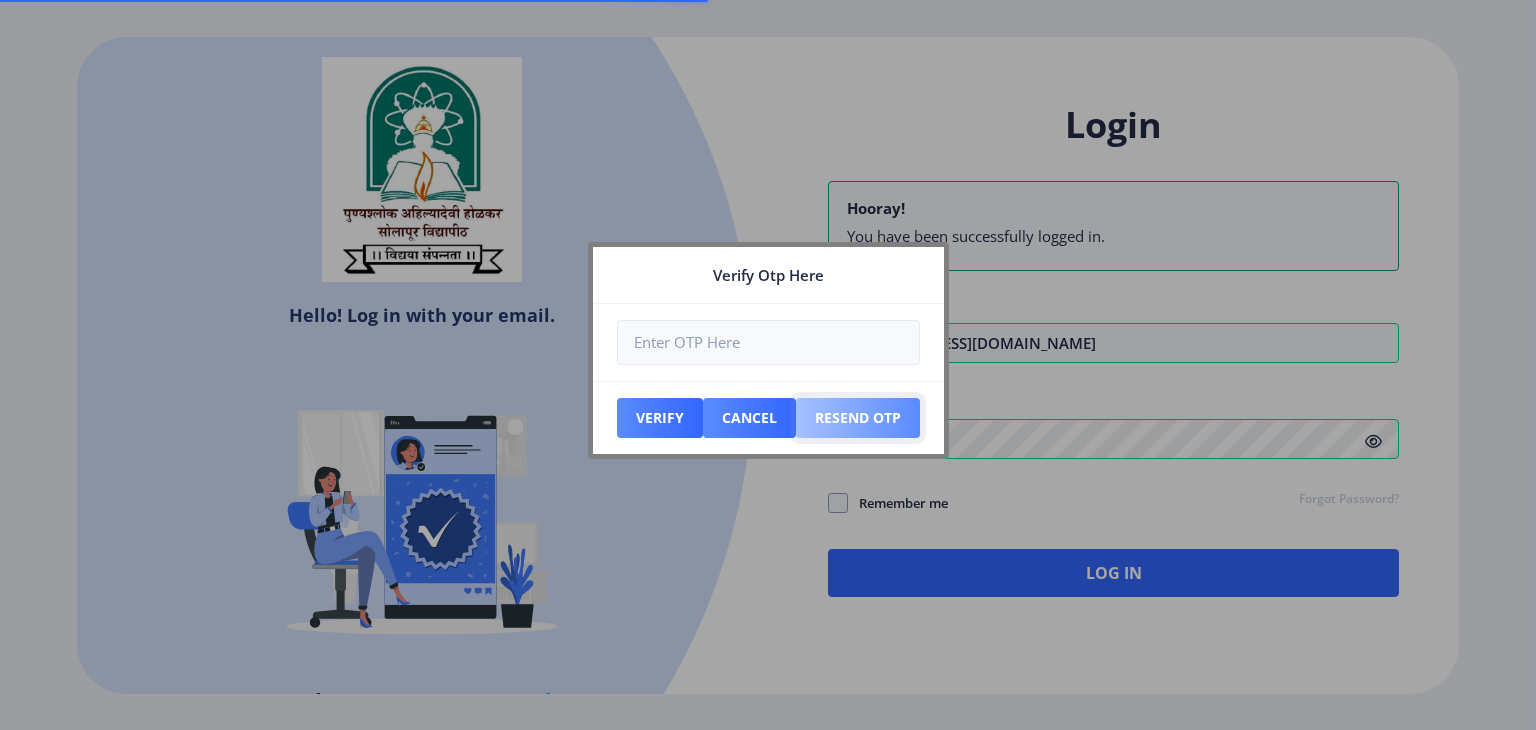 click on "Resend Otp" at bounding box center [660, 418] 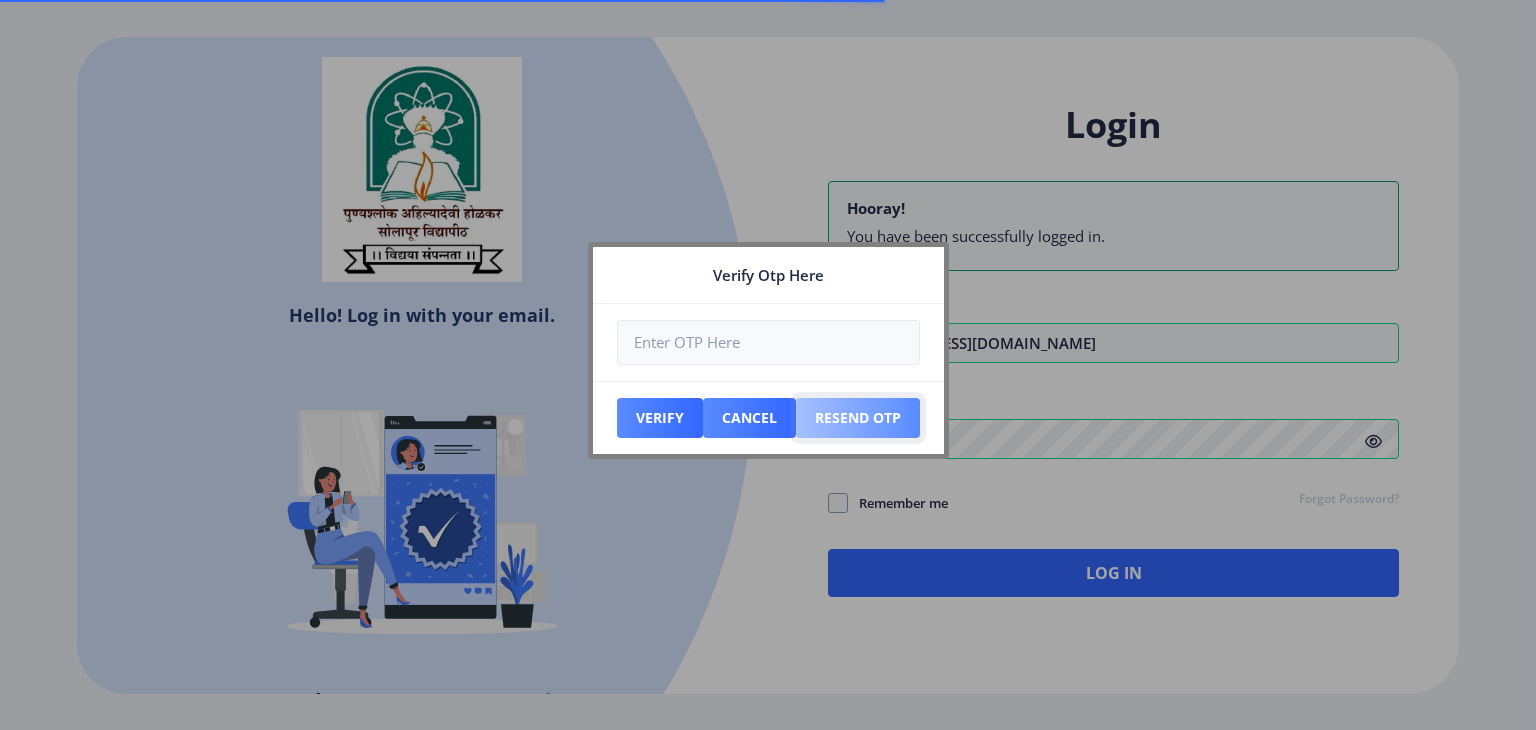 click on "Resend Otp" at bounding box center [660, 418] 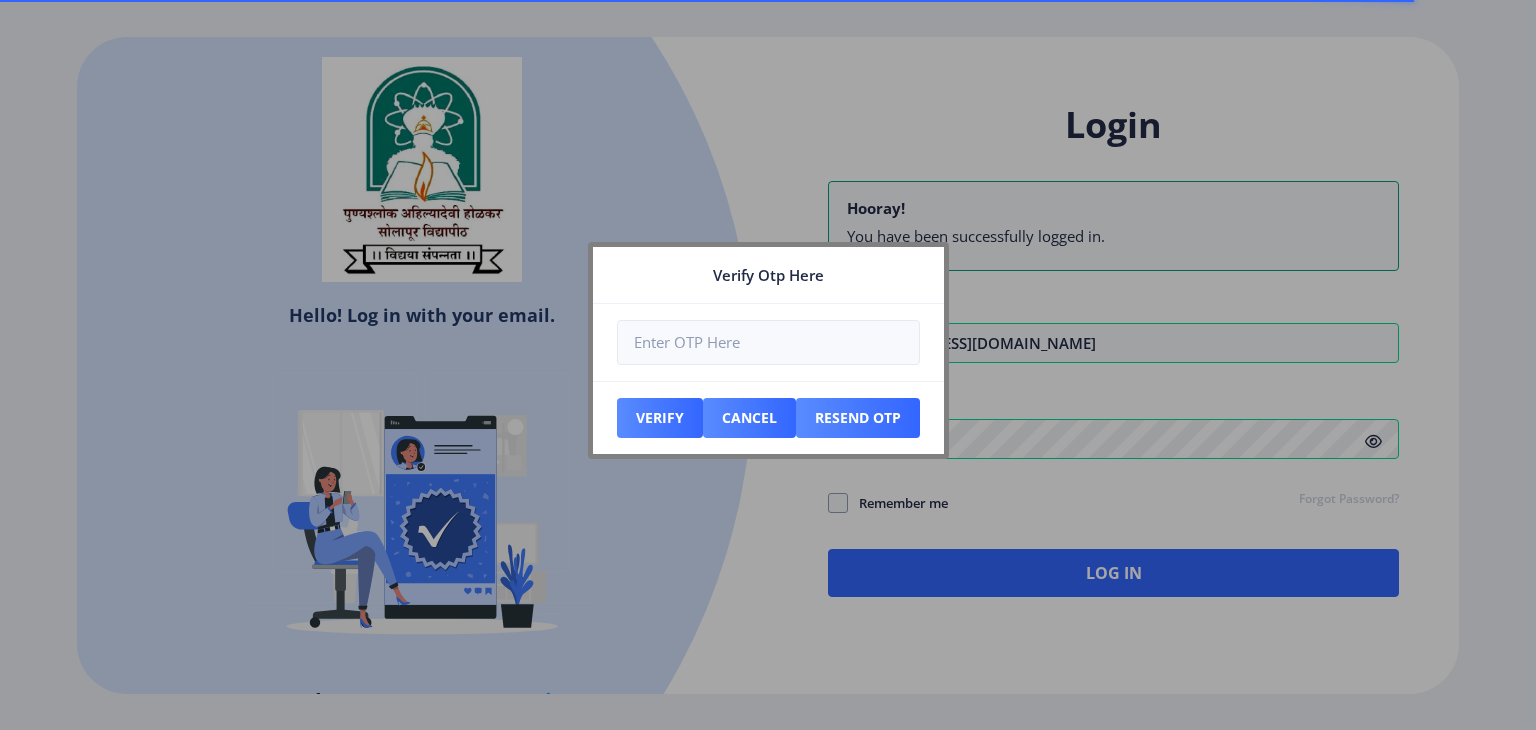click 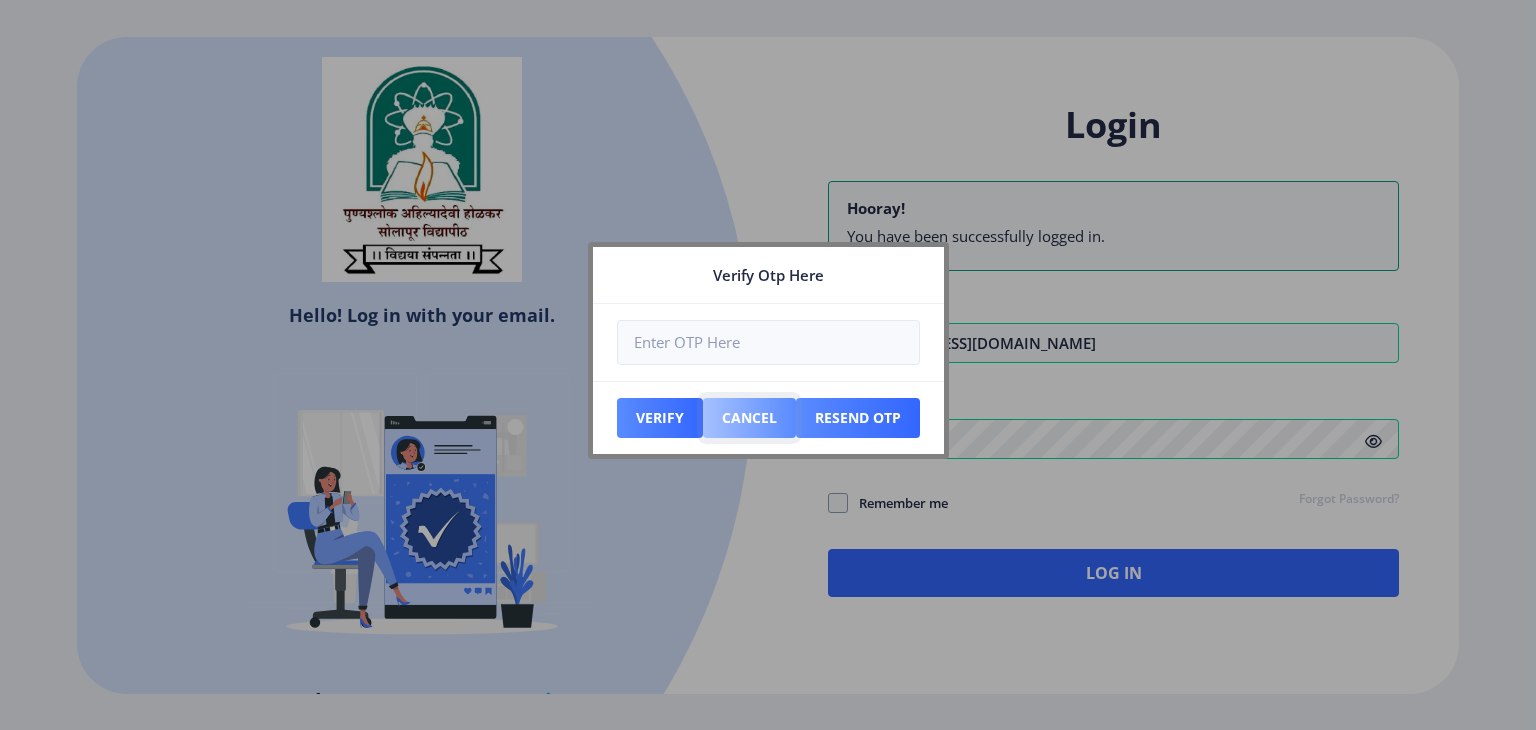 click on "Cancel" at bounding box center (660, 418) 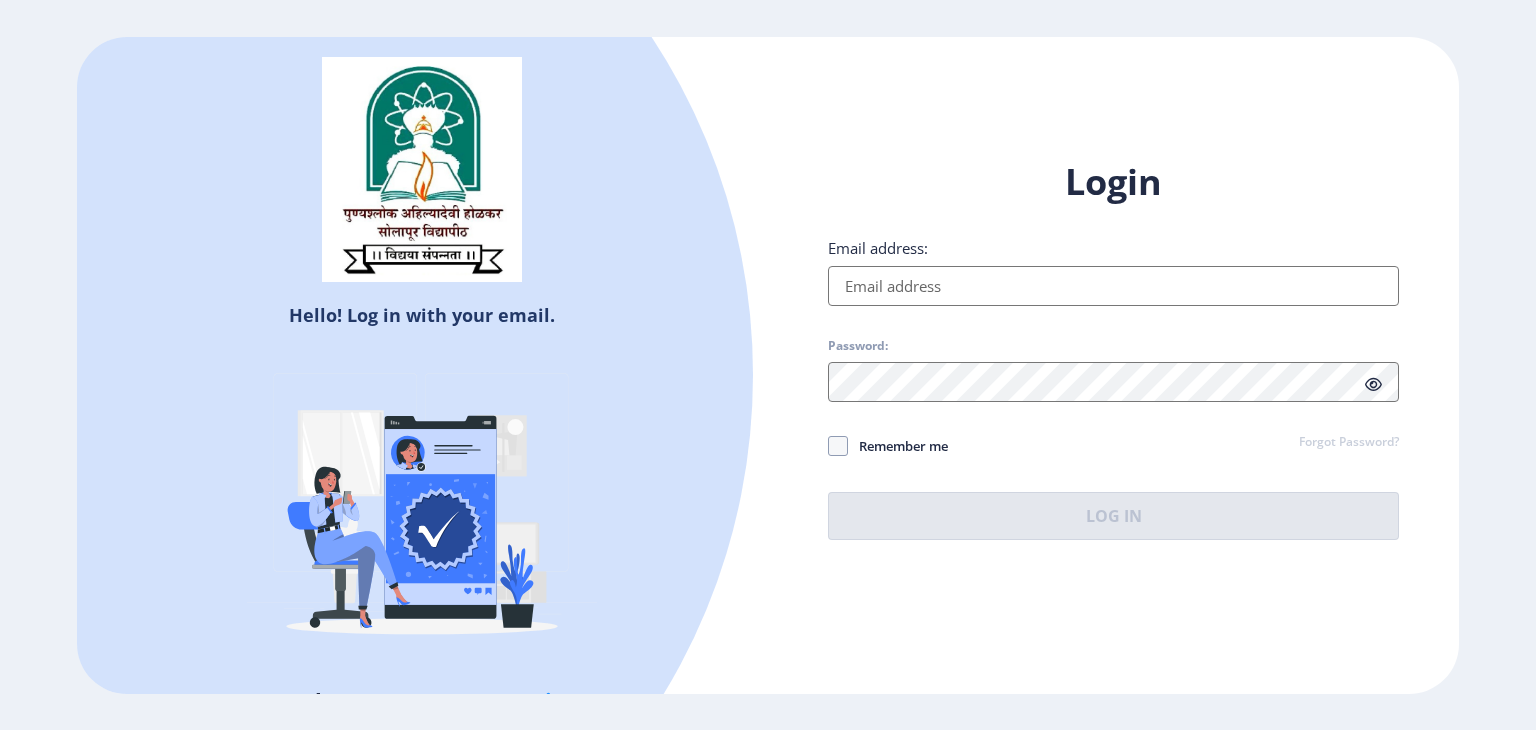 click on "Email address:" 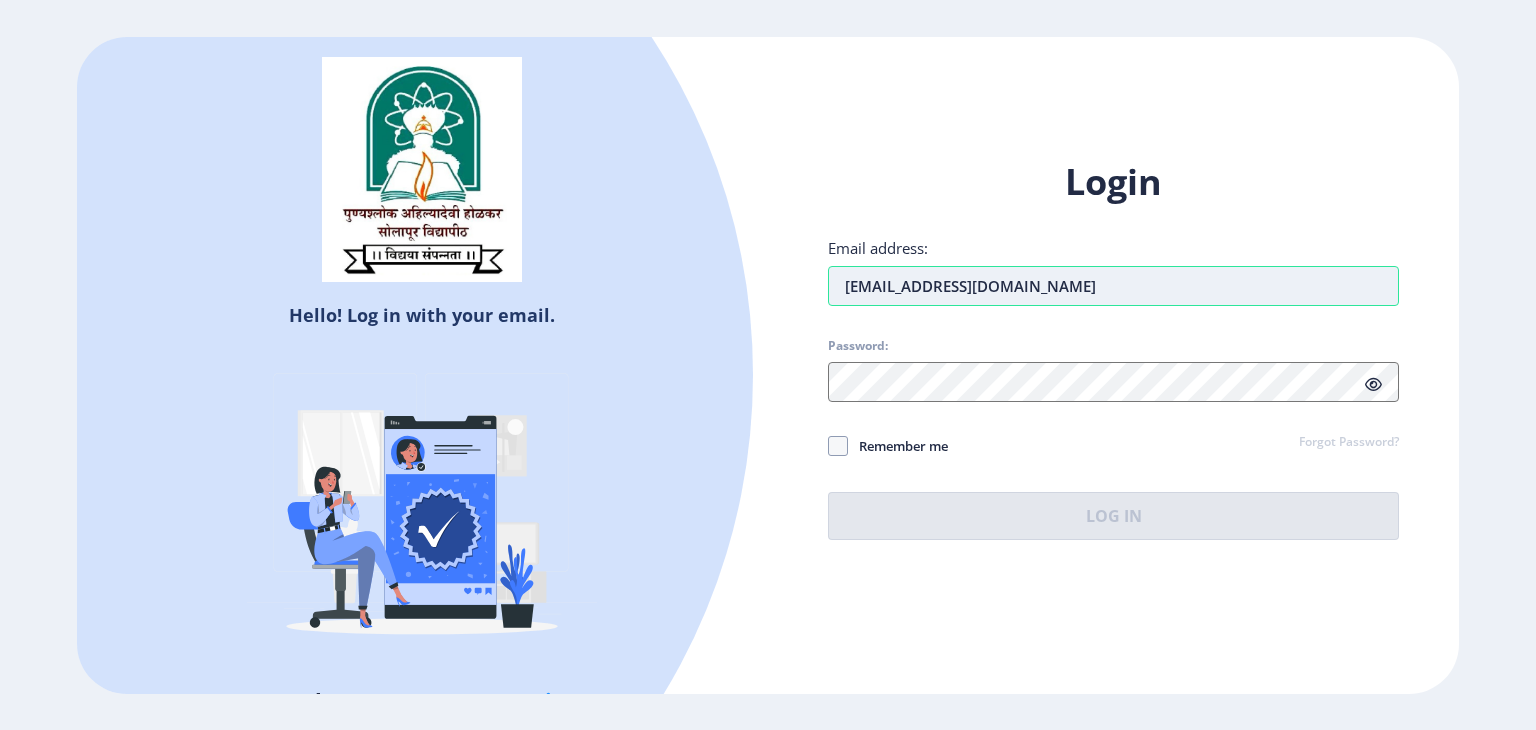 click on "[EMAIL_ADDRESS][DOMAIN_NAME]" at bounding box center [1113, 286] 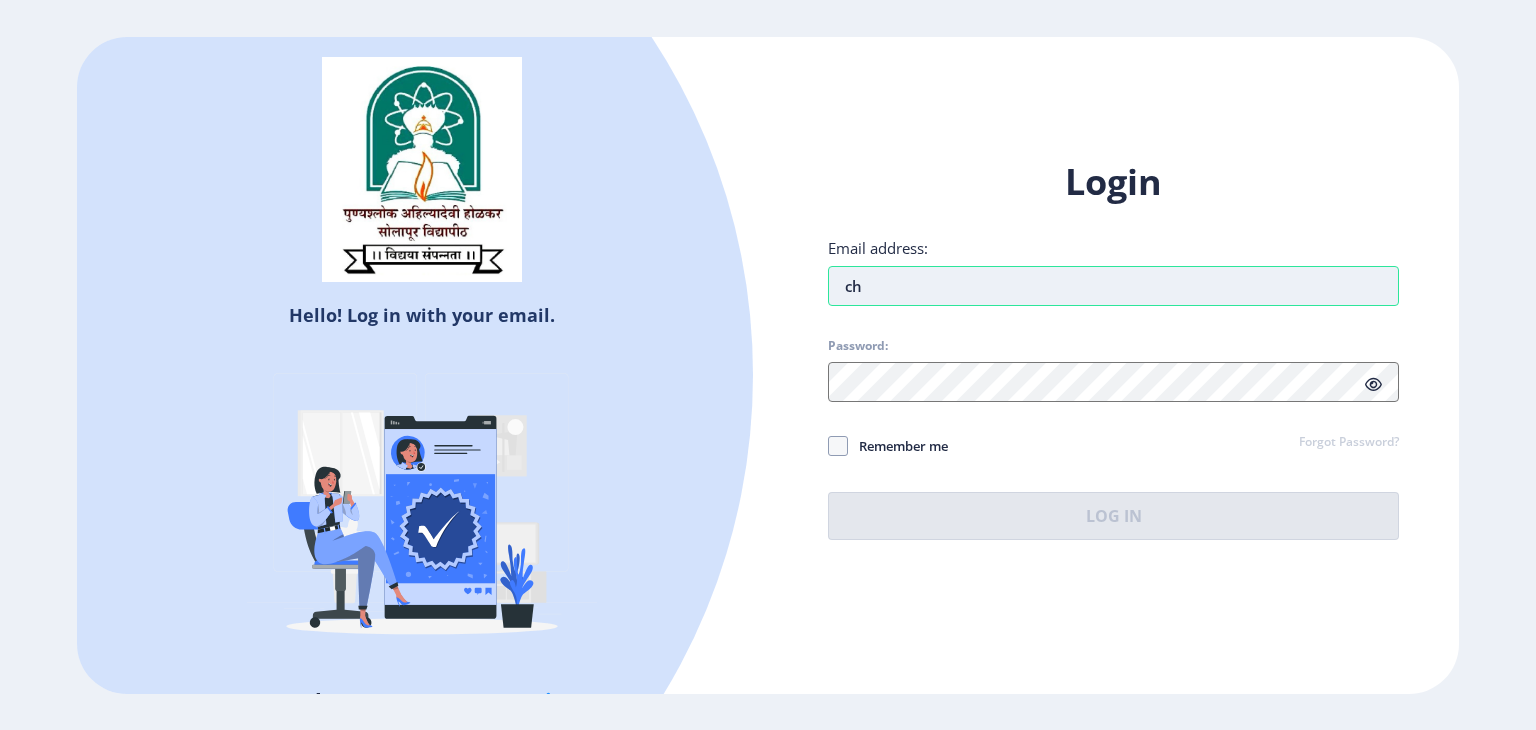 type on "c" 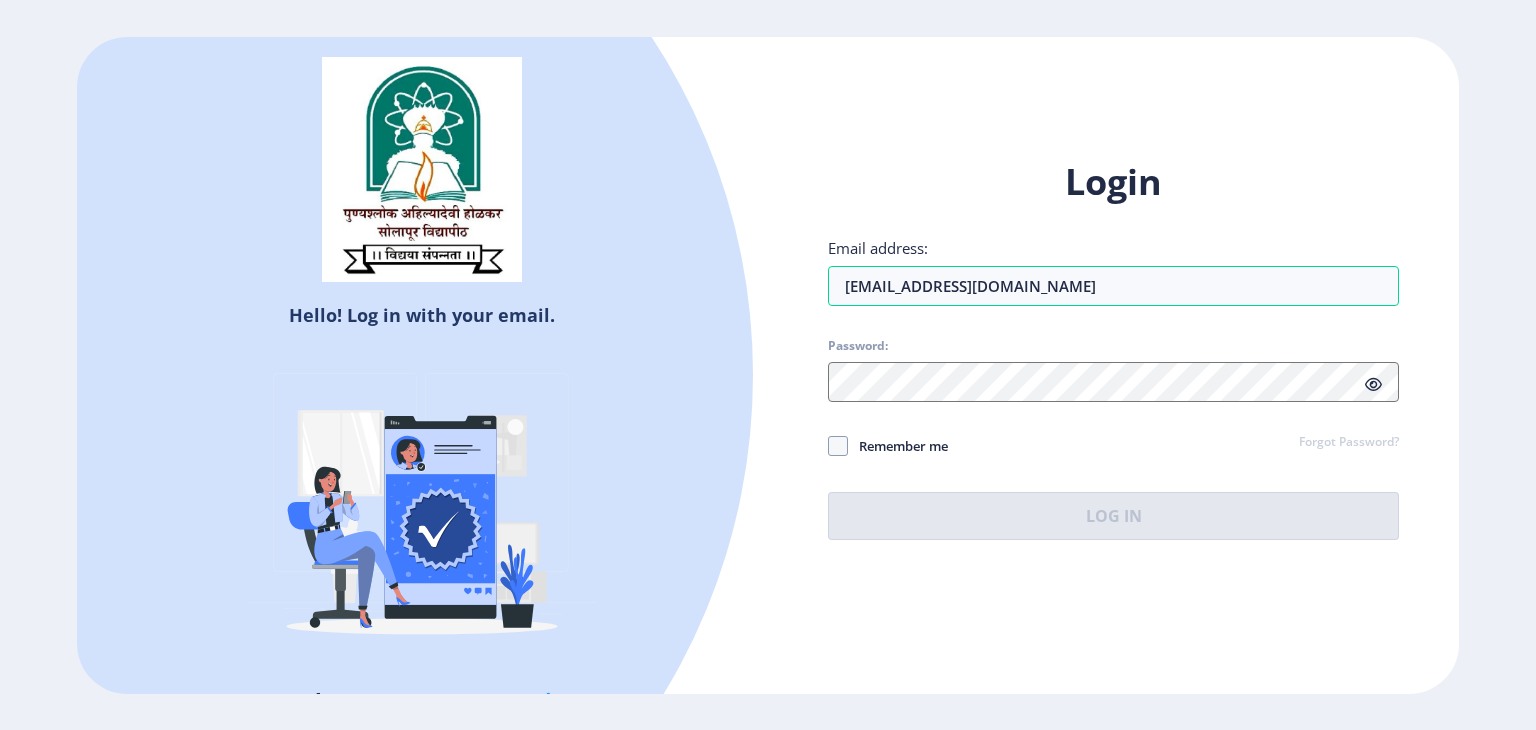 click on "Login Email address: [EMAIL_ADDRESS][DOMAIN_NAME] Password: Remember me Forgot Password?  Log In   Don't have an account?  Register" 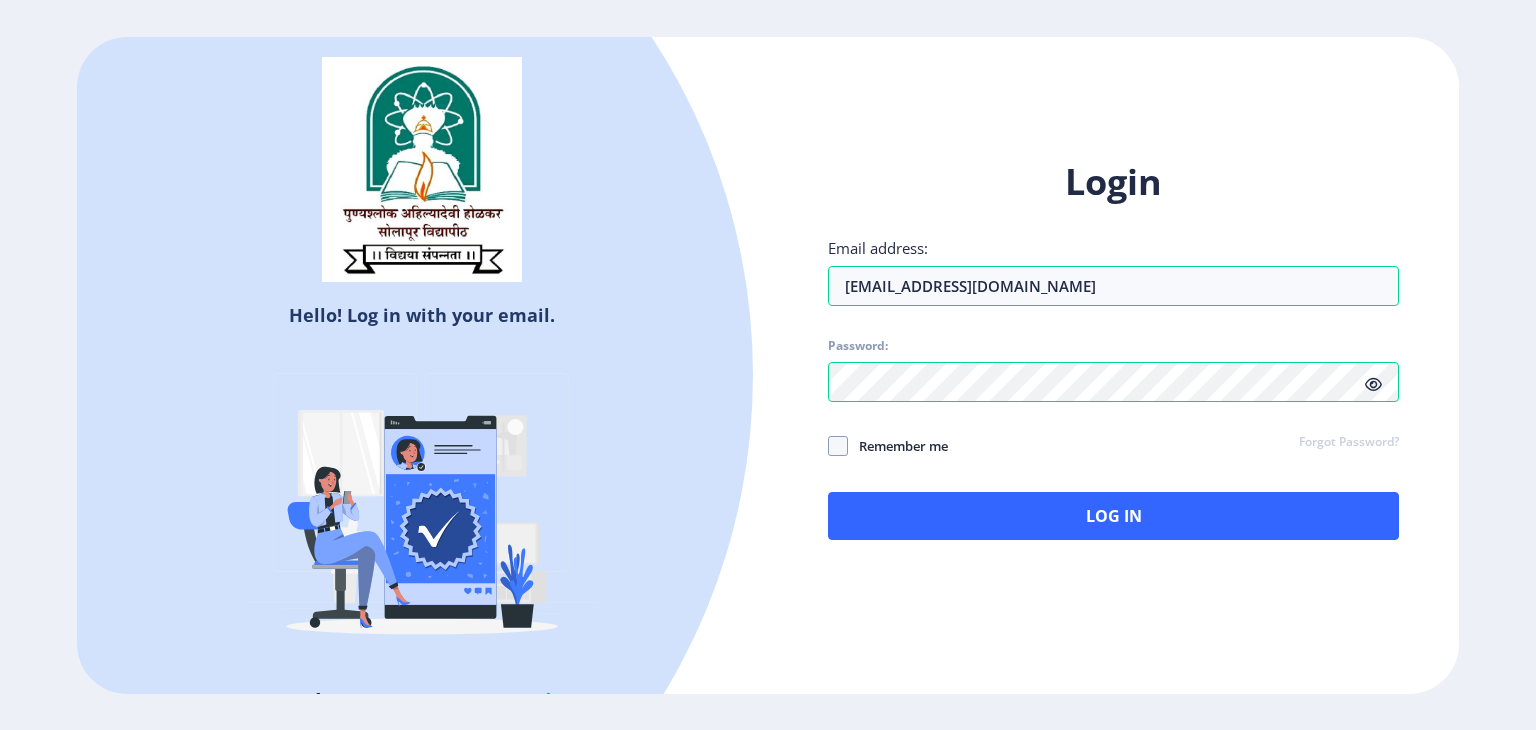click 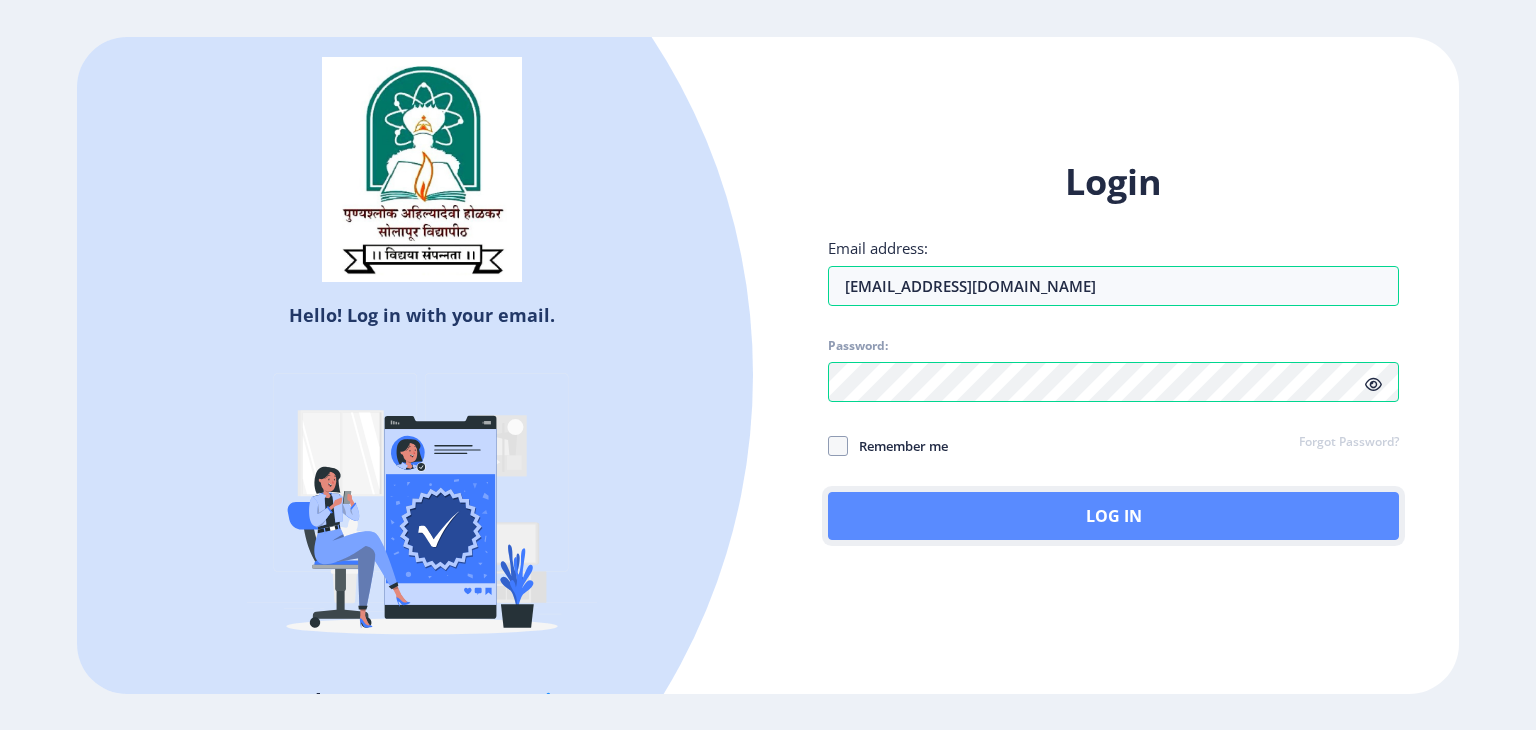 click on "Log In" 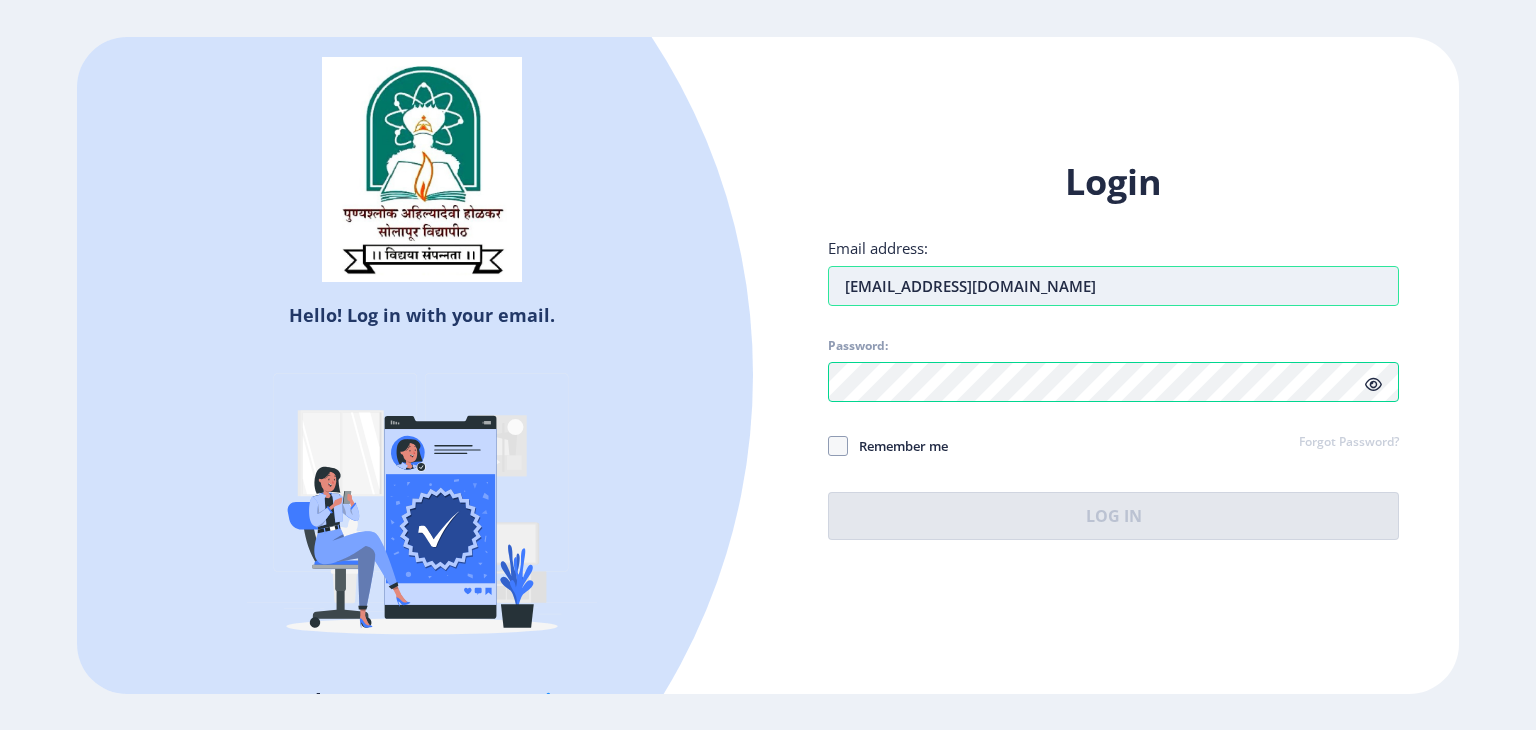 click on "[EMAIL_ADDRESS][DOMAIN_NAME]" at bounding box center (1113, 286) 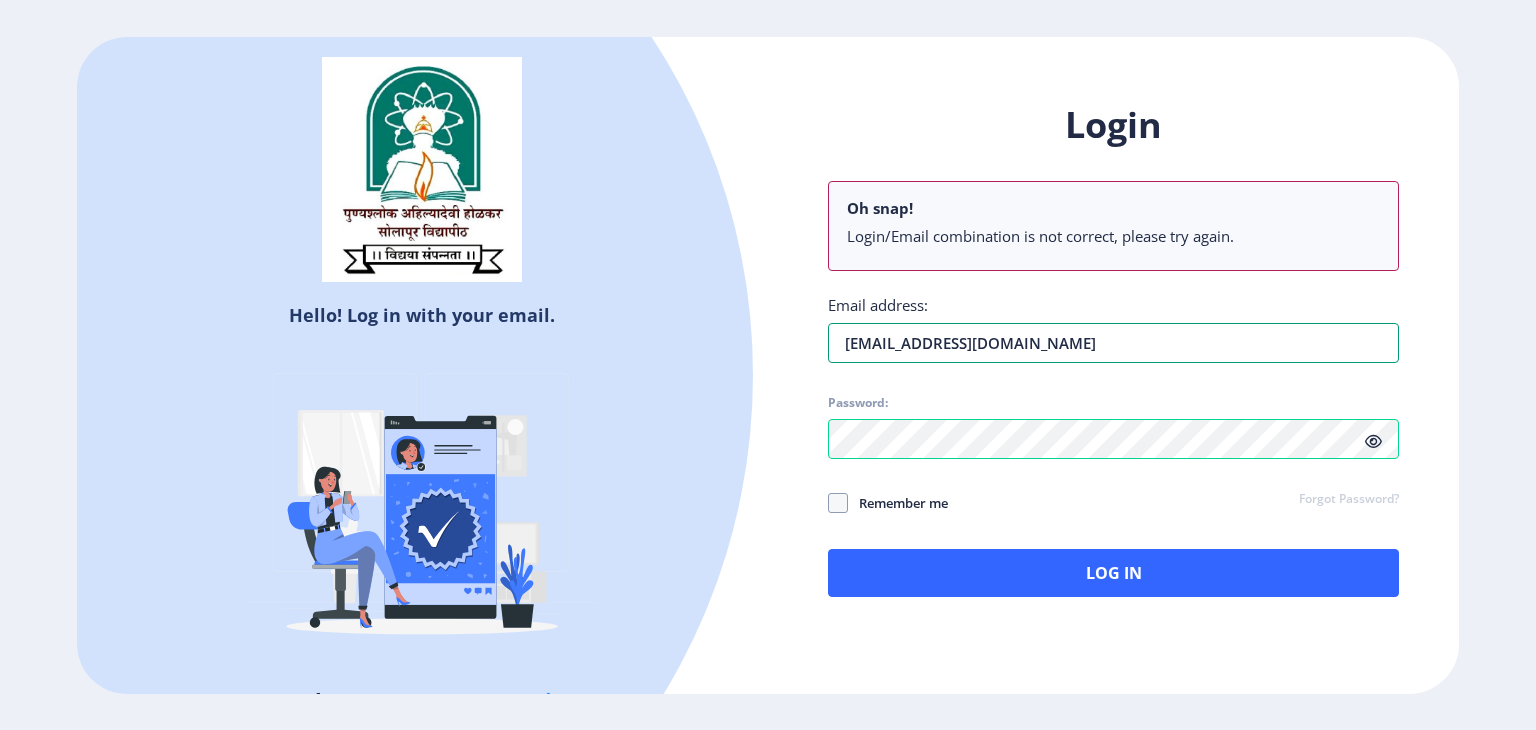 type on "[EMAIL_ADDRESS][DOMAIN_NAME]" 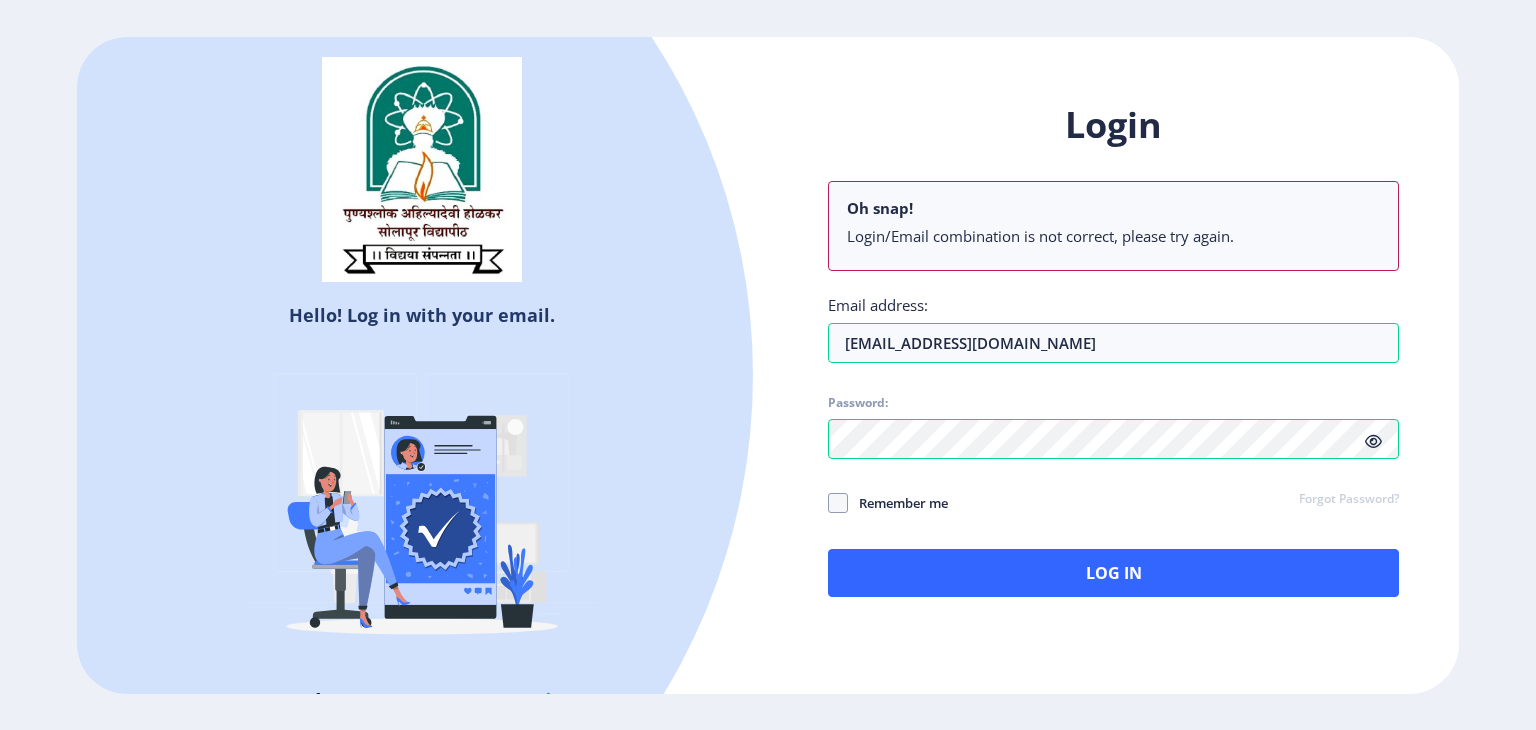 click on "Email address: [EMAIL_ADDRESS][DOMAIN_NAME]" 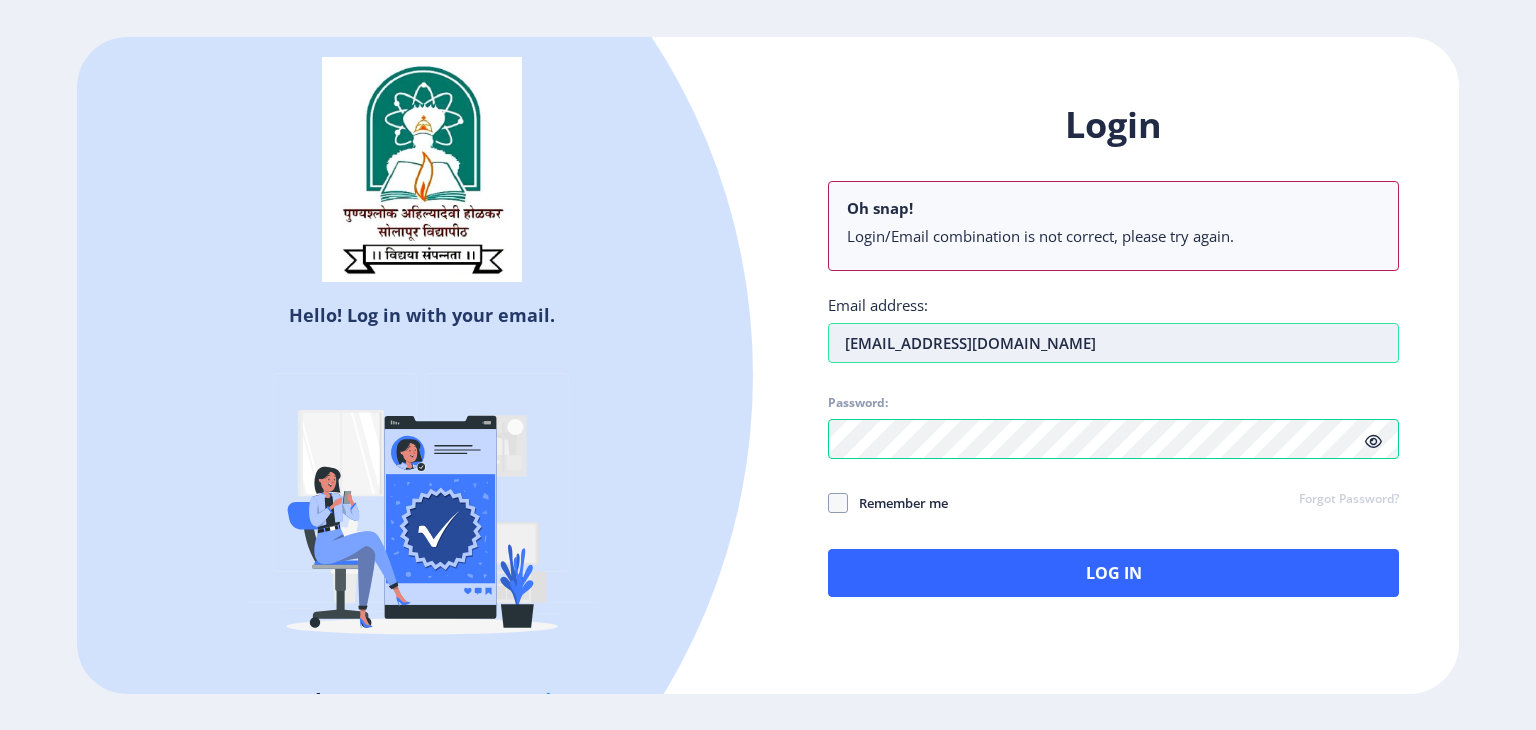 click on "[EMAIL_ADDRESS][DOMAIN_NAME]" at bounding box center (1113, 343) 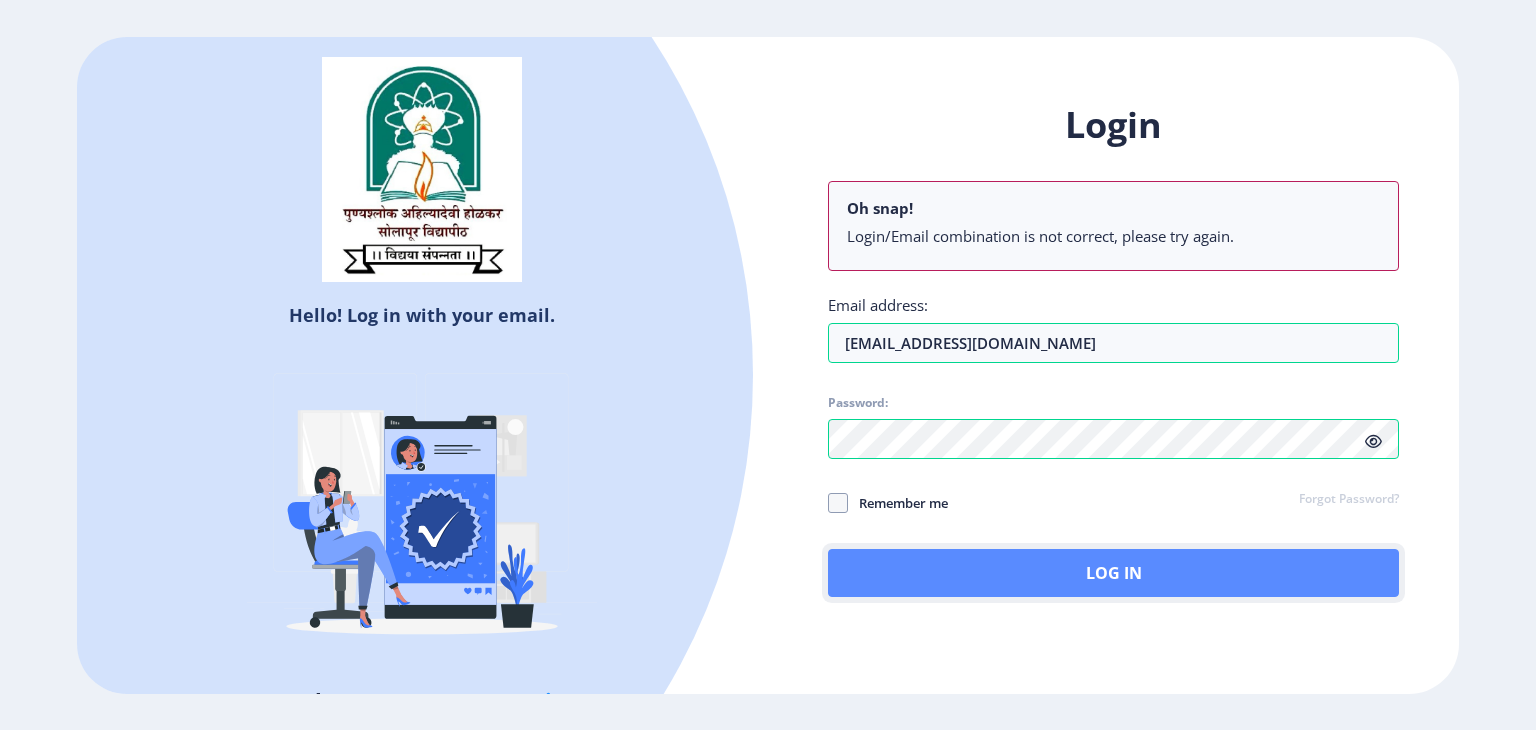 click on "Log In" 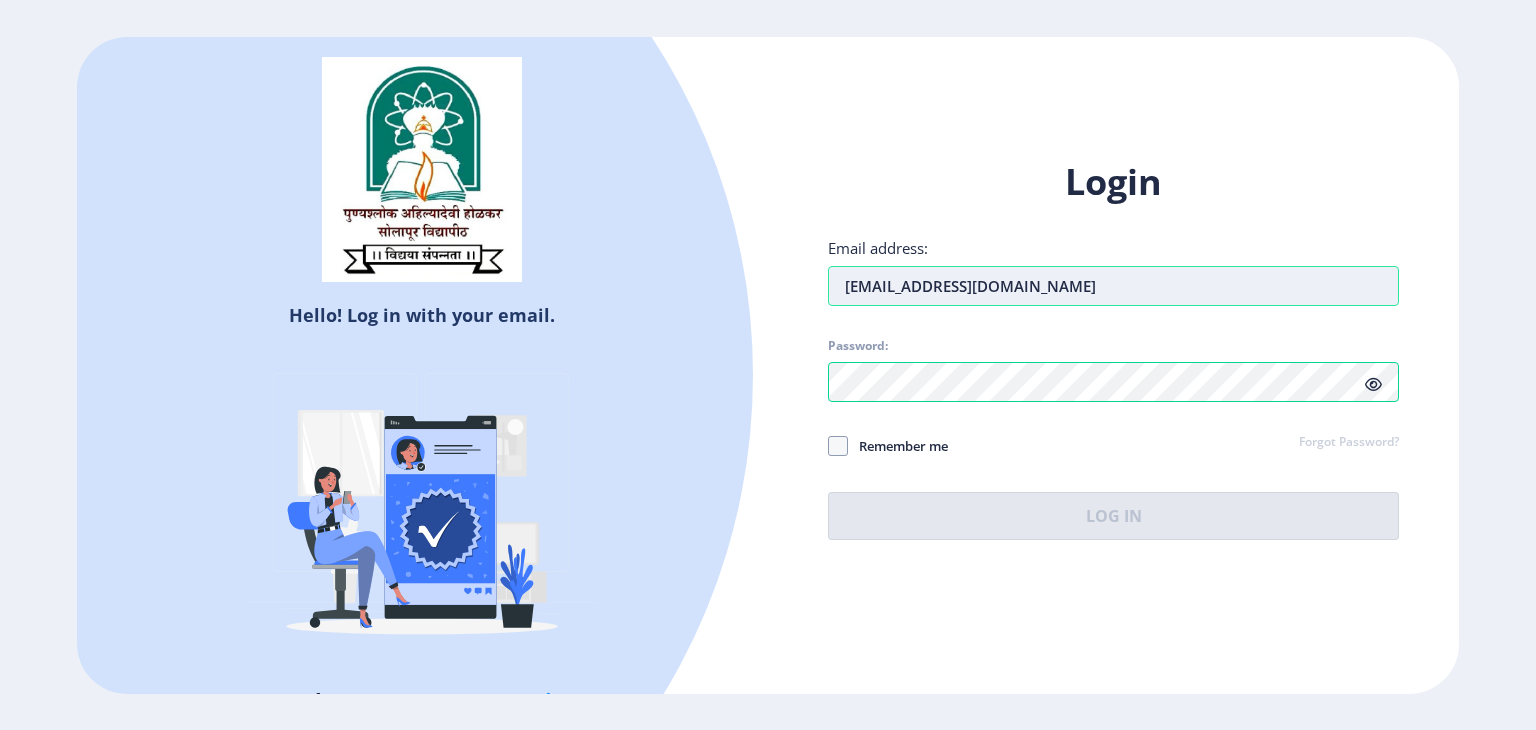 click on "[EMAIL_ADDRESS][DOMAIN_NAME]" at bounding box center (1113, 286) 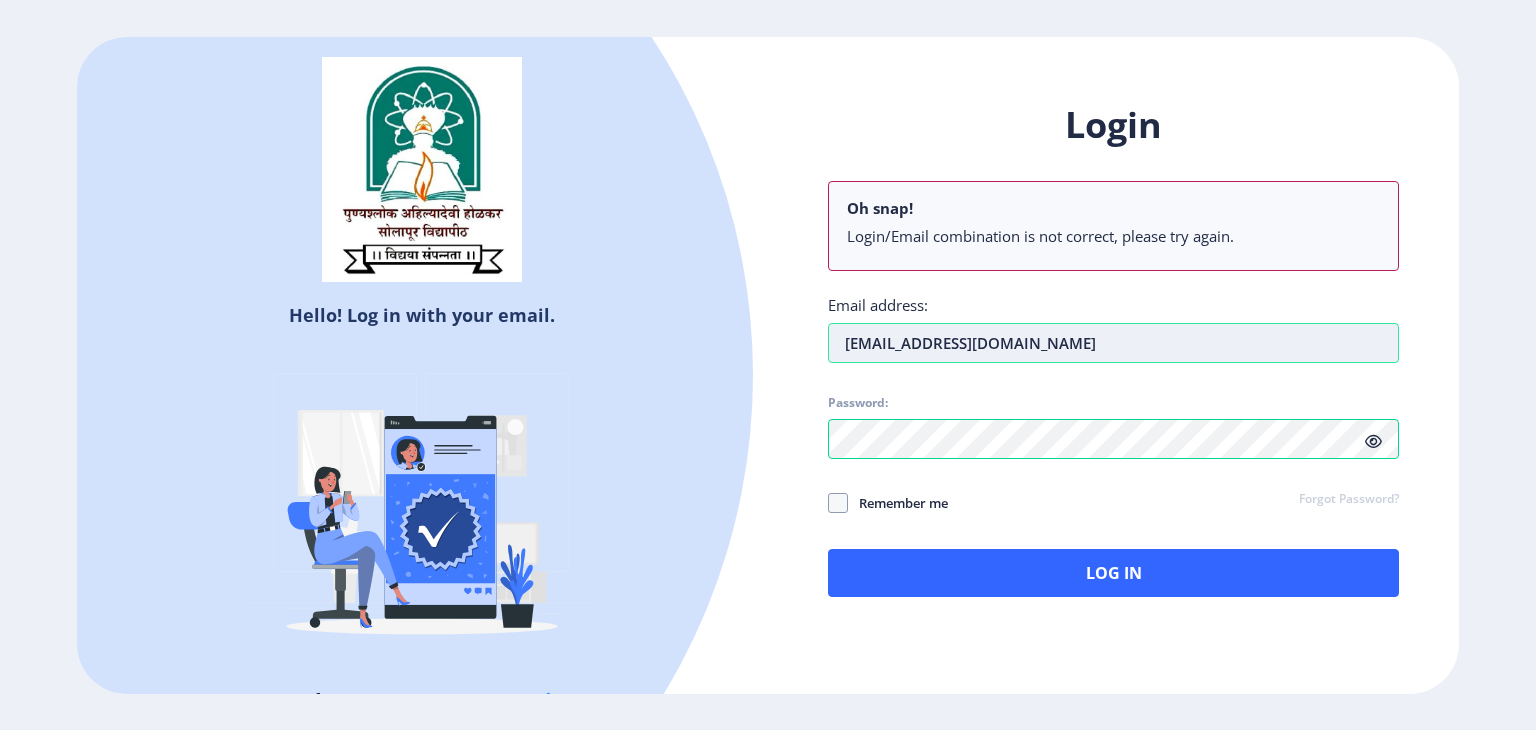 type 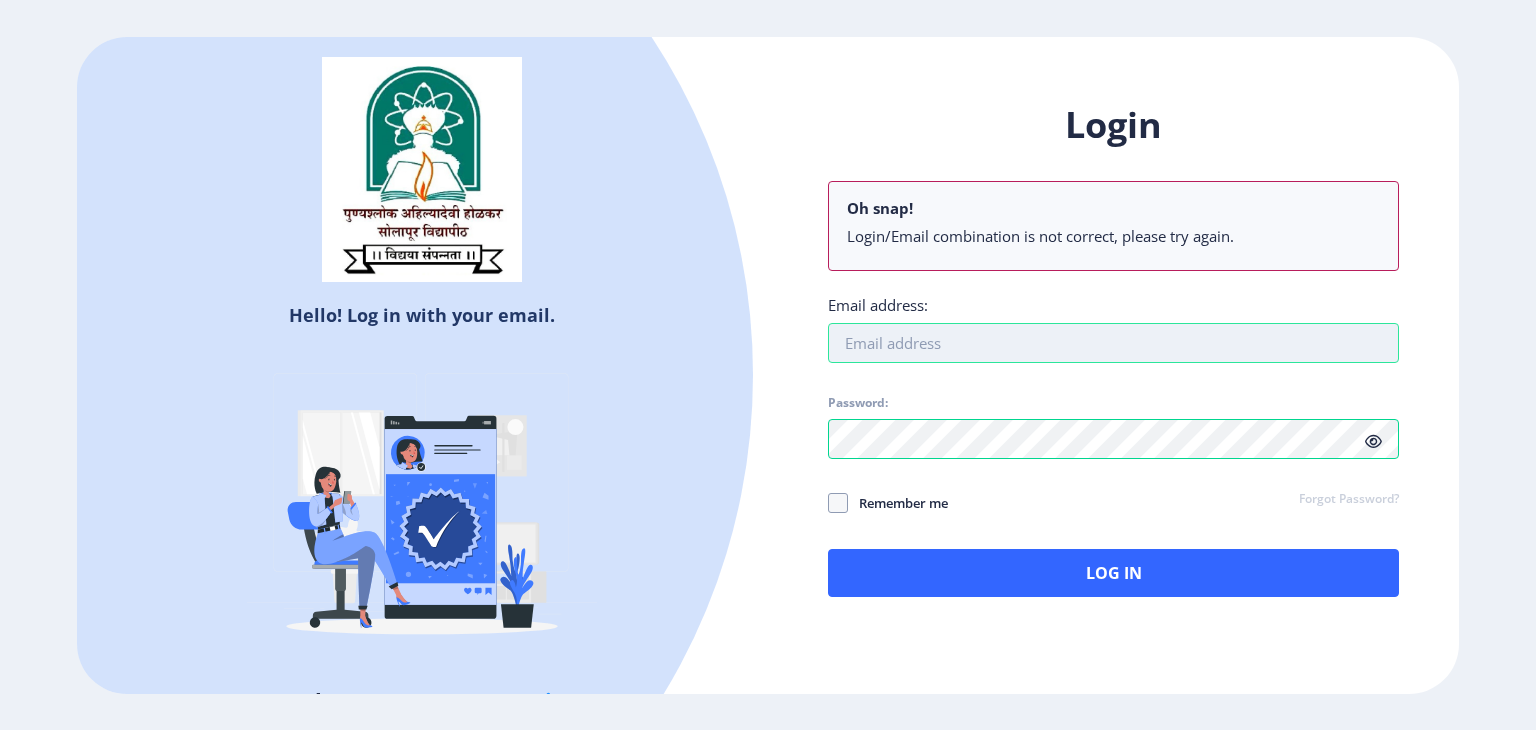 click on "Email address:" at bounding box center (1113, 343) 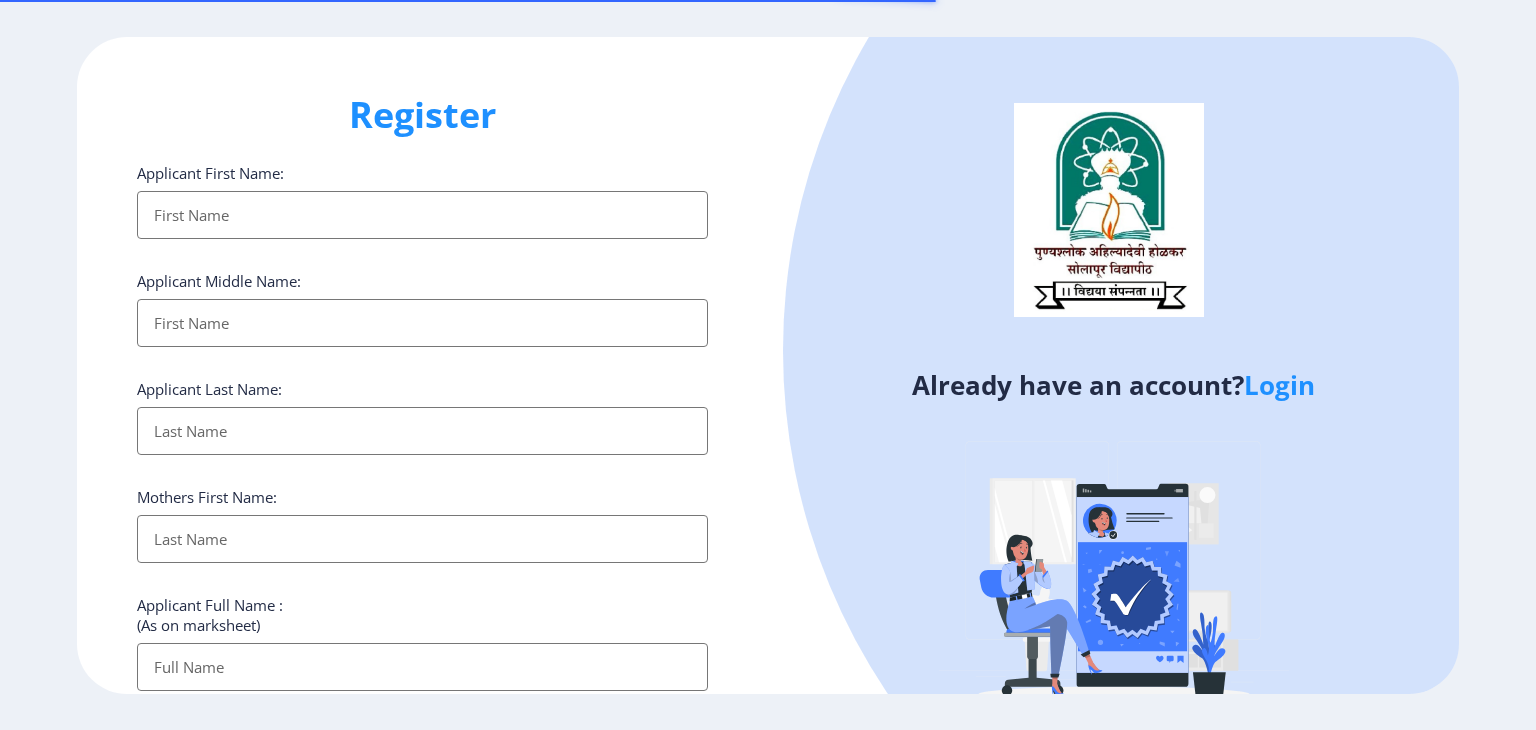 select 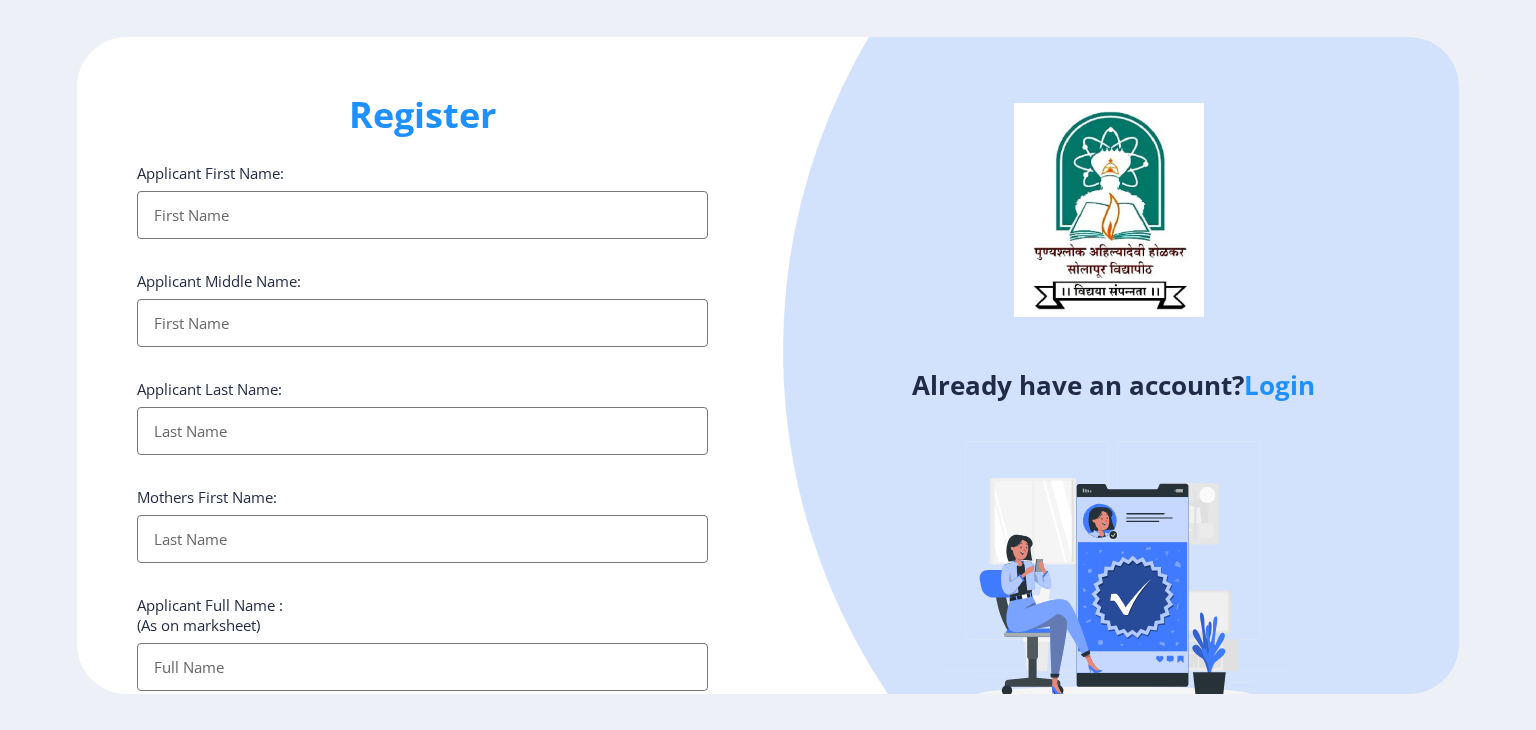 click on "Applicant First Name:" at bounding box center (422, 215) 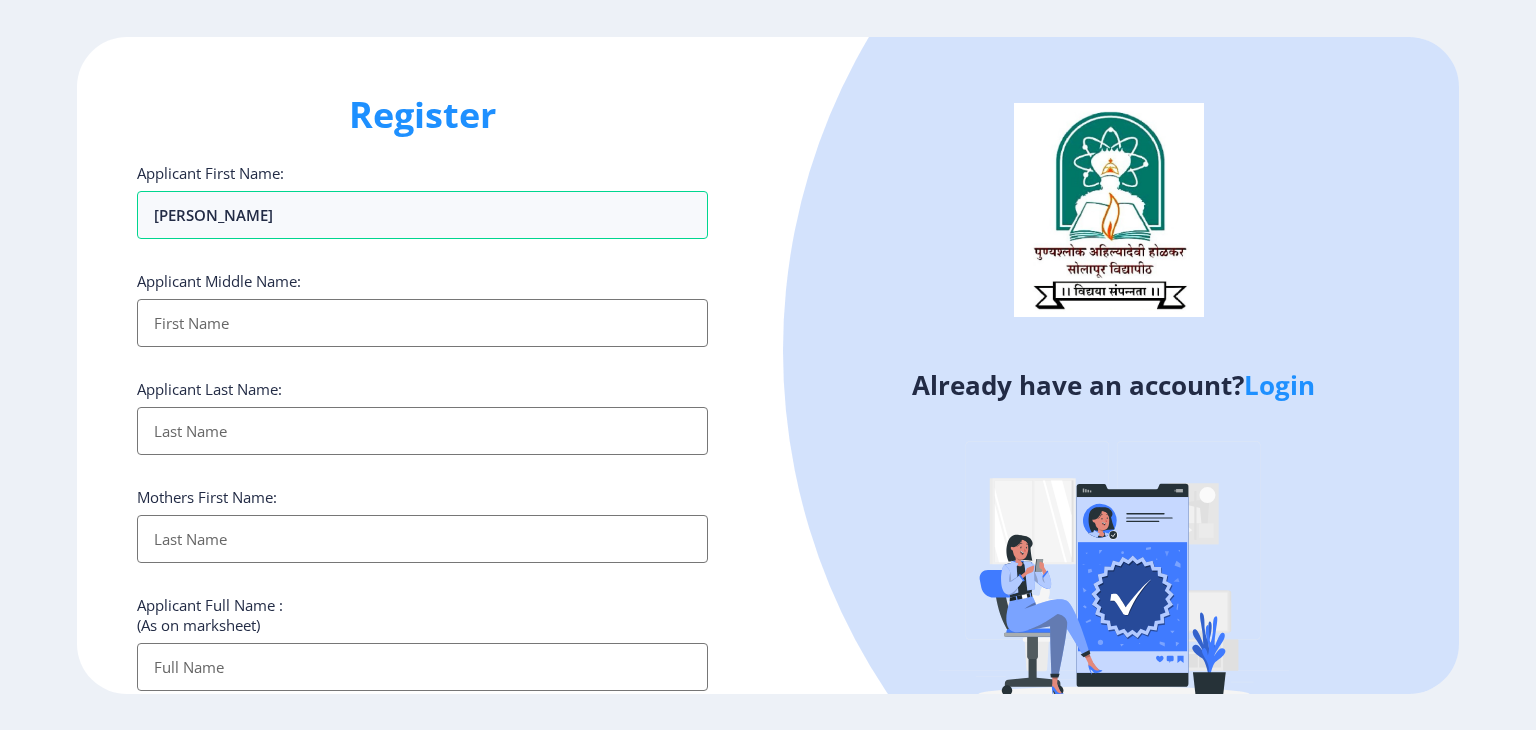 click on "Applicant First Name:" at bounding box center [422, 323] 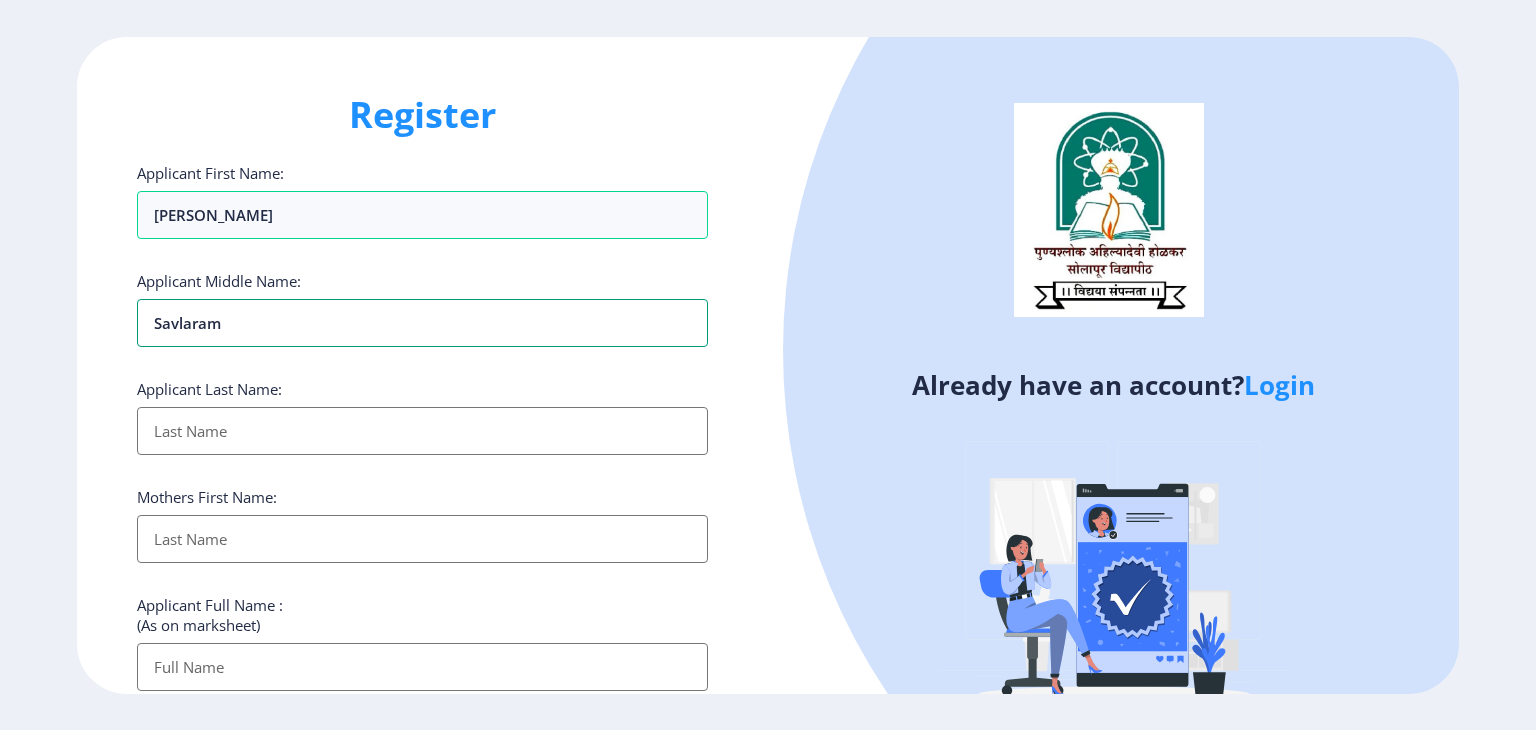 type on "savlaram" 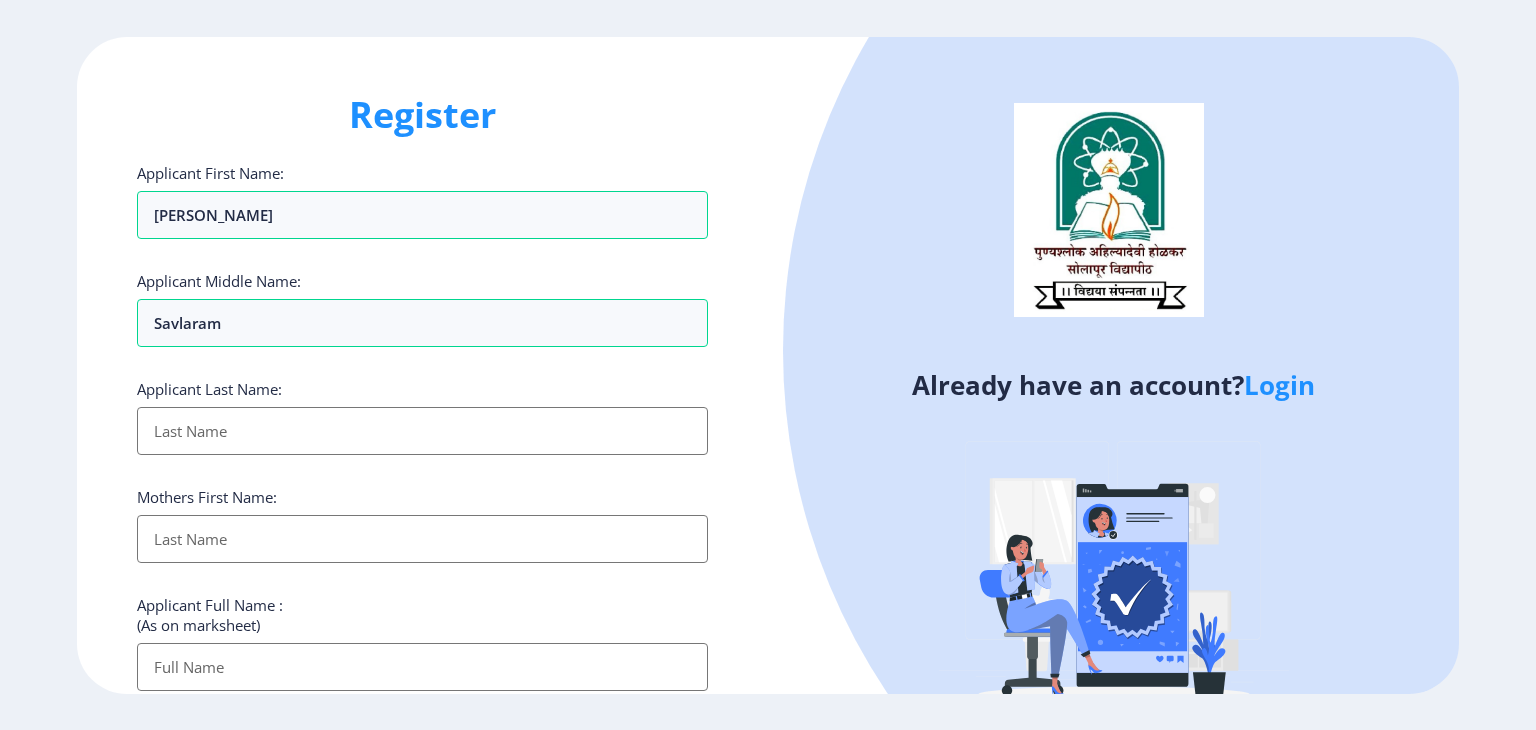 click on "Applicant First Name:" at bounding box center [422, 431] 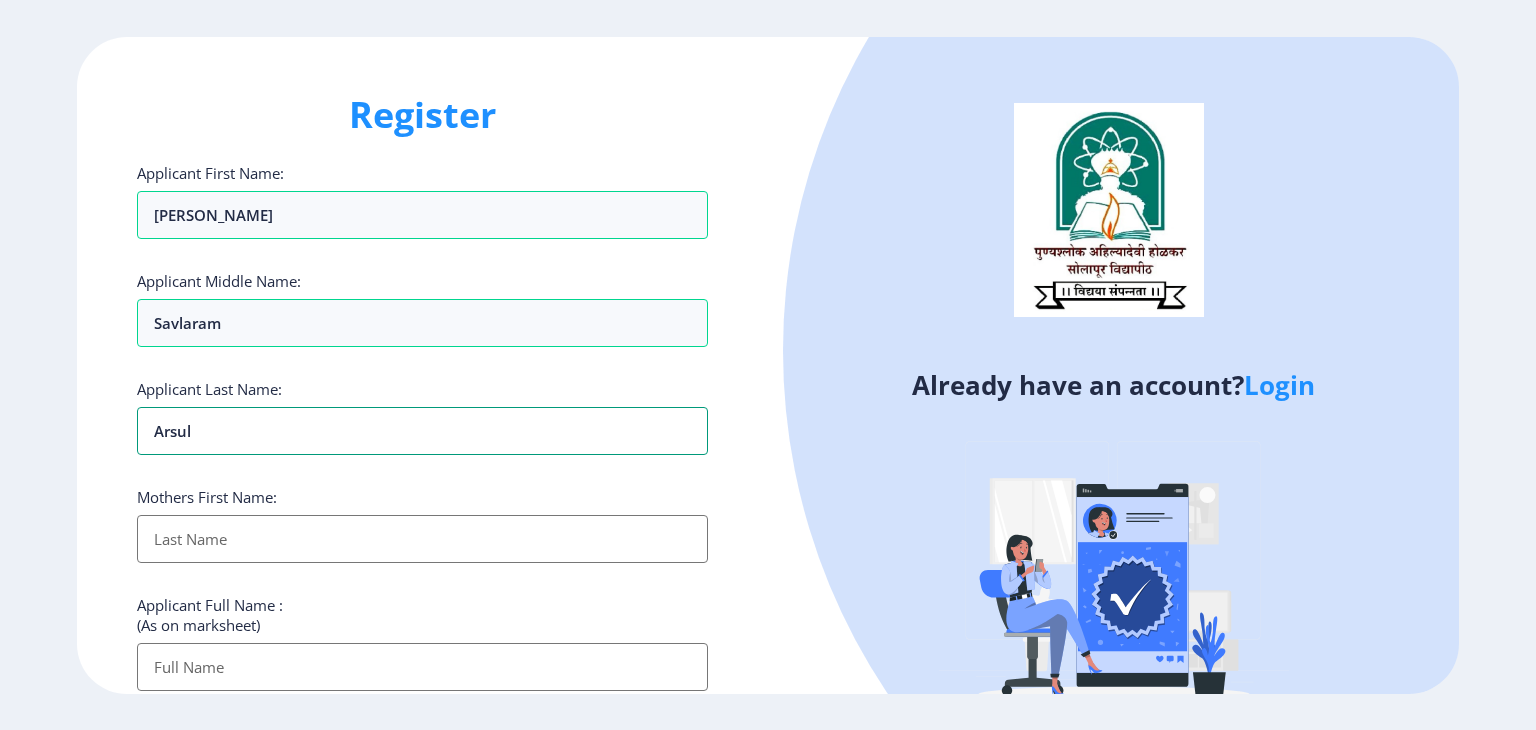 type on "arsul" 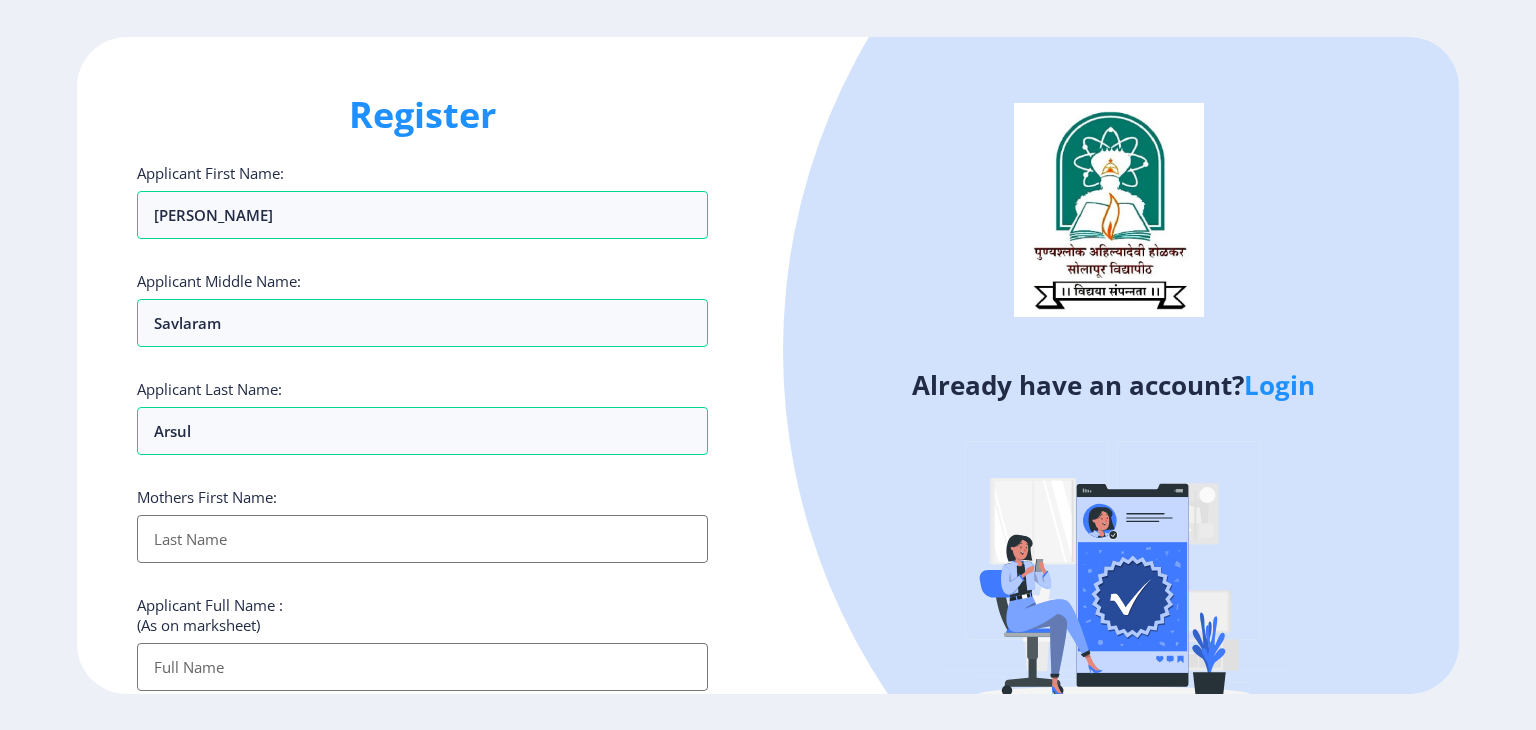 click on "Applicant First Name:" at bounding box center (422, 539) 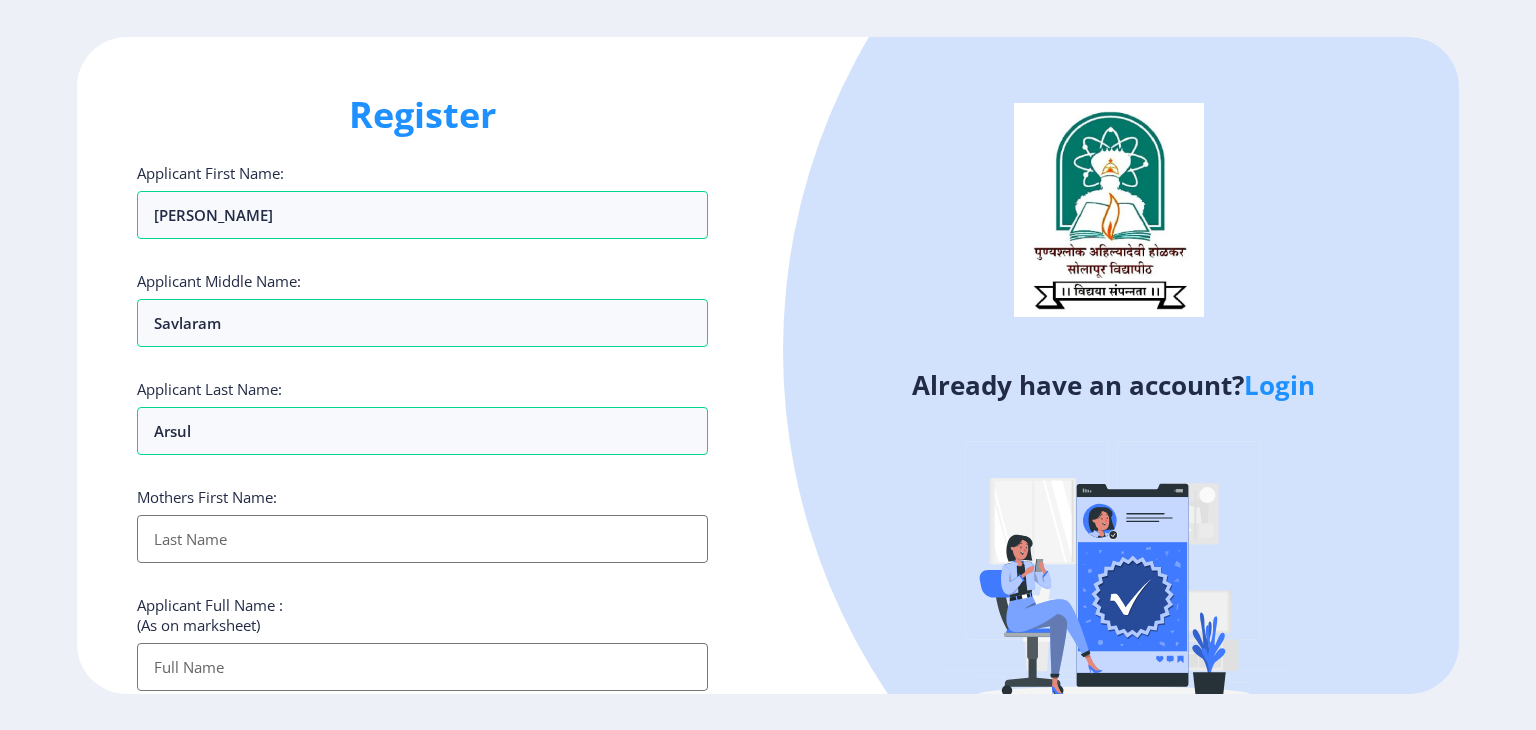 click on "Applicant First Name:" at bounding box center (422, 539) 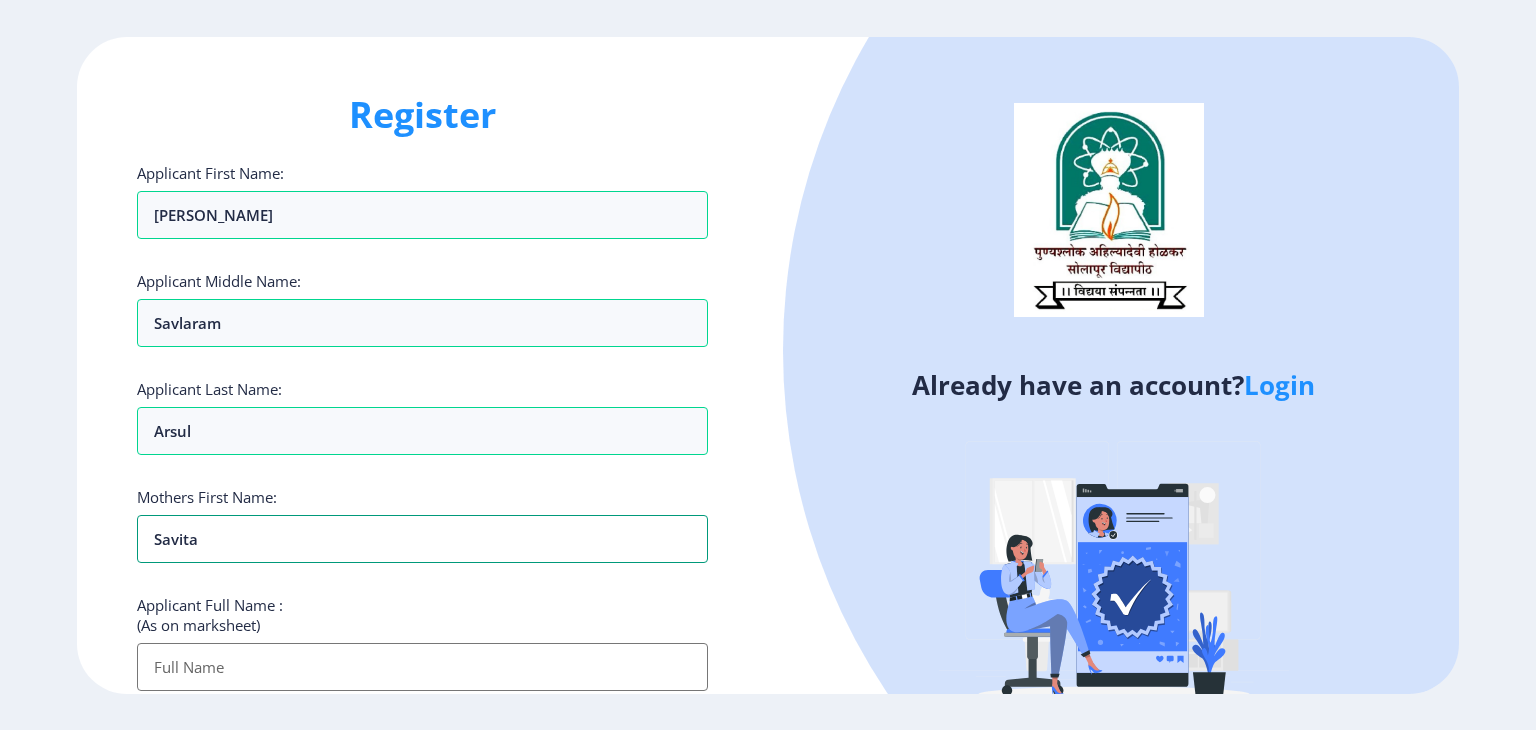 type on "savita" 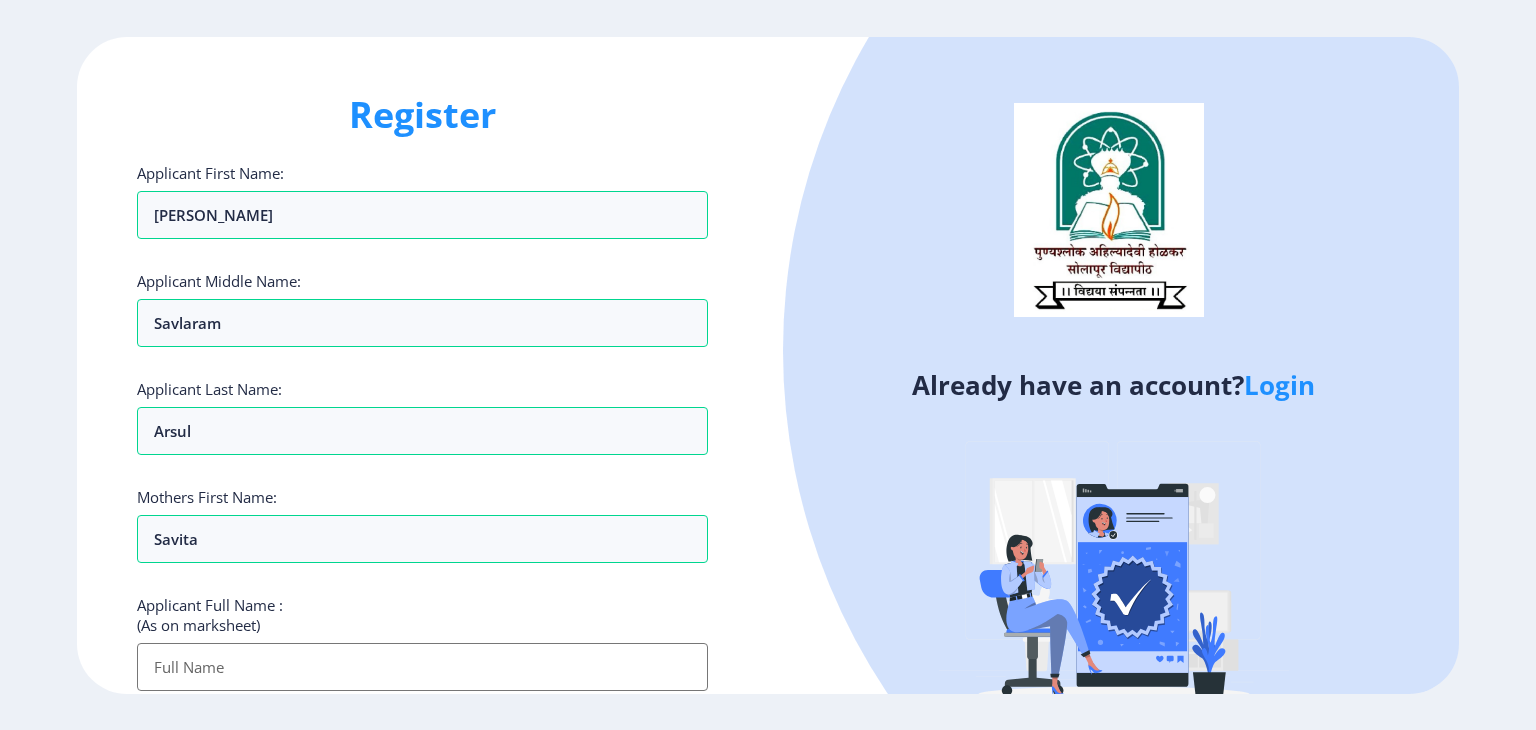 click on "Applicant First Name:" at bounding box center (422, 667) 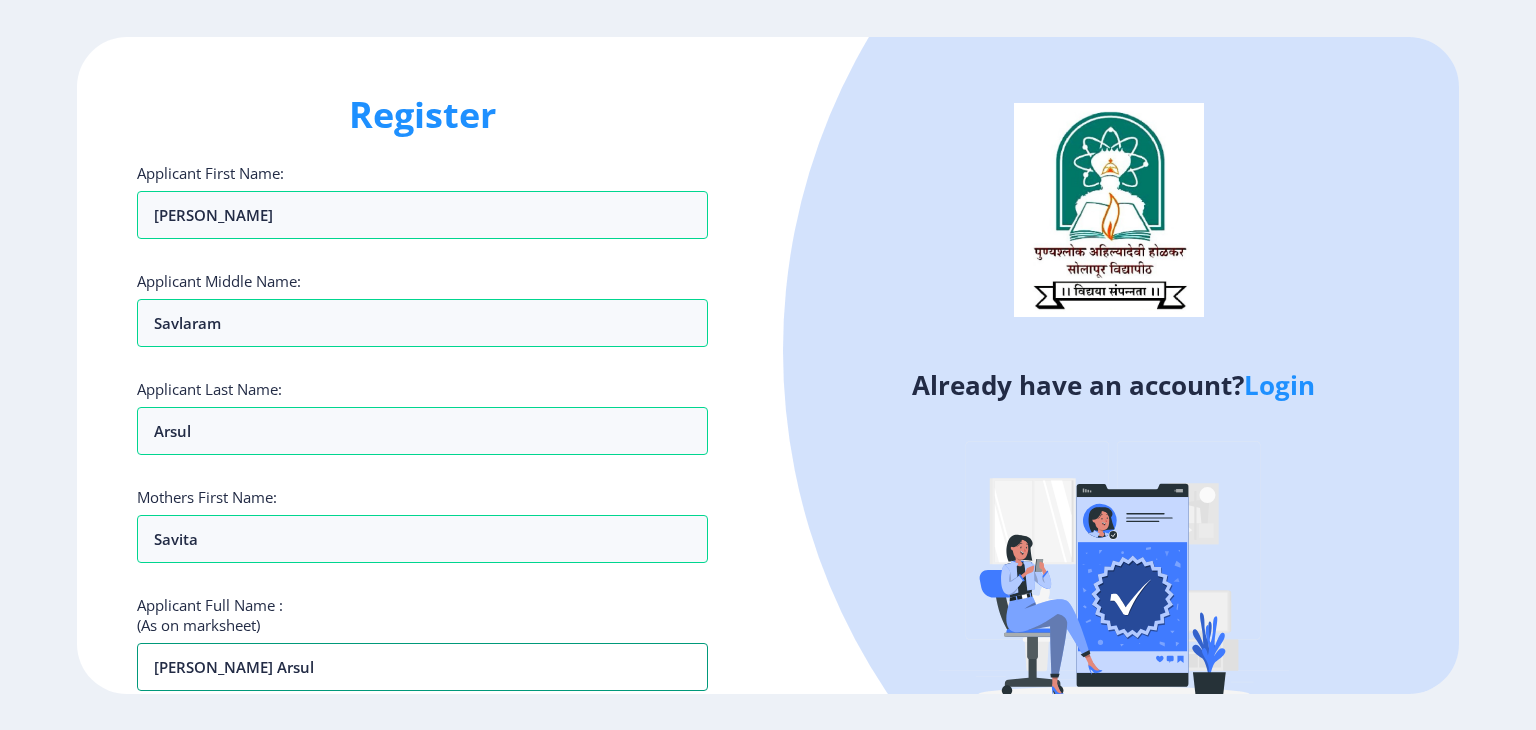 type on "[PERSON_NAME] arsul" 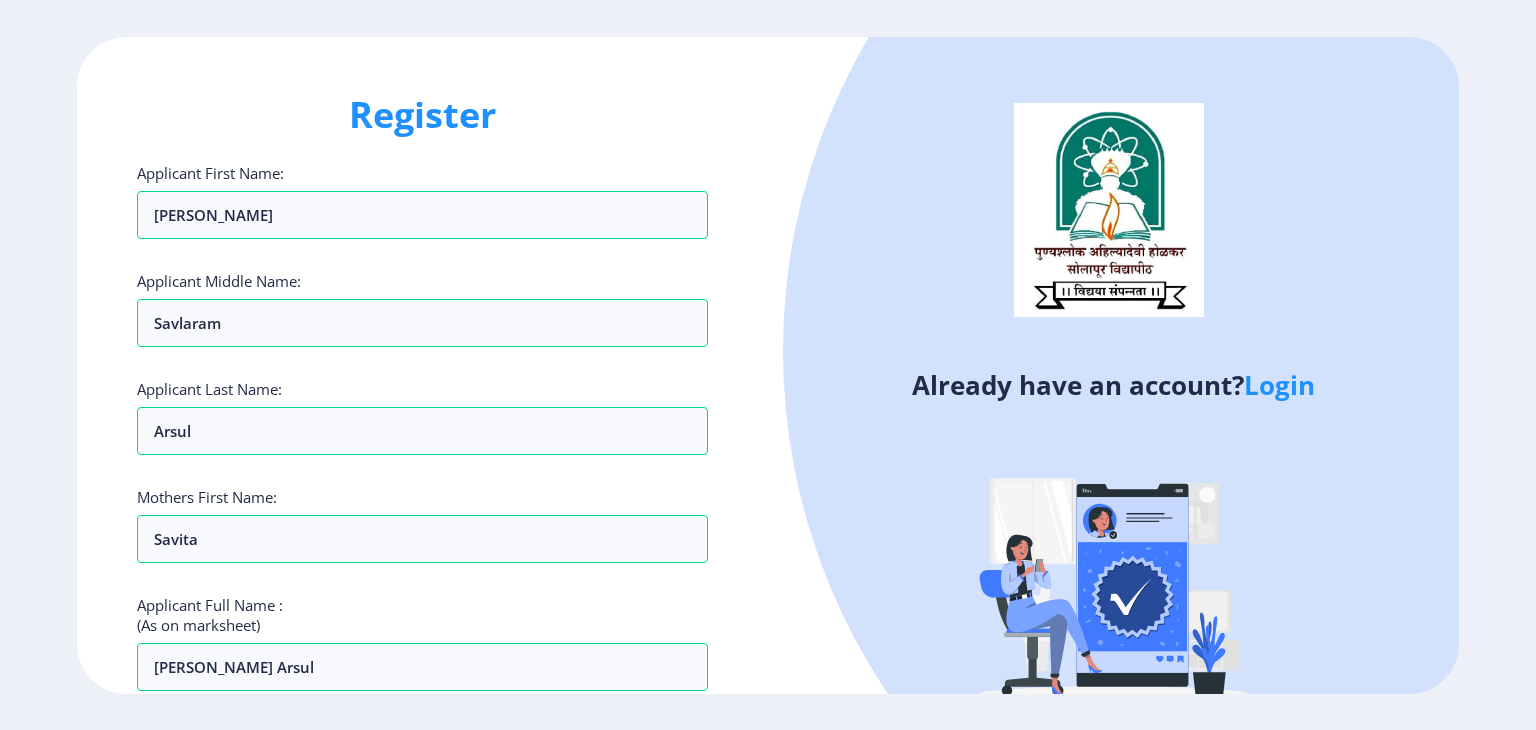 click on "Register Applicant First Name: [PERSON_NAME] Applicant Middle Name: [PERSON_NAME] Applicant Last Name: arsul Mothers First Name: [PERSON_NAME] Applicant Full Name : (As on marksheet) [PERSON_NAME] arsul Aadhar Number :  Gender: Select Gender [DEMOGRAPHIC_DATA] [DEMOGRAPHIC_DATA] Other  Country Code and Mobile number  *  +91 [GEOGRAPHIC_DATA] ([GEOGRAPHIC_DATA]) +91 [GEOGRAPHIC_DATA] (‫[GEOGRAPHIC_DATA]‬‎) +93 [GEOGRAPHIC_DATA] ([GEOGRAPHIC_DATA]) +355 [GEOGRAPHIC_DATA] (‫[GEOGRAPHIC_DATA]‬‎) +213 [US_STATE] +1 [GEOGRAPHIC_DATA] +376 [GEOGRAPHIC_DATA] +244 [GEOGRAPHIC_DATA] +1 [GEOGRAPHIC_DATA] +1 [GEOGRAPHIC_DATA] +54 [GEOGRAPHIC_DATA] ([GEOGRAPHIC_DATA]) +374 [GEOGRAPHIC_DATA] +297 [GEOGRAPHIC_DATA] +61 [GEOGRAPHIC_DATA] ([GEOGRAPHIC_DATA]) +43 [GEOGRAPHIC_DATA] ([GEOGRAPHIC_DATA]) +994 [GEOGRAPHIC_DATA] +1 [GEOGRAPHIC_DATA] ([GEOGRAPHIC_DATA][GEOGRAPHIC_DATA]‬‎) +973 [GEOGRAPHIC_DATA] ([GEOGRAPHIC_DATA]) +880 [GEOGRAPHIC_DATA] +1 [GEOGRAPHIC_DATA] ([GEOGRAPHIC_DATA]) +375 [GEOGRAPHIC_DATA] ([GEOGRAPHIC_DATA]) +32 [GEOGRAPHIC_DATA] +501 [GEOGRAPHIC_DATA] ([GEOGRAPHIC_DATA]) +229 [GEOGRAPHIC_DATA] +1 [GEOGRAPHIC_DATA] (འབྲུག) +975 [GEOGRAPHIC_DATA] +591 [GEOGRAPHIC_DATA] ([GEOGRAPHIC_DATA]) +387 [GEOGRAPHIC_DATA] +267 [GEOGRAPHIC_DATA] ([GEOGRAPHIC_DATA]) +55 [GEOGRAPHIC_DATA] +246 +1 [GEOGRAPHIC_DATA] +1" 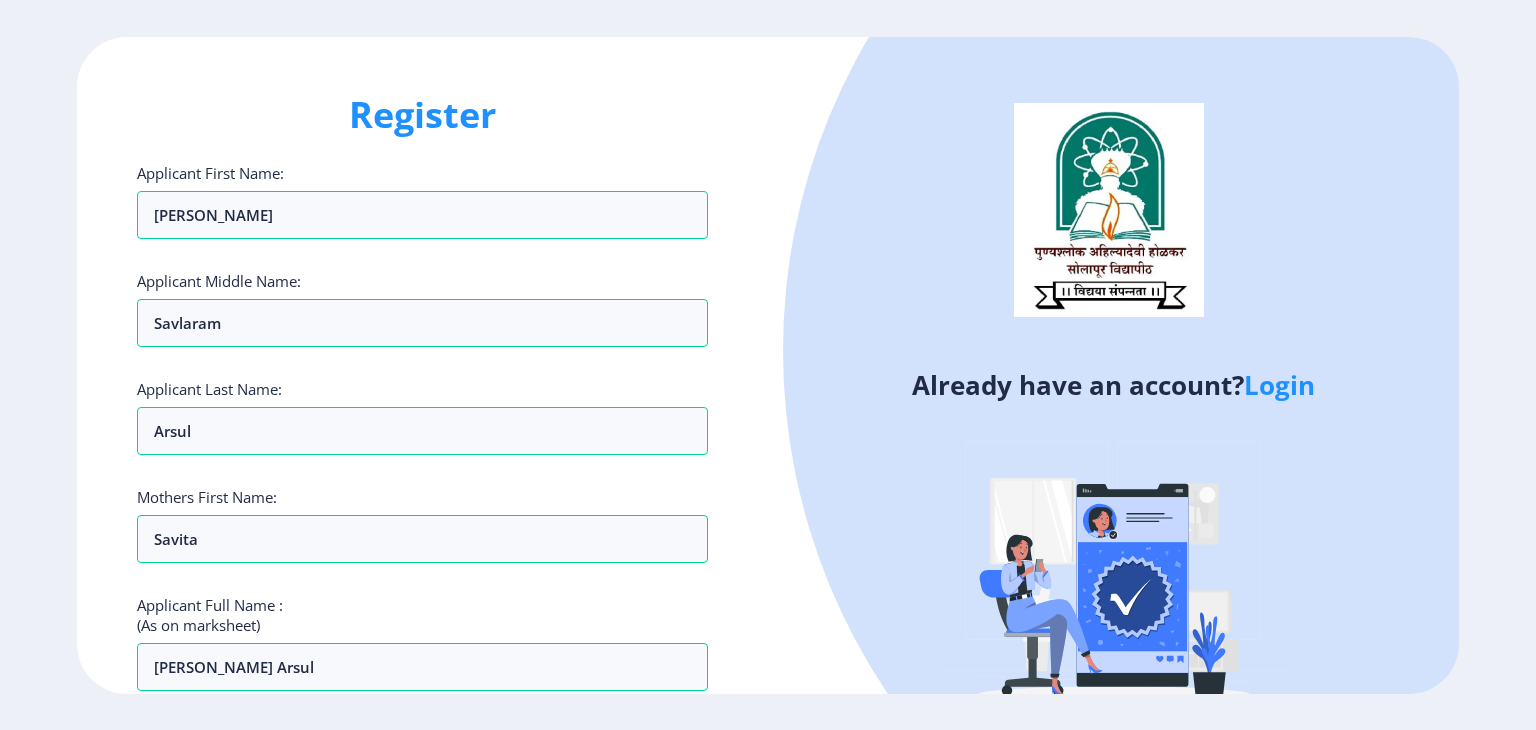 click on "Already have an account?  Login" 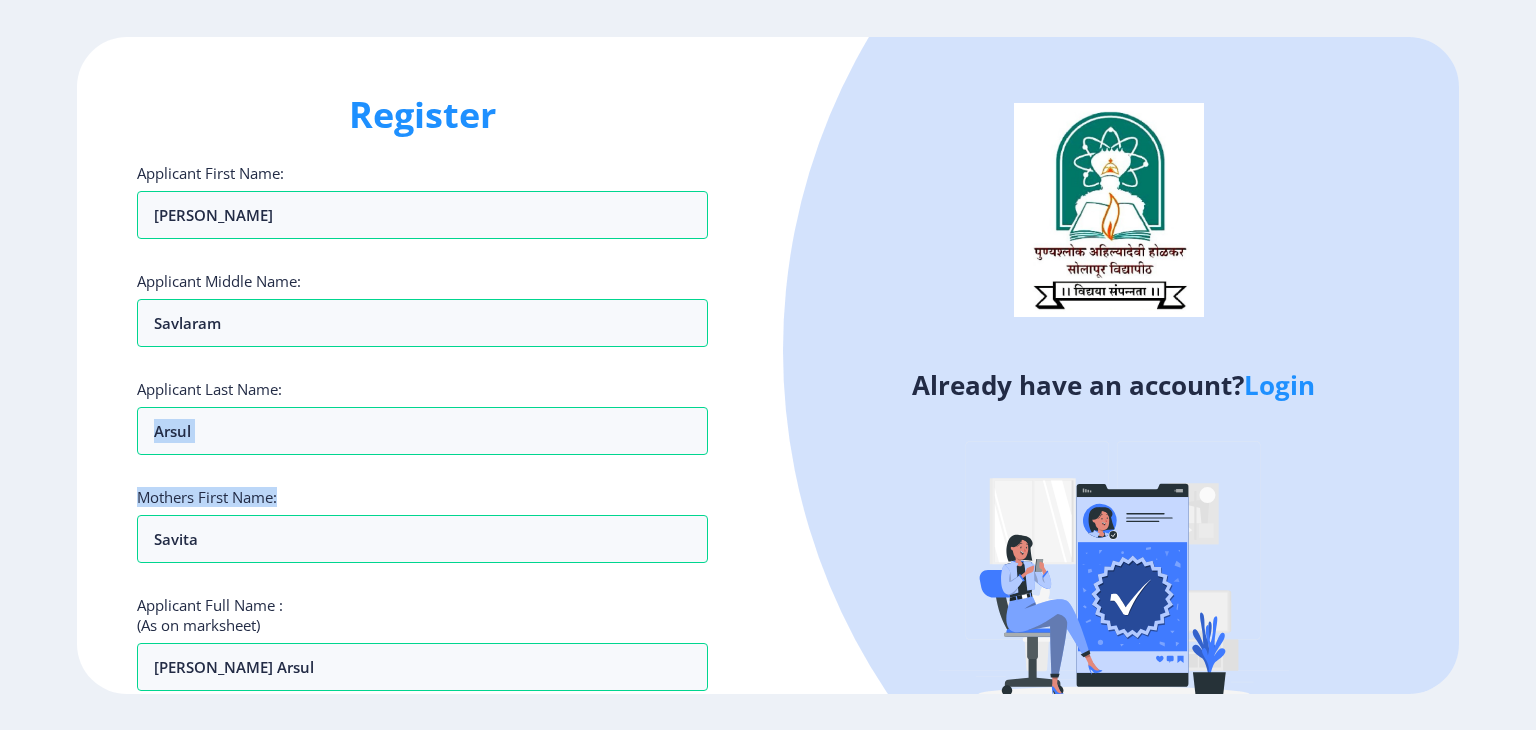 click on "Register Applicant First Name: [PERSON_NAME] Applicant Middle Name: [PERSON_NAME] Applicant Last Name: arsul Mothers First Name: [PERSON_NAME] Applicant Full Name : (As on marksheet) [PERSON_NAME] arsul Aadhar Number :  Gender: Select Gender [DEMOGRAPHIC_DATA] [DEMOGRAPHIC_DATA] Other  Country Code and Mobile number  *  +91 [GEOGRAPHIC_DATA] ([GEOGRAPHIC_DATA]) +91 [GEOGRAPHIC_DATA] (‫[GEOGRAPHIC_DATA]‬‎) +93 [GEOGRAPHIC_DATA] ([GEOGRAPHIC_DATA]) +355 [GEOGRAPHIC_DATA] (‫[GEOGRAPHIC_DATA]‬‎) +213 [US_STATE] +1 [GEOGRAPHIC_DATA] +376 [GEOGRAPHIC_DATA] +244 [GEOGRAPHIC_DATA] +1 [GEOGRAPHIC_DATA] +1 [GEOGRAPHIC_DATA] +54 [GEOGRAPHIC_DATA] ([GEOGRAPHIC_DATA]) +374 [GEOGRAPHIC_DATA] +297 [GEOGRAPHIC_DATA] +61 [GEOGRAPHIC_DATA] ([GEOGRAPHIC_DATA]) +43 [GEOGRAPHIC_DATA] ([GEOGRAPHIC_DATA]) +994 [GEOGRAPHIC_DATA] +1 [GEOGRAPHIC_DATA] ([GEOGRAPHIC_DATA][GEOGRAPHIC_DATA]‬‎) +973 [GEOGRAPHIC_DATA] ([GEOGRAPHIC_DATA]) +880 [GEOGRAPHIC_DATA] +1 [GEOGRAPHIC_DATA] ([GEOGRAPHIC_DATA]) +375 [GEOGRAPHIC_DATA] ([GEOGRAPHIC_DATA]) +32 [GEOGRAPHIC_DATA] +501 [GEOGRAPHIC_DATA] ([GEOGRAPHIC_DATA]) +229 [GEOGRAPHIC_DATA] +1 [GEOGRAPHIC_DATA] (འབྲུག) +975 [GEOGRAPHIC_DATA] +591 [GEOGRAPHIC_DATA] ([GEOGRAPHIC_DATA]) +387 [GEOGRAPHIC_DATA] +267 [GEOGRAPHIC_DATA] ([GEOGRAPHIC_DATA]) +55 [GEOGRAPHIC_DATA] +246 +1 [GEOGRAPHIC_DATA] +1" 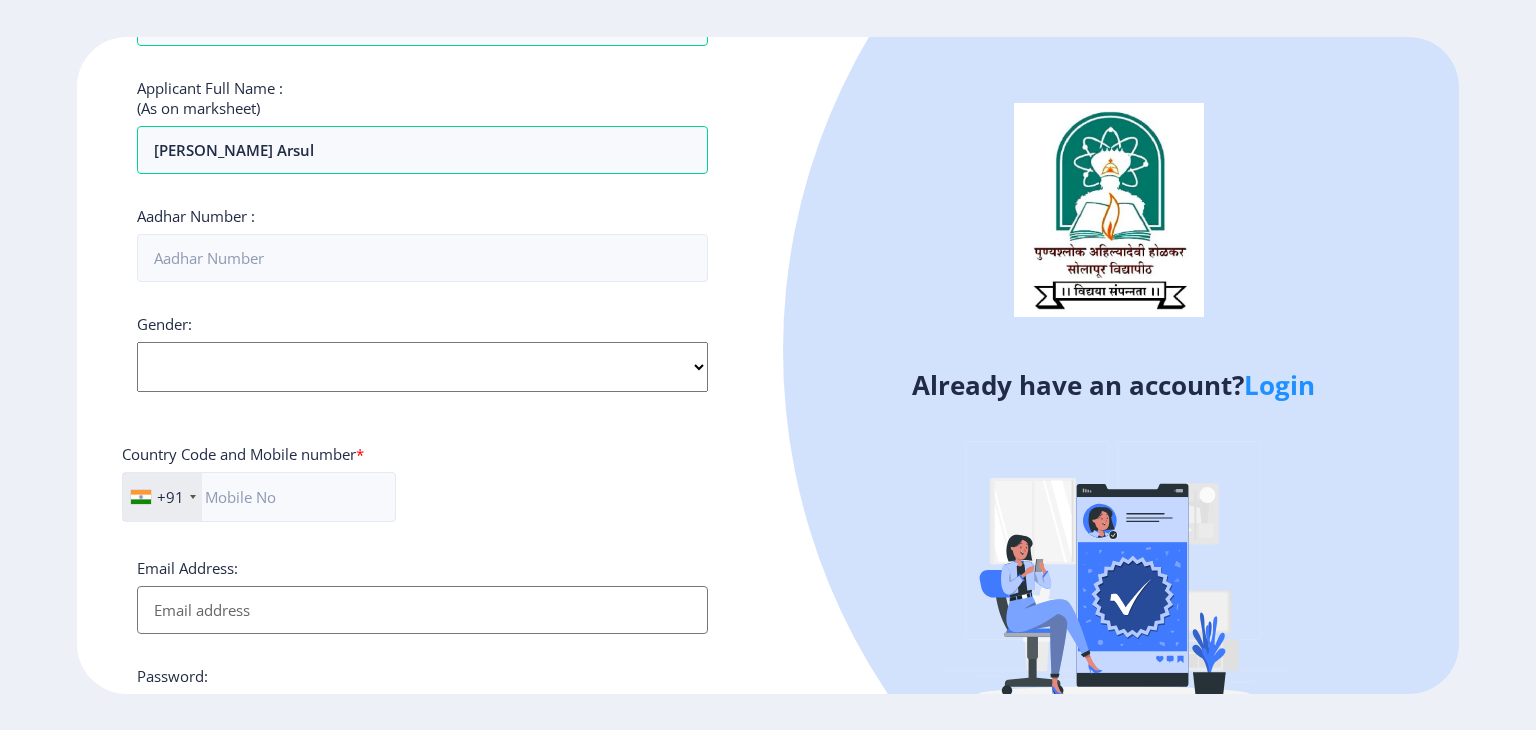scroll, scrollTop: 520, scrollLeft: 0, axis: vertical 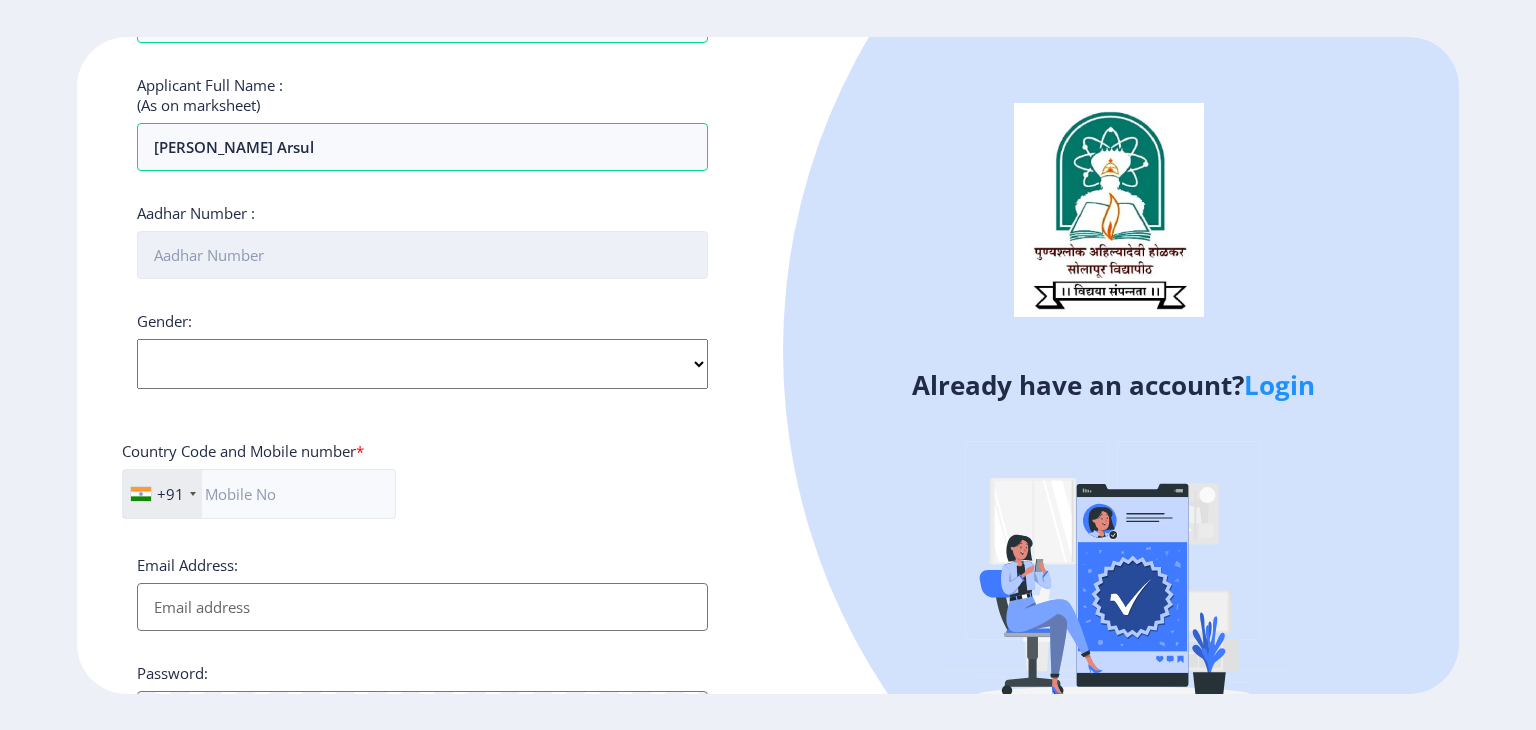 click on "Aadhar Number :" at bounding box center [422, 255] 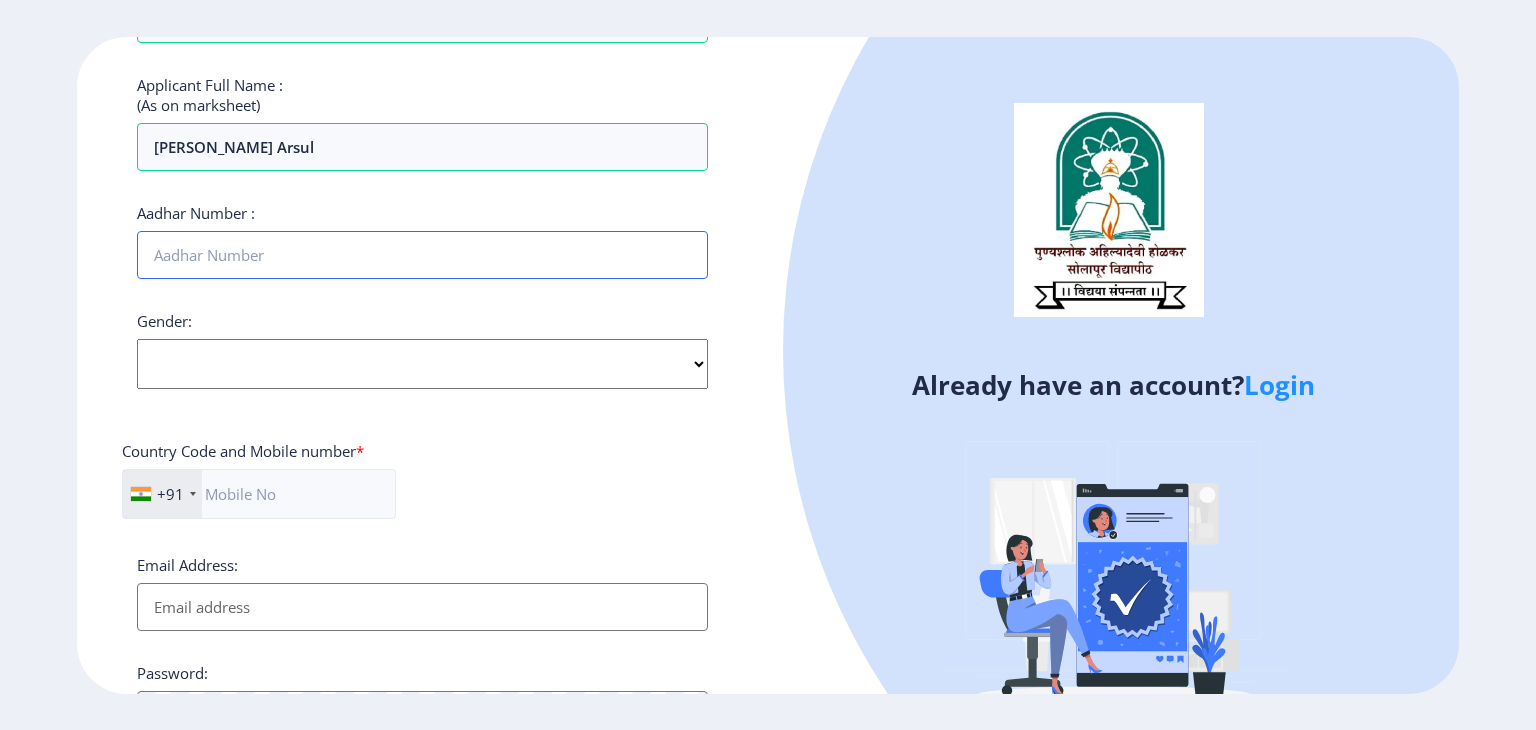 type on "878973521535" 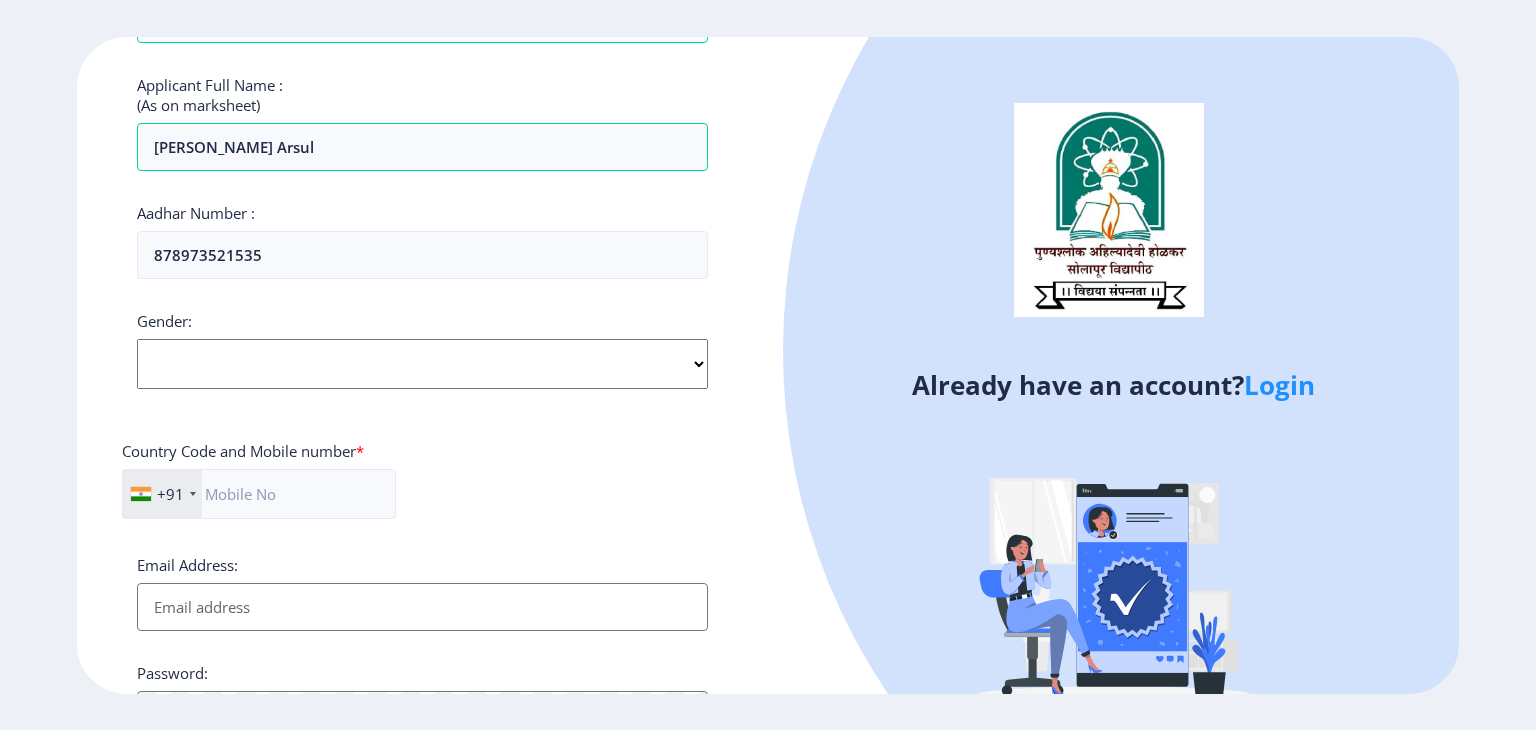 click on "Select Gender [DEMOGRAPHIC_DATA] [DEMOGRAPHIC_DATA] Other" 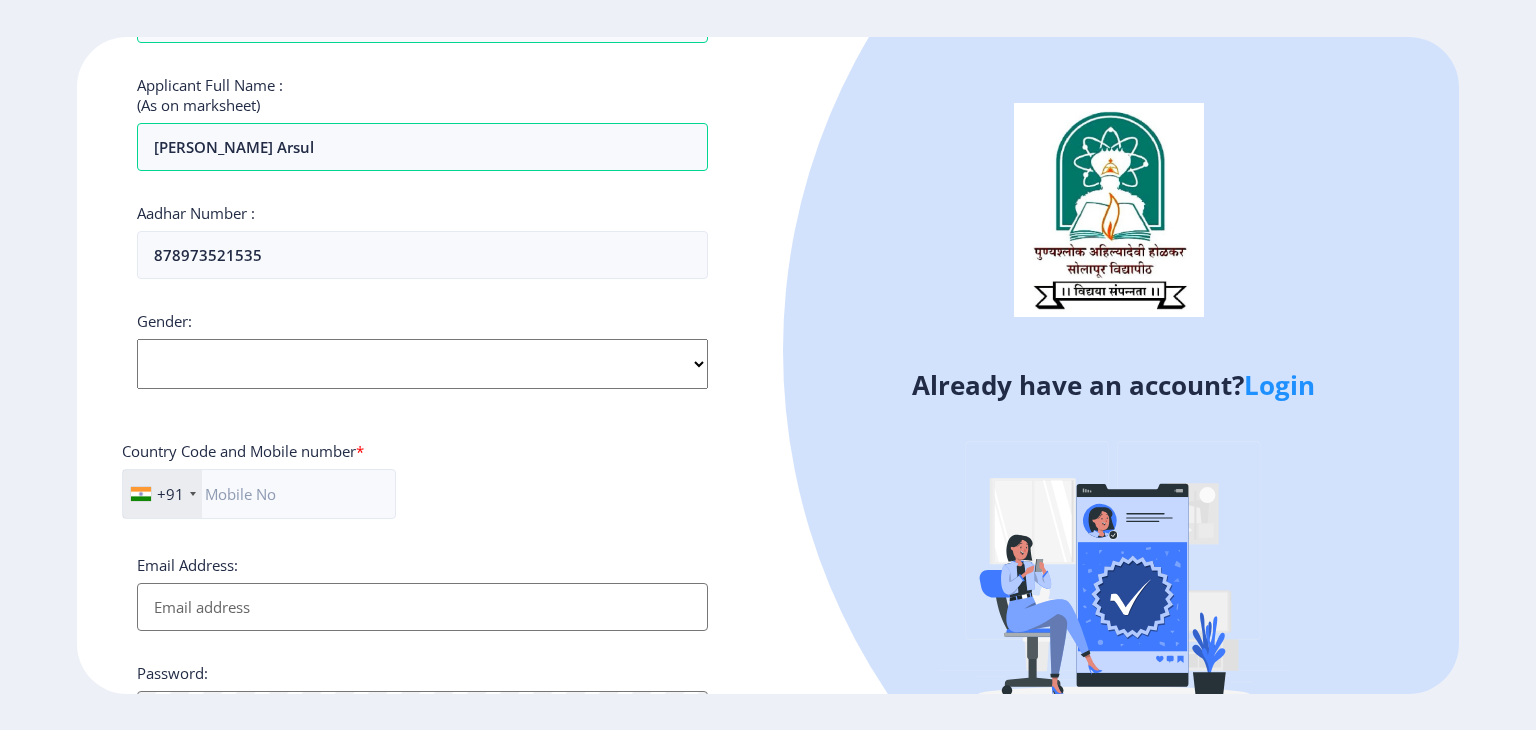select on "[DEMOGRAPHIC_DATA]" 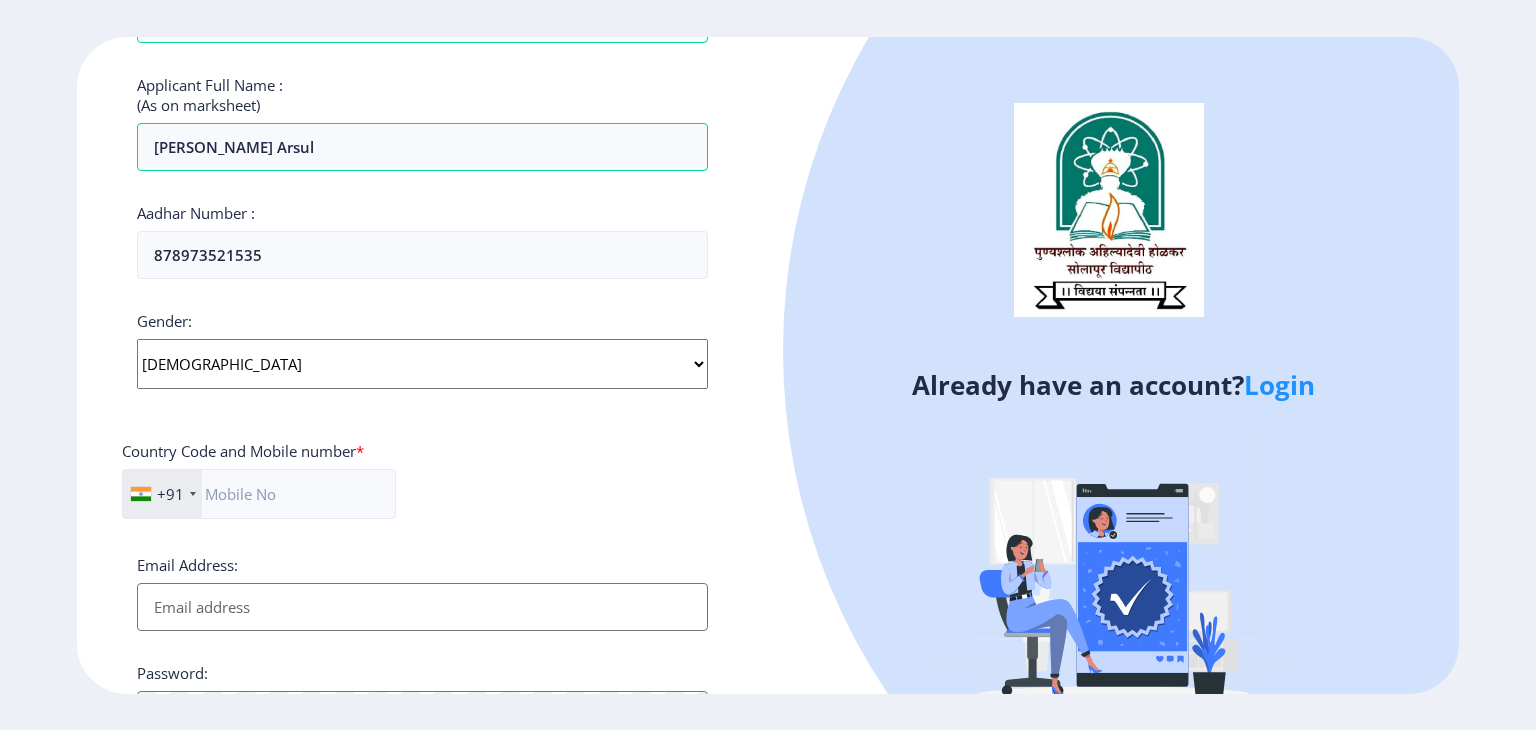click on "Select Gender [DEMOGRAPHIC_DATA] [DEMOGRAPHIC_DATA] Other" 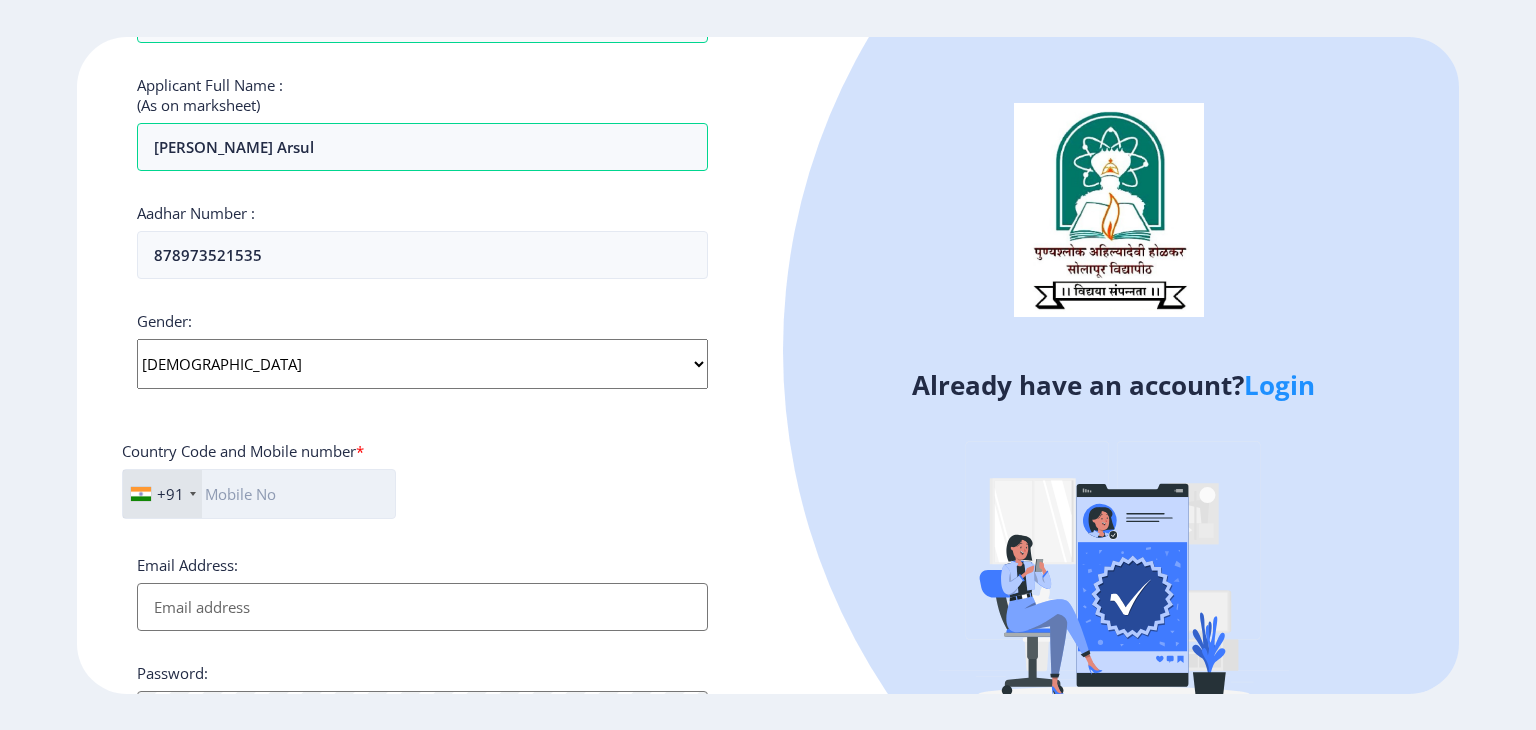 click 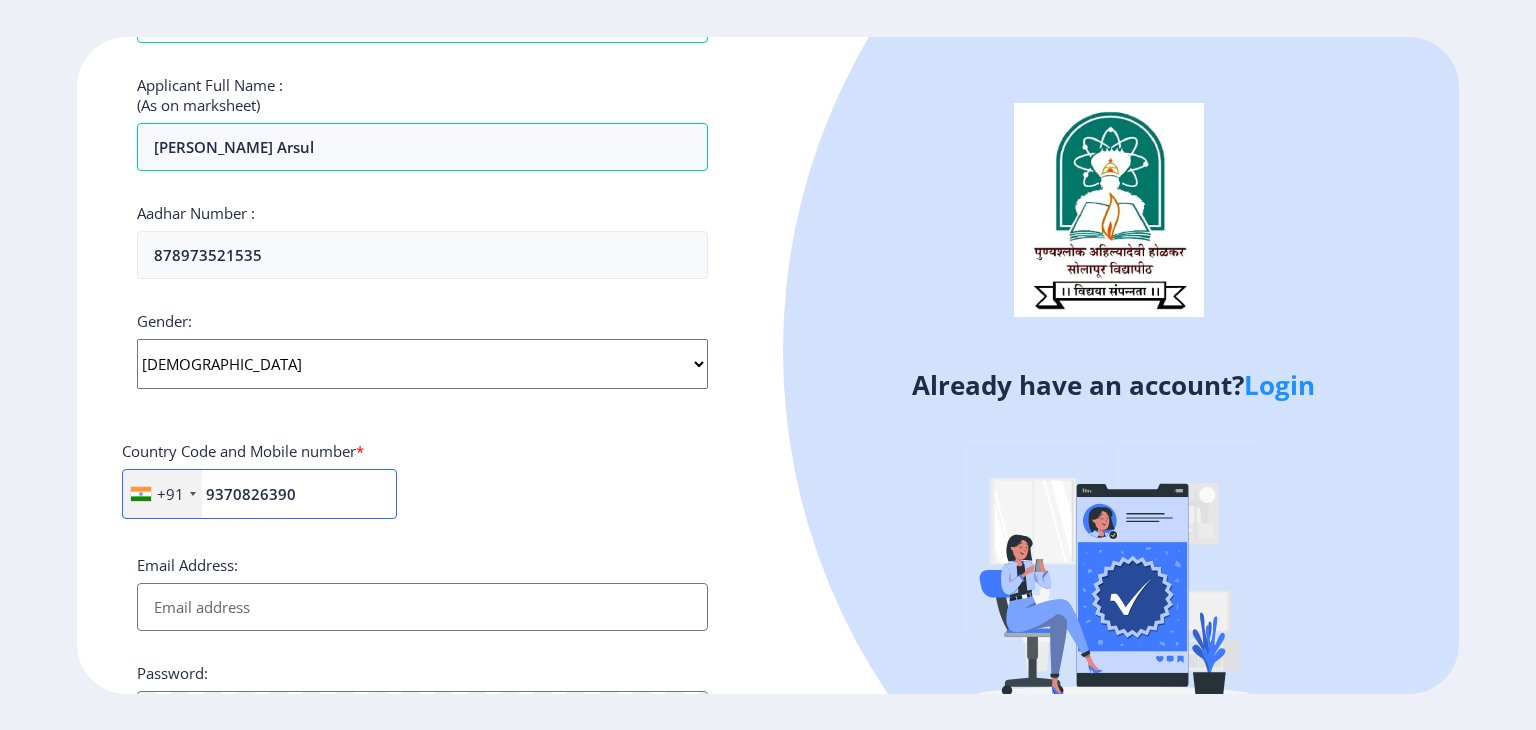 type on "9370826390" 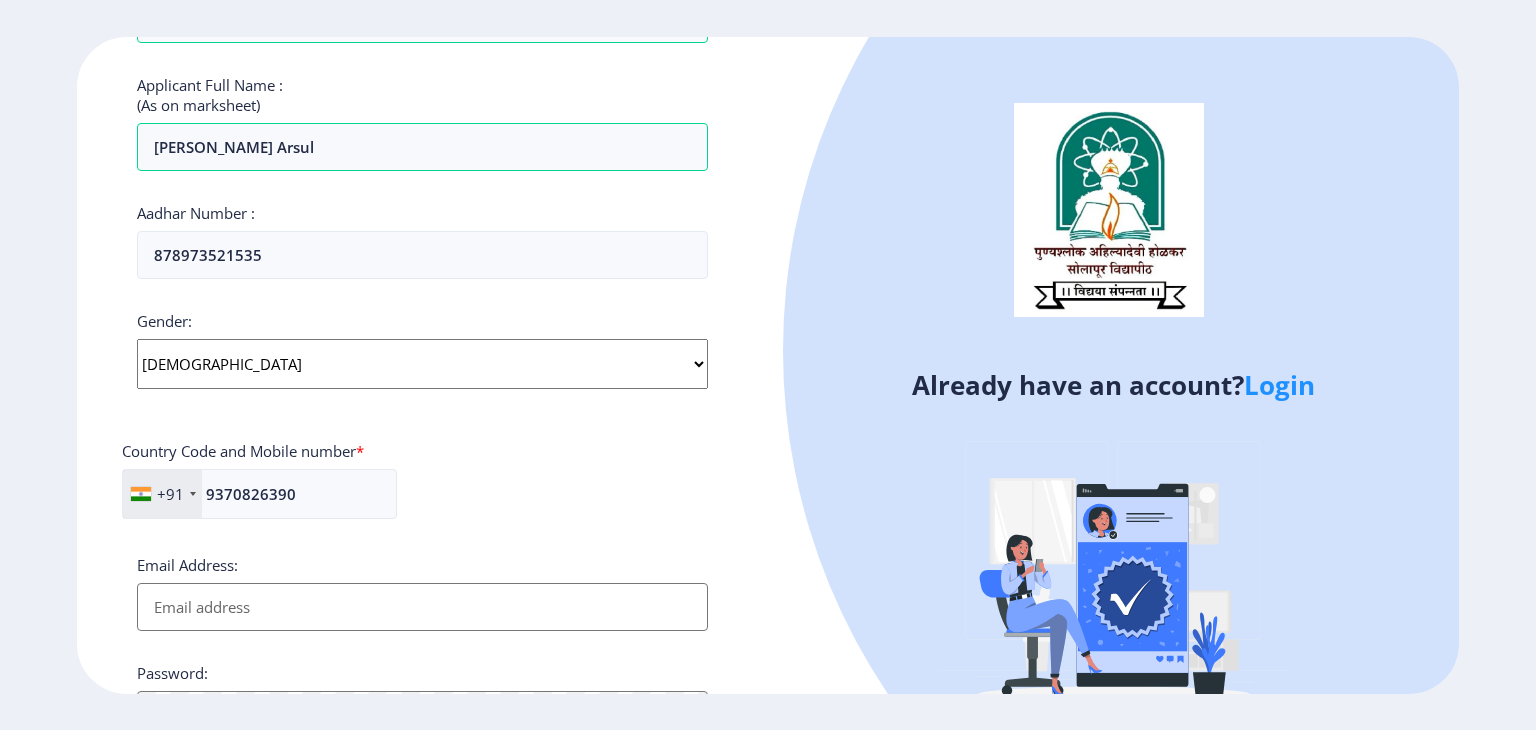 click on "Email Address:" at bounding box center (422, 607) 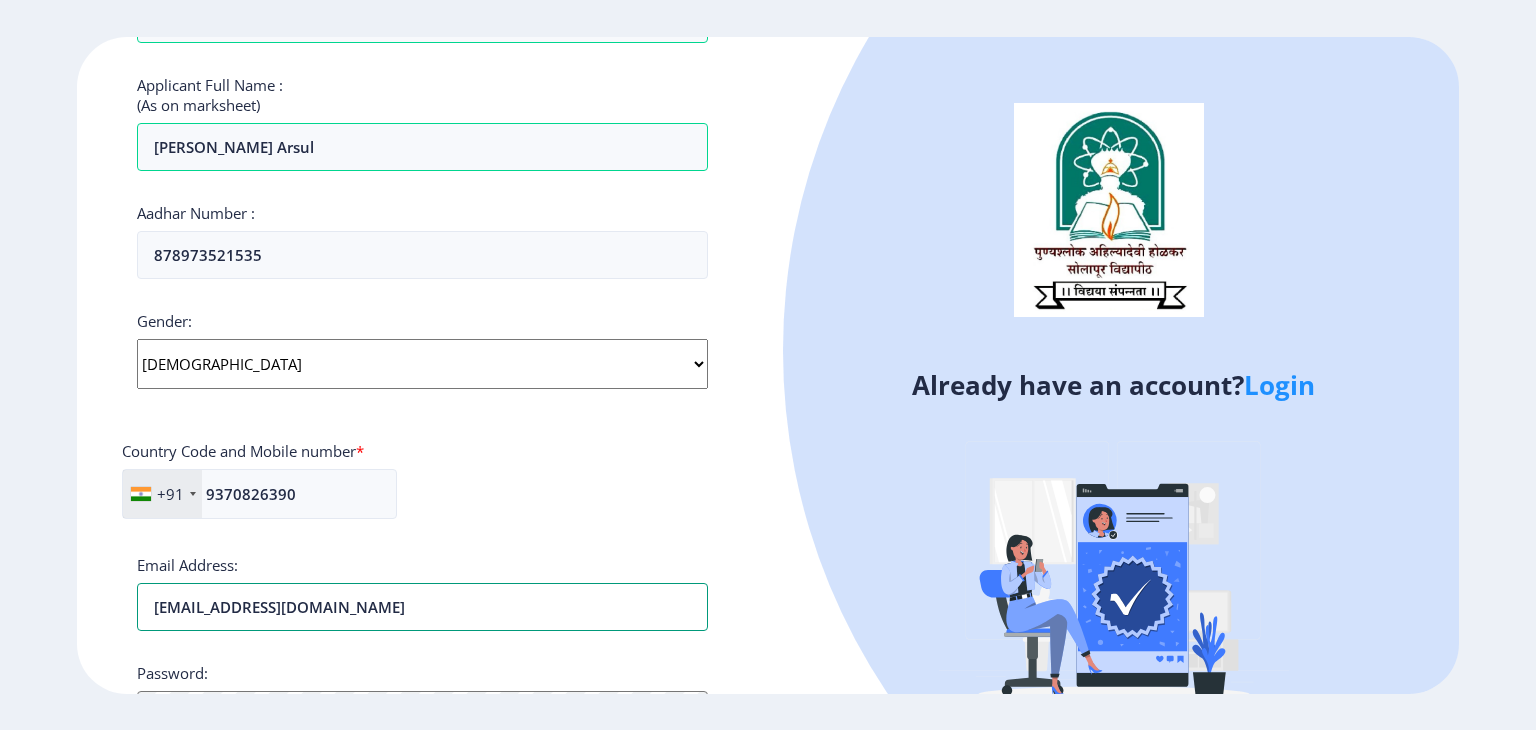 type on "[EMAIL_ADDRESS][DOMAIN_NAME]" 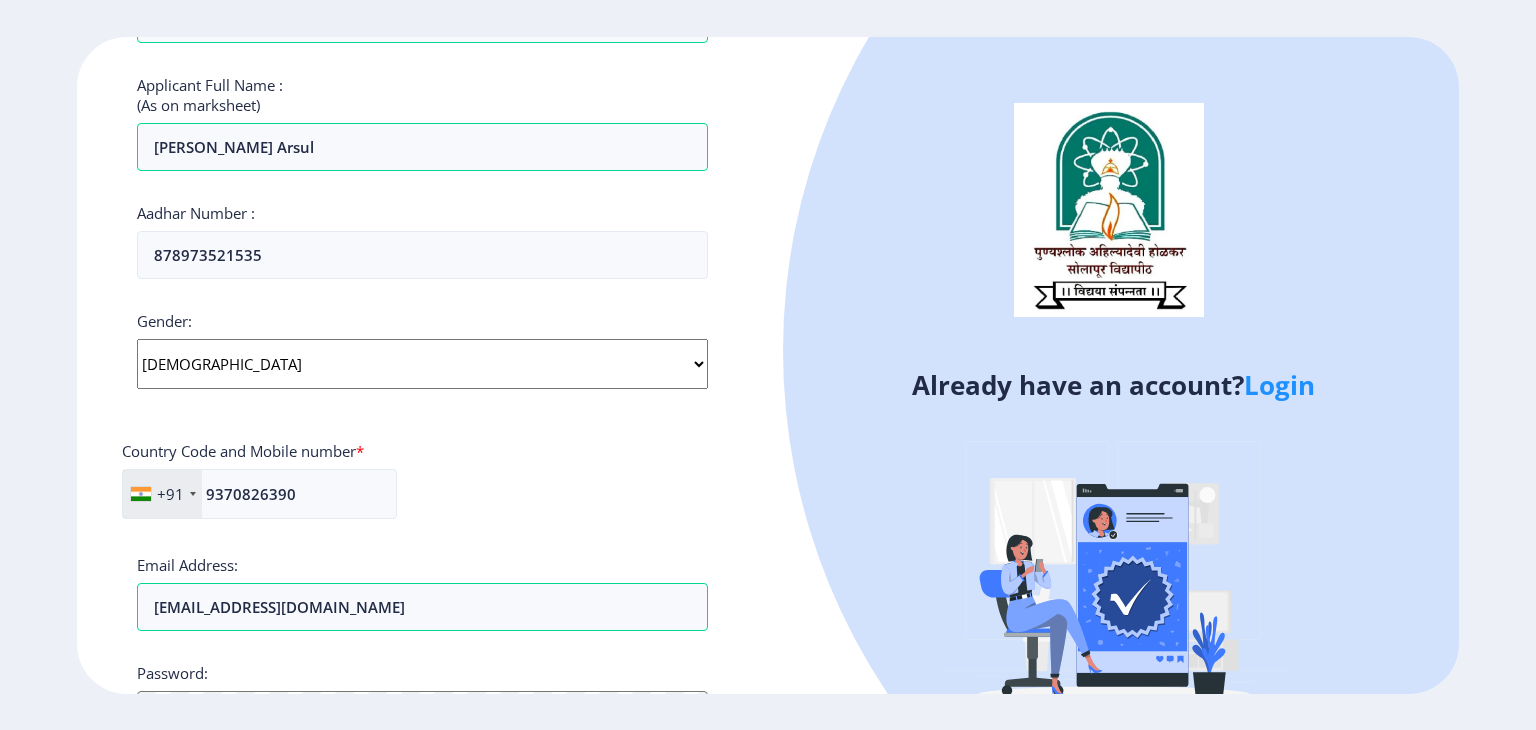 click on "Register Applicant First Name: [PERSON_NAME] Applicant Middle Name: [PERSON_NAME] Applicant Last Name: arsul Mothers First Name: savita Applicant Full Name : (As on marksheet) [PERSON_NAME] arsul Aadhar Number :  878973521535 Gender: Select Gender [DEMOGRAPHIC_DATA] [DEMOGRAPHIC_DATA] Other  Country Code and Mobile number  *  +91 [GEOGRAPHIC_DATA] ([GEOGRAPHIC_DATA]) +91 [GEOGRAPHIC_DATA] (‫[GEOGRAPHIC_DATA]‬‎) +93 [GEOGRAPHIC_DATA] ([GEOGRAPHIC_DATA]) +355 [GEOGRAPHIC_DATA] (‫[GEOGRAPHIC_DATA]‬‎) +213 [US_STATE] +1 [GEOGRAPHIC_DATA] +376 [GEOGRAPHIC_DATA] +244 [GEOGRAPHIC_DATA] +1 [GEOGRAPHIC_DATA] +1 [GEOGRAPHIC_DATA] +54 [GEOGRAPHIC_DATA] ([GEOGRAPHIC_DATA]) +374 [GEOGRAPHIC_DATA] +297 [GEOGRAPHIC_DATA] +61 [GEOGRAPHIC_DATA] ([GEOGRAPHIC_DATA]) +43 [GEOGRAPHIC_DATA] ([GEOGRAPHIC_DATA]) +994 [GEOGRAPHIC_DATA] +1 [GEOGRAPHIC_DATA] ([GEOGRAPHIC_DATA][GEOGRAPHIC_DATA]‬‎) +973 [GEOGRAPHIC_DATA] ([GEOGRAPHIC_DATA]) +880 [GEOGRAPHIC_DATA] +1 [GEOGRAPHIC_DATA] ([GEOGRAPHIC_DATA]) +375 [GEOGRAPHIC_DATA] ([GEOGRAPHIC_DATA]) +32 [GEOGRAPHIC_DATA] +501 [GEOGRAPHIC_DATA] ([GEOGRAPHIC_DATA]) +229 [GEOGRAPHIC_DATA] +1 [GEOGRAPHIC_DATA] (འབྲུག) +975 [GEOGRAPHIC_DATA] +591 [GEOGRAPHIC_DATA] ([GEOGRAPHIC_DATA]) +387 [GEOGRAPHIC_DATA] +267 [GEOGRAPHIC_DATA] ([GEOGRAPHIC_DATA]) +55 [GEOGRAPHIC_DATA] +246" 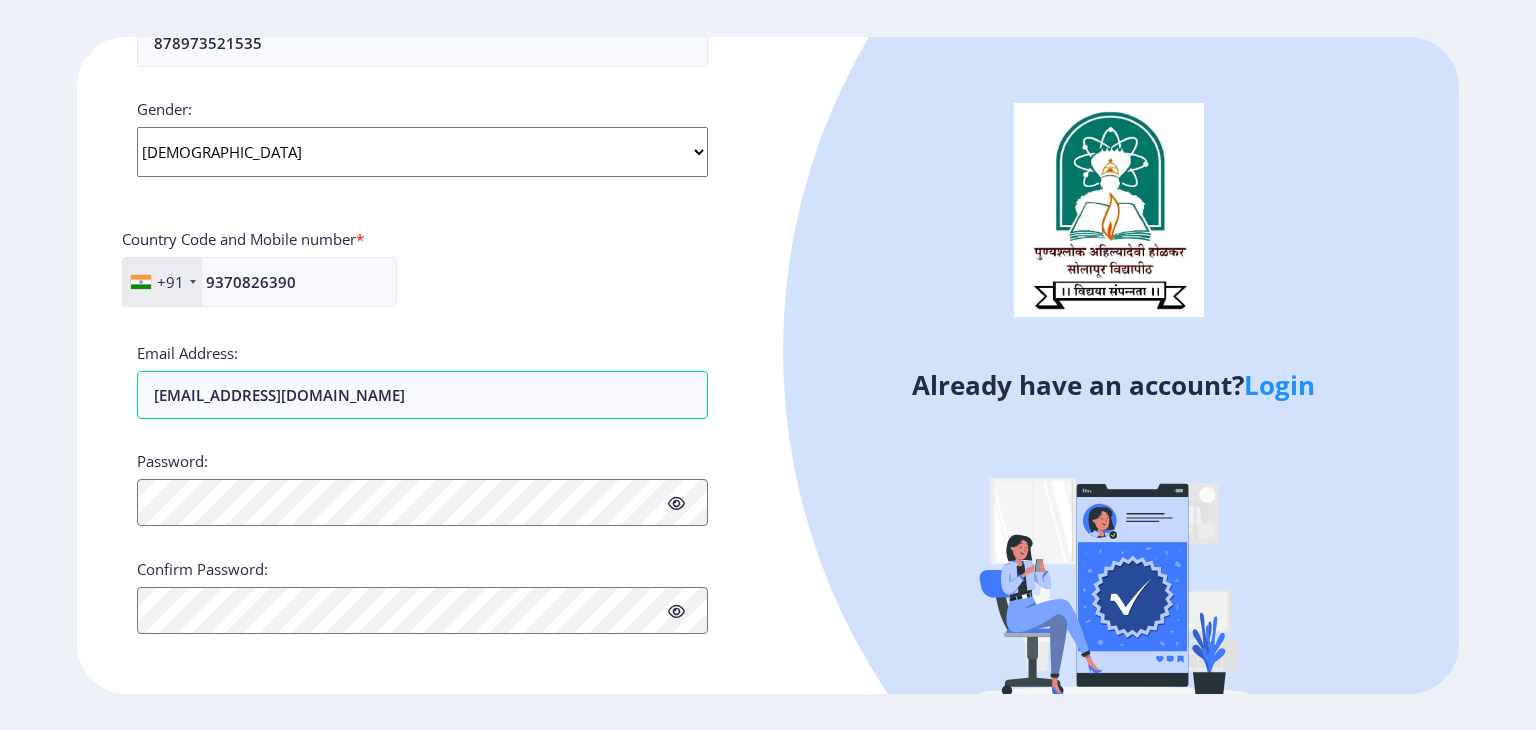 scroll, scrollTop: 732, scrollLeft: 0, axis: vertical 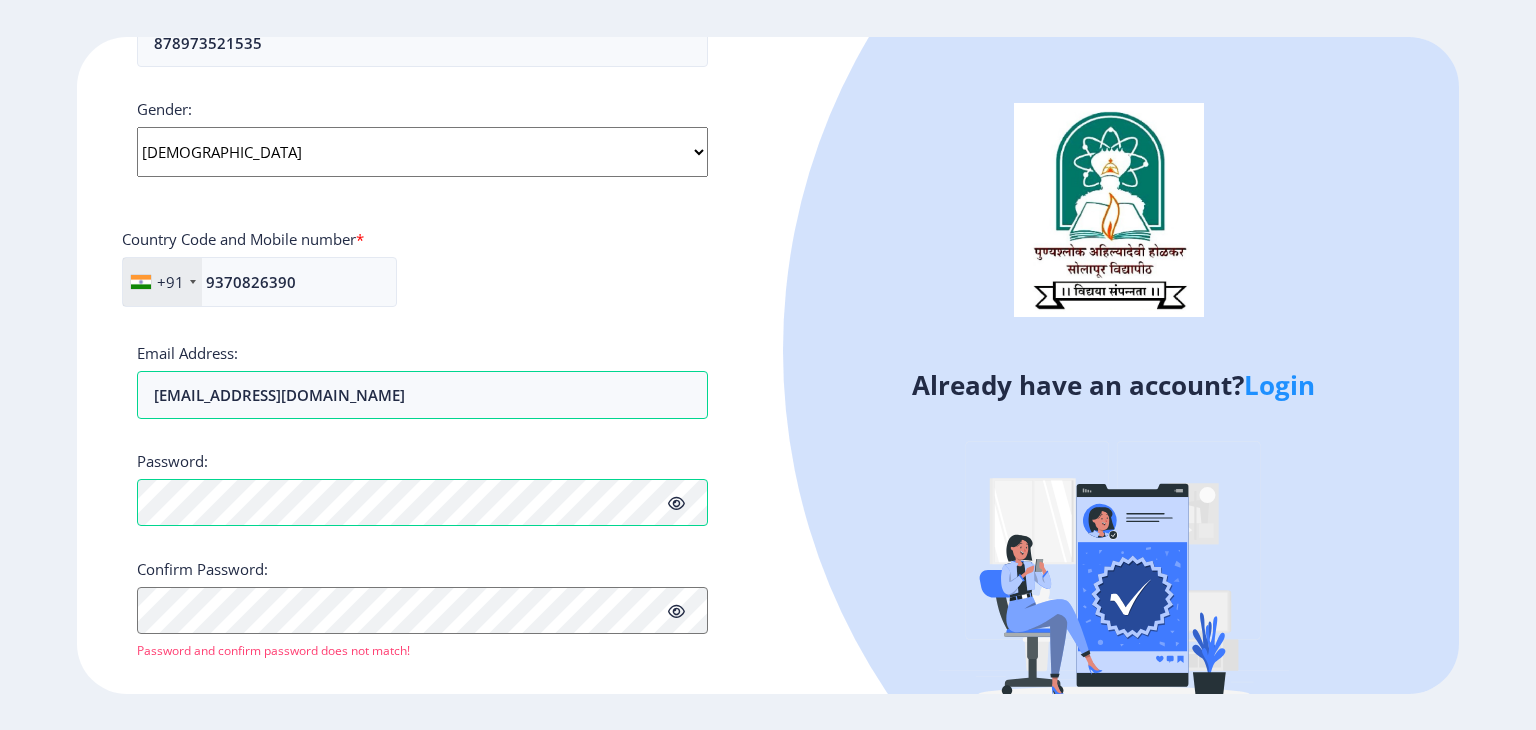 click 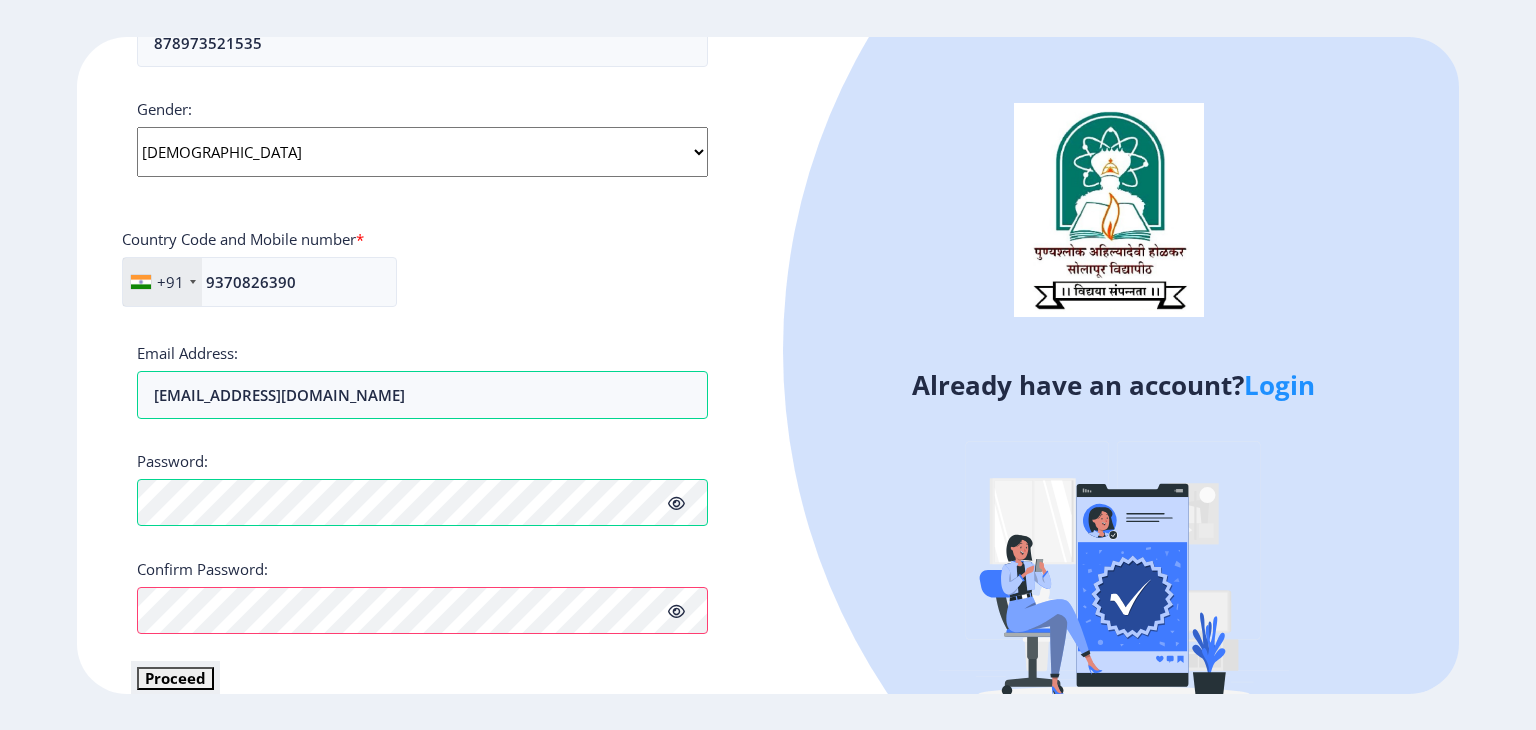 click on "Proceed" 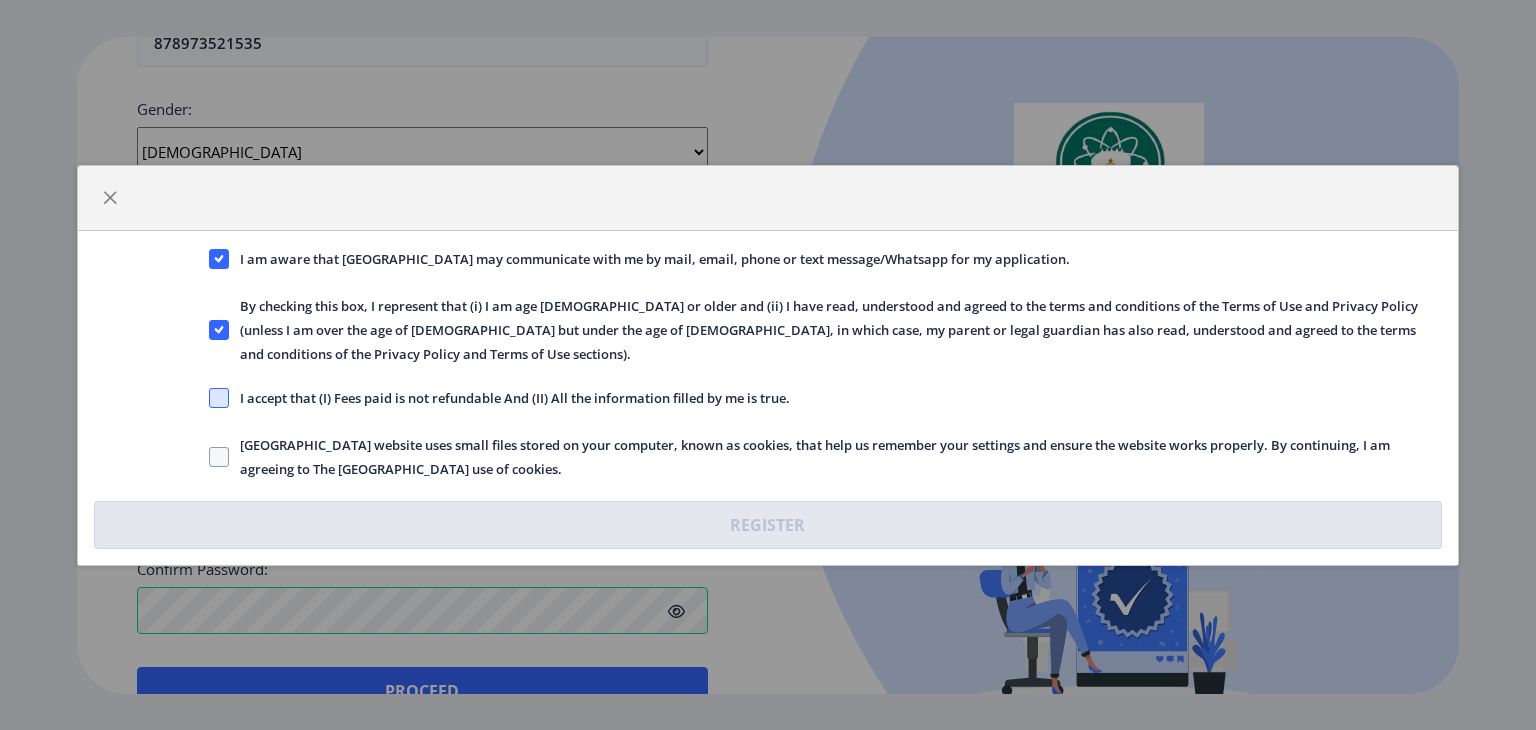 click 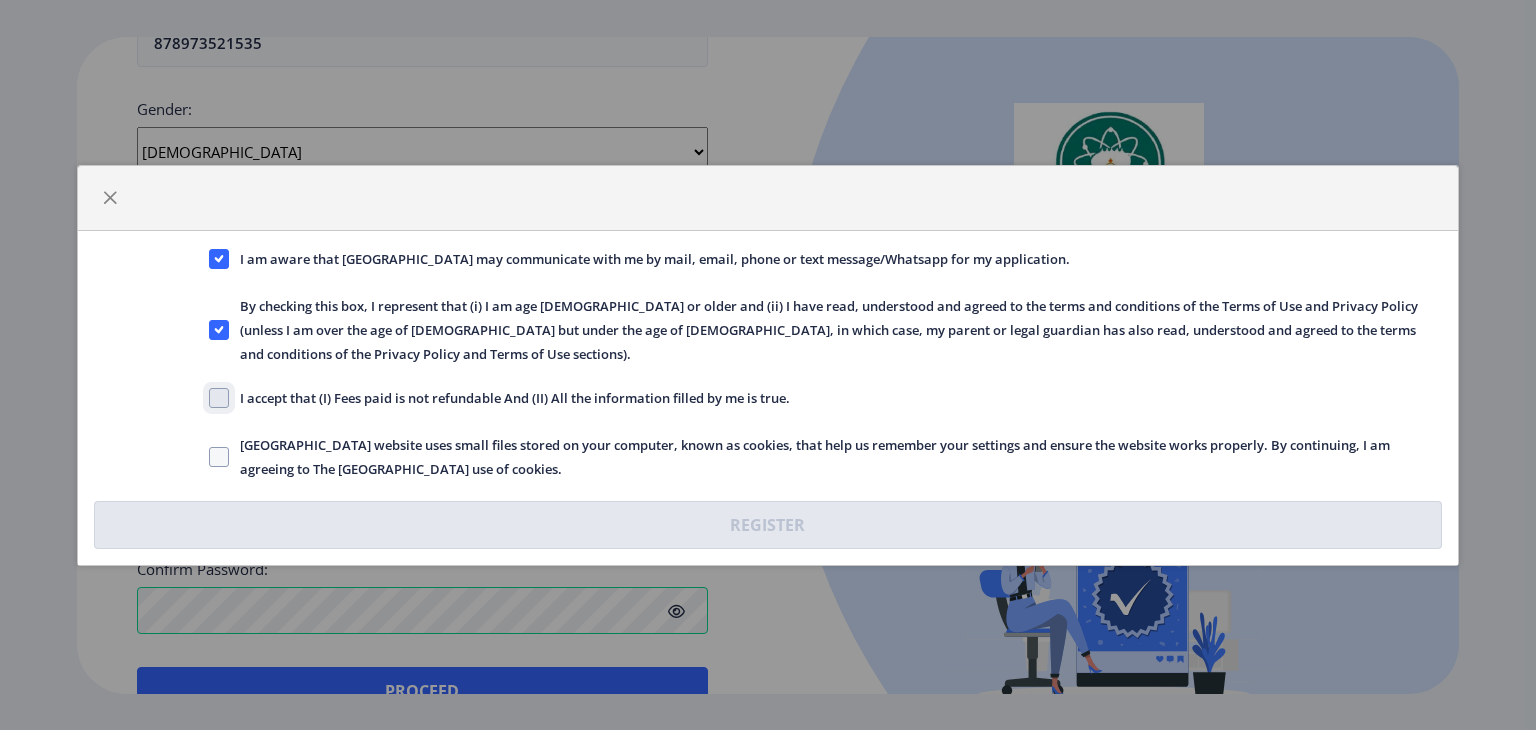 checkbox on "true" 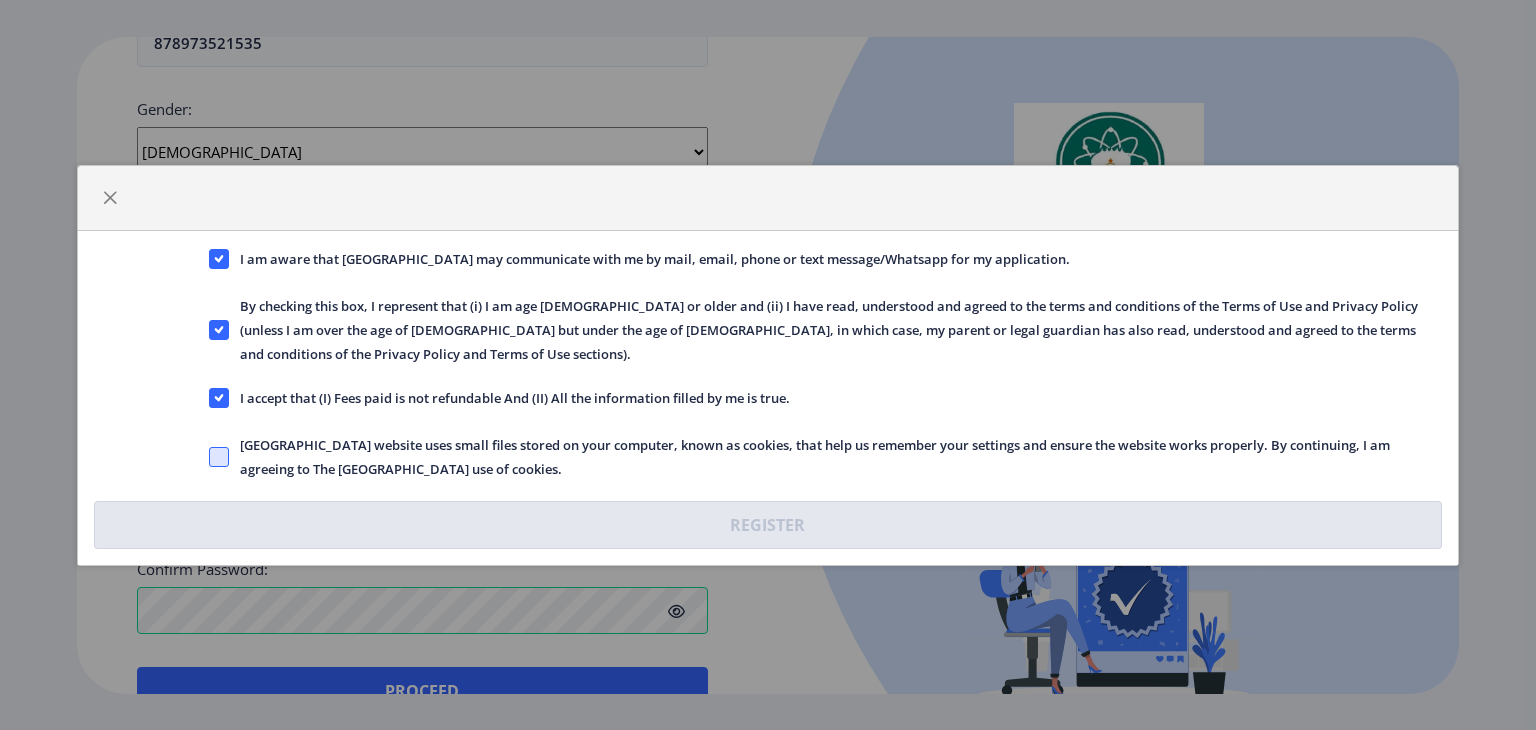 click 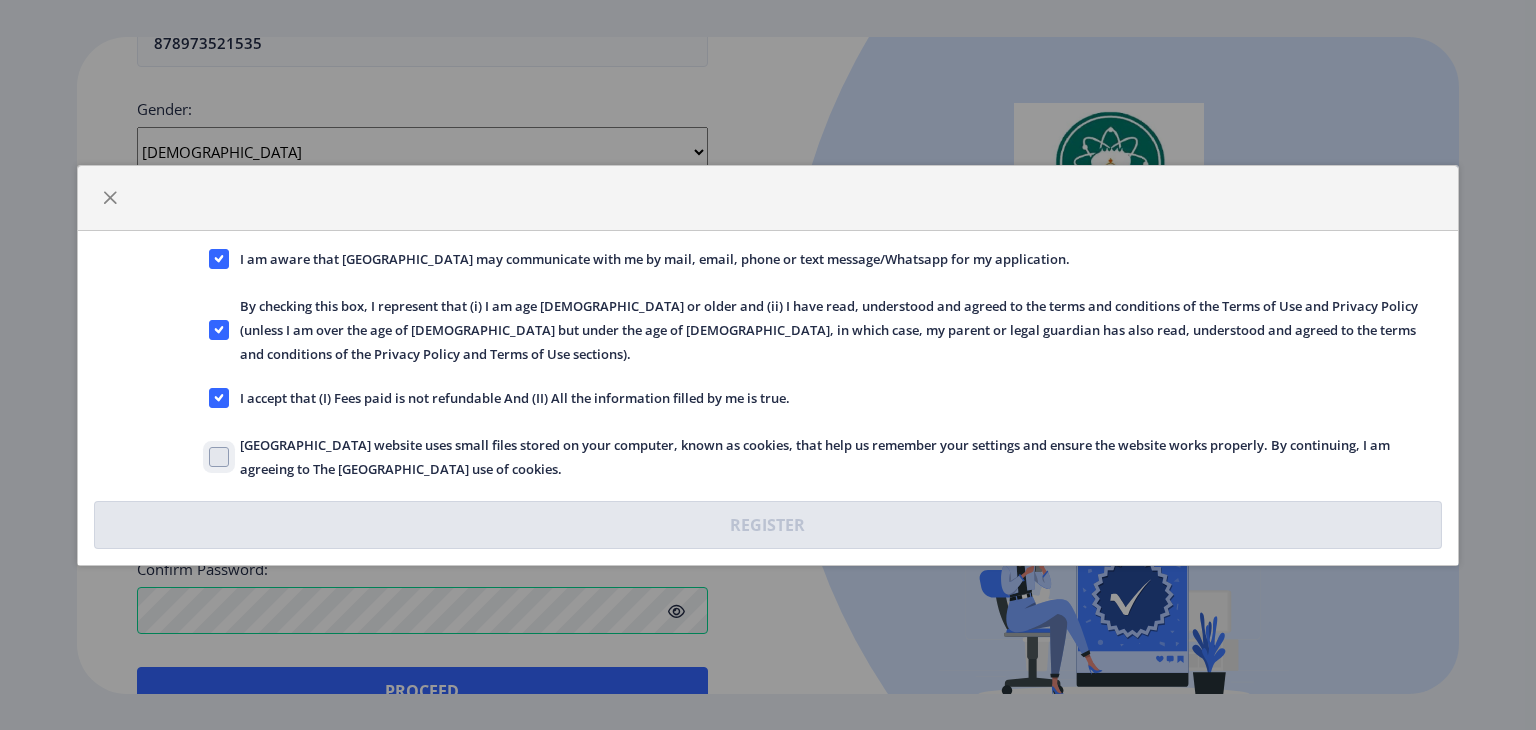 checkbox on "true" 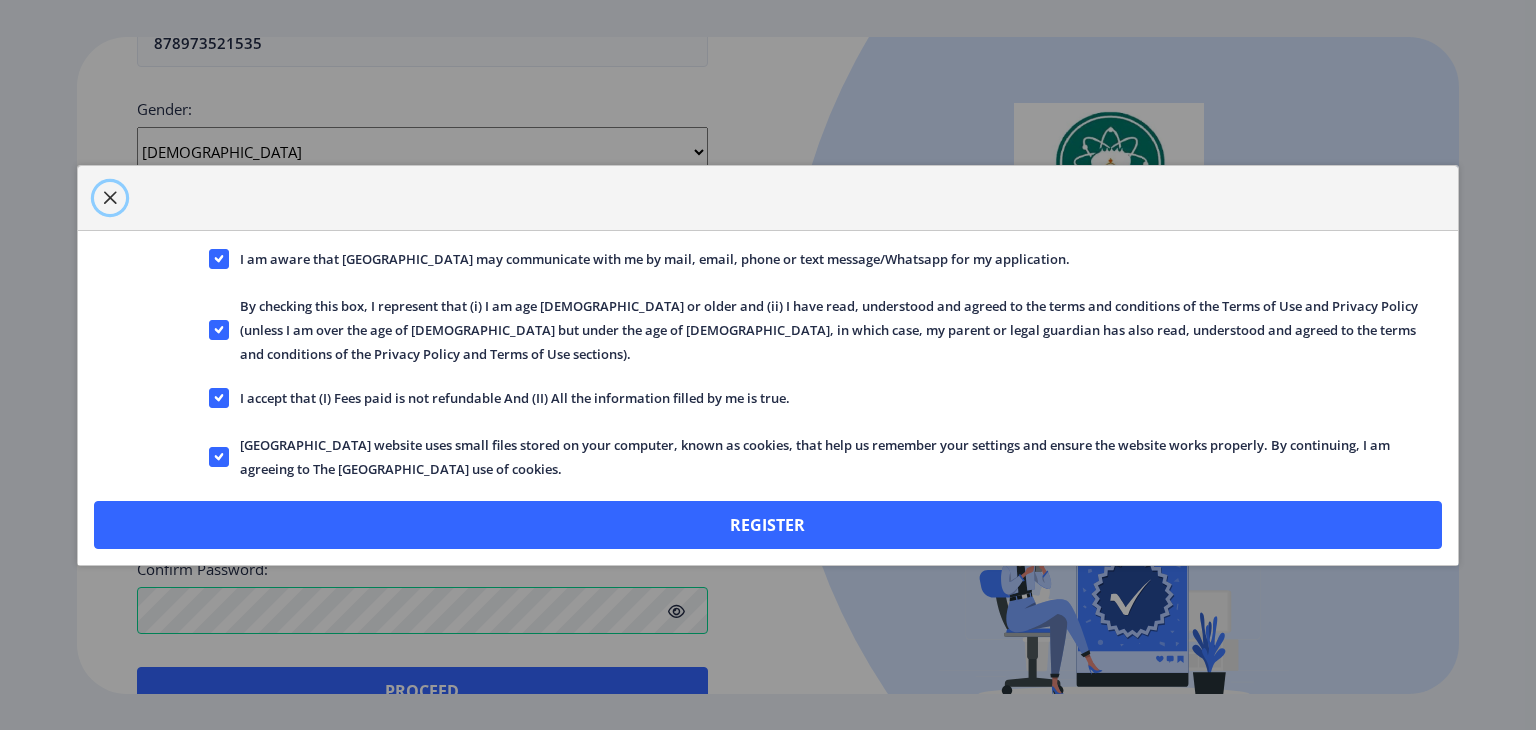 click 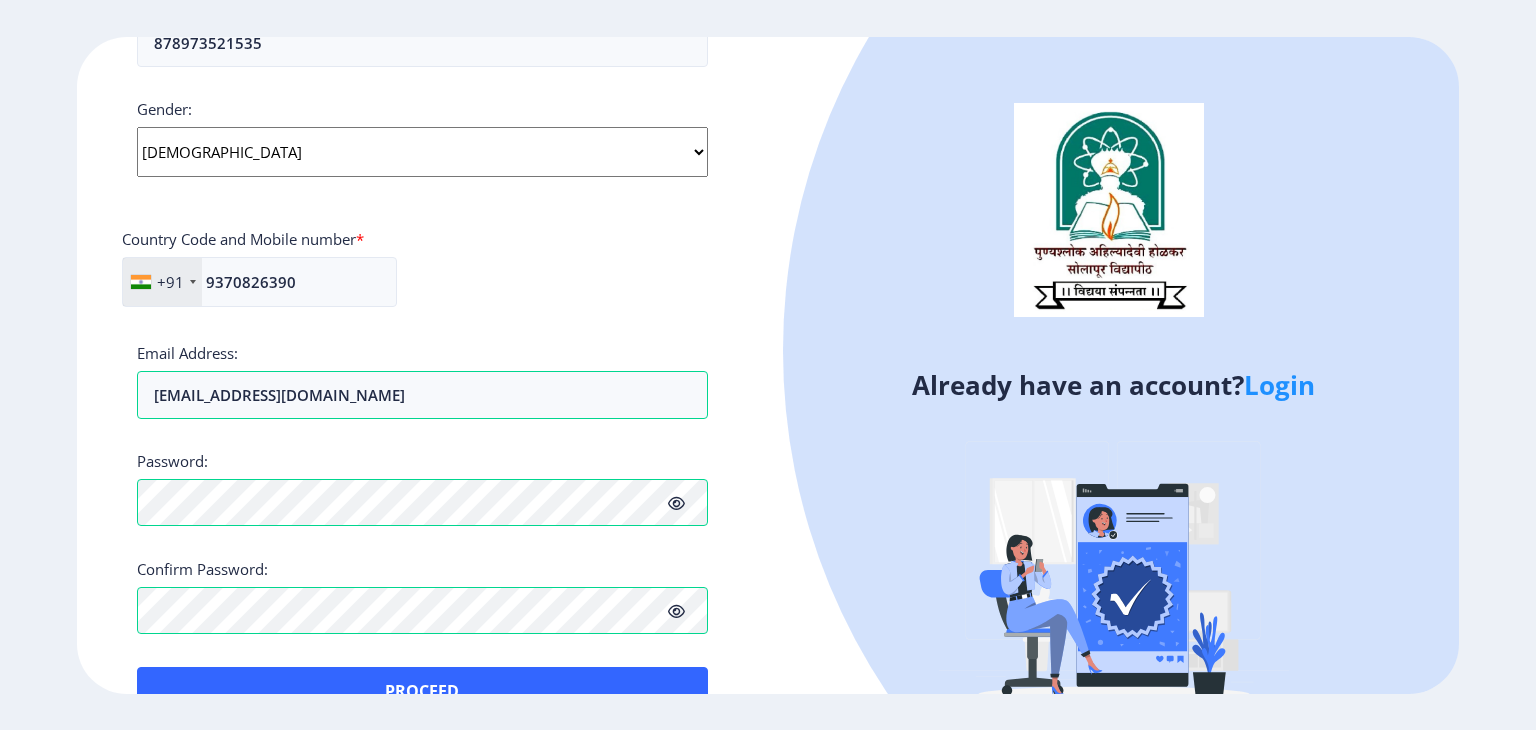 click on "+91 [GEOGRAPHIC_DATA] ([GEOGRAPHIC_DATA]) +91 [GEOGRAPHIC_DATA] (‫[GEOGRAPHIC_DATA]‬‎) +93 [GEOGRAPHIC_DATA] ([GEOGRAPHIC_DATA]) +355 [GEOGRAPHIC_DATA] (‫[GEOGRAPHIC_DATA]‬‎) +213 [US_STATE] +1 [GEOGRAPHIC_DATA] +376 [GEOGRAPHIC_DATA] +244 [GEOGRAPHIC_DATA] +1 [GEOGRAPHIC_DATA] +1 [GEOGRAPHIC_DATA] +54 [GEOGRAPHIC_DATA] ([GEOGRAPHIC_DATA]) +374 [GEOGRAPHIC_DATA] +297 [GEOGRAPHIC_DATA] +61 [GEOGRAPHIC_DATA] ([GEOGRAPHIC_DATA]) +43 [GEOGRAPHIC_DATA] ([GEOGRAPHIC_DATA]) +994 [GEOGRAPHIC_DATA] +1 [GEOGRAPHIC_DATA] (‫[GEOGRAPHIC_DATA]‬‎) +973 [GEOGRAPHIC_DATA] ([GEOGRAPHIC_DATA]) +880 [GEOGRAPHIC_DATA] +1 [GEOGRAPHIC_DATA] ([GEOGRAPHIC_DATA]) +375 [GEOGRAPHIC_DATA] ([GEOGRAPHIC_DATA]) +32 [GEOGRAPHIC_DATA] +501 [GEOGRAPHIC_DATA] ([GEOGRAPHIC_DATA]) +229 [GEOGRAPHIC_DATA] +1 [GEOGRAPHIC_DATA] (འབྲུག) +975 [GEOGRAPHIC_DATA] +591 [GEOGRAPHIC_DATA] ([GEOGRAPHIC_DATA]) +387 [GEOGRAPHIC_DATA] +267 [GEOGRAPHIC_DATA] ([GEOGRAPHIC_DATA]) +55 [GEOGRAPHIC_DATA] +246 [GEOGRAPHIC_DATA] +1 [GEOGRAPHIC_DATA] +673 [GEOGRAPHIC_DATA] ([GEOGRAPHIC_DATA]) +359 [GEOGRAPHIC_DATA] +226 [GEOGRAPHIC_DATA] ([GEOGRAPHIC_DATA]) +257 [GEOGRAPHIC_DATA] ([GEOGRAPHIC_DATA]) +855 [GEOGRAPHIC_DATA] ([GEOGRAPHIC_DATA]) +237 [GEOGRAPHIC_DATA] +1 [GEOGRAPHIC_DATA] ([GEOGRAPHIC_DATA]) +238 [GEOGRAPHIC_DATA] [GEOGRAPHIC_DATA] +599 [GEOGRAPHIC_DATA] +1 +236 [GEOGRAPHIC_DATA] ([GEOGRAPHIC_DATA]) +235 [GEOGRAPHIC_DATA] +56 +86" 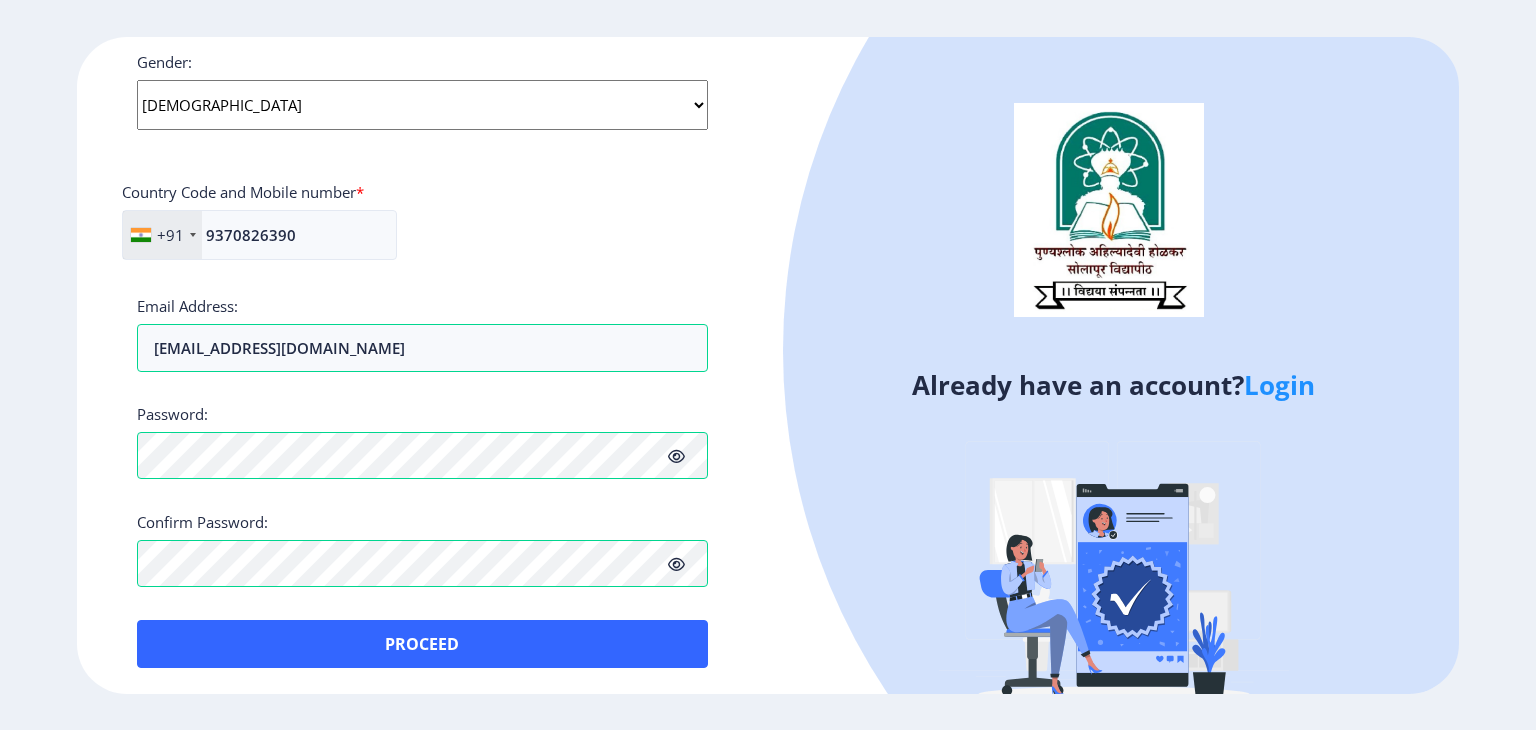 scroll, scrollTop: 780, scrollLeft: 0, axis: vertical 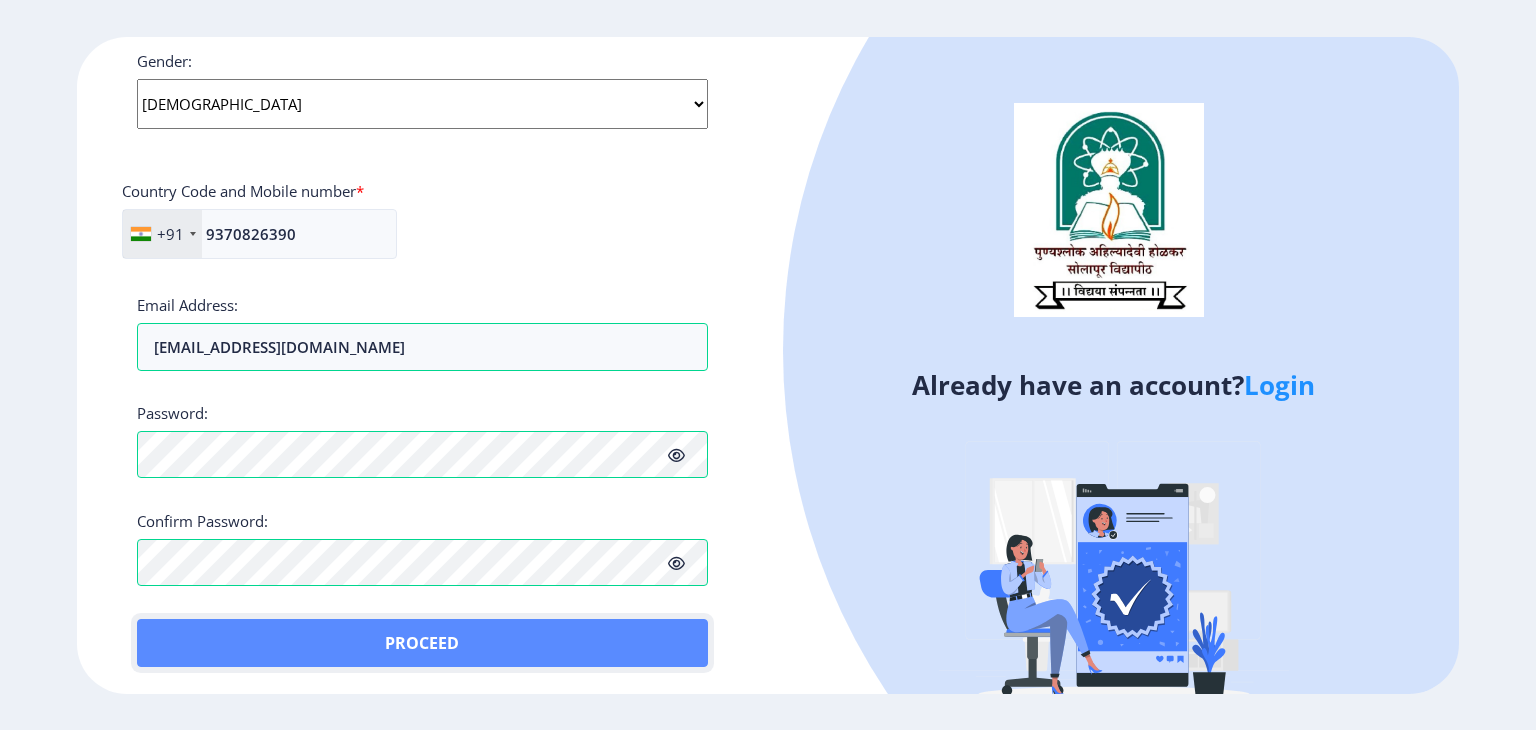 click on "Proceed" 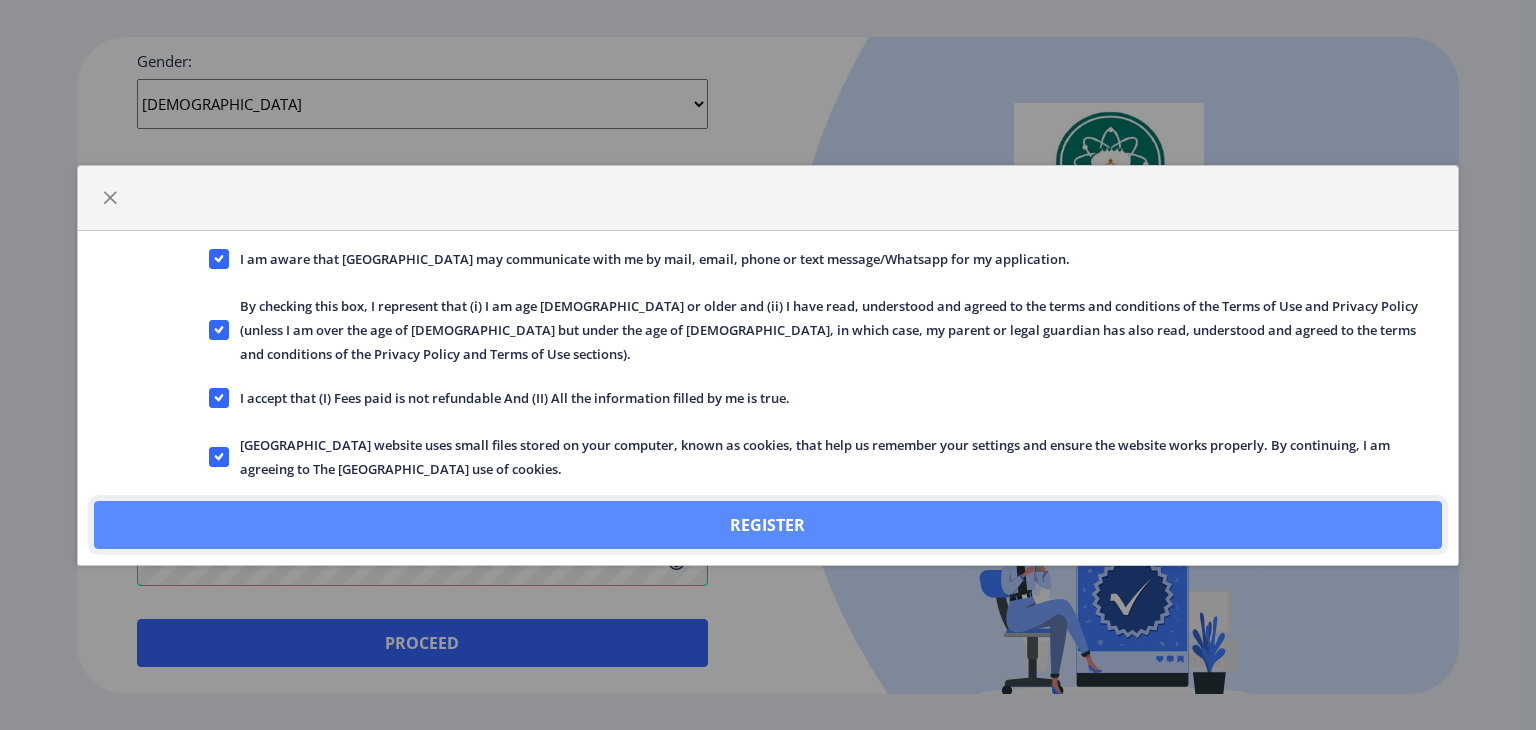 click on "Register" 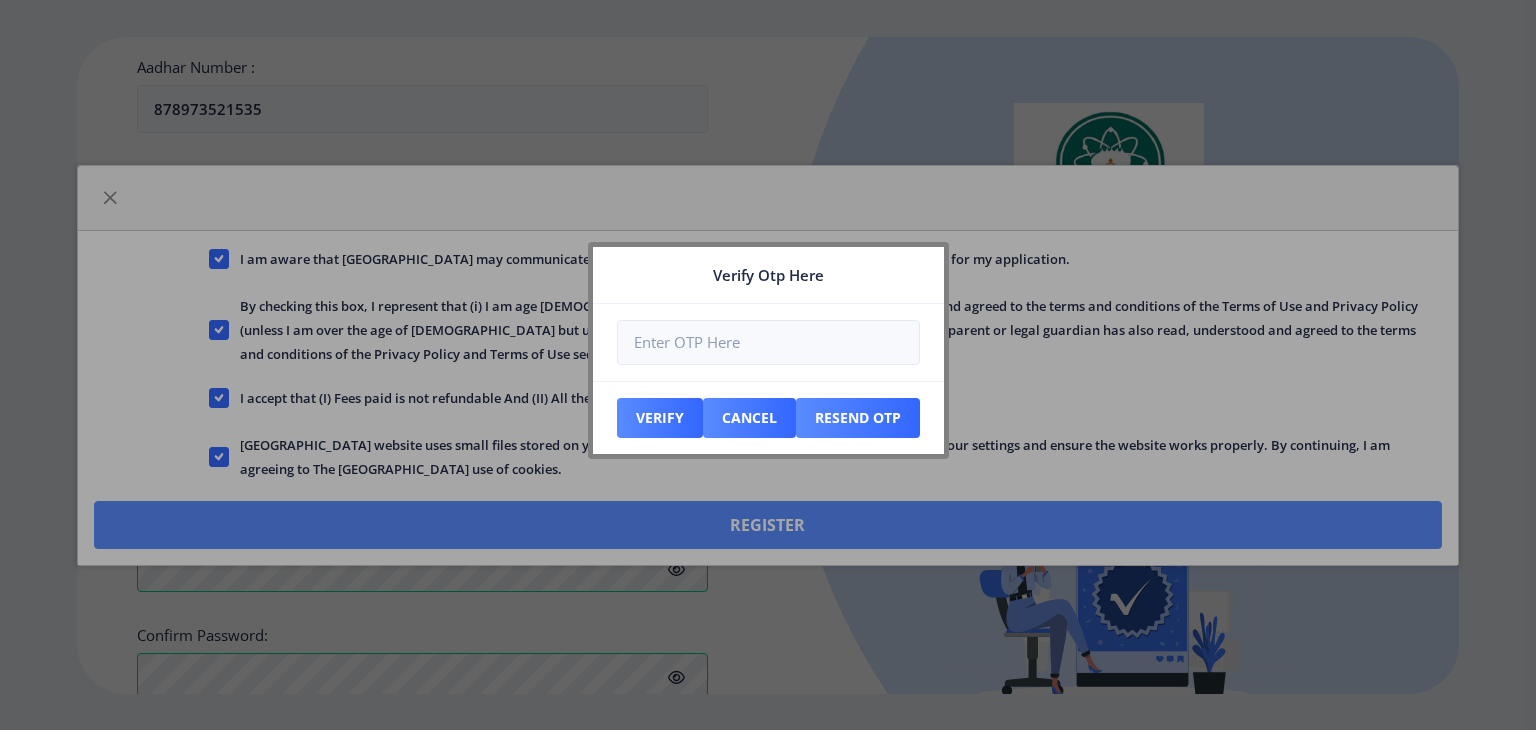 scroll, scrollTop: 893, scrollLeft: 0, axis: vertical 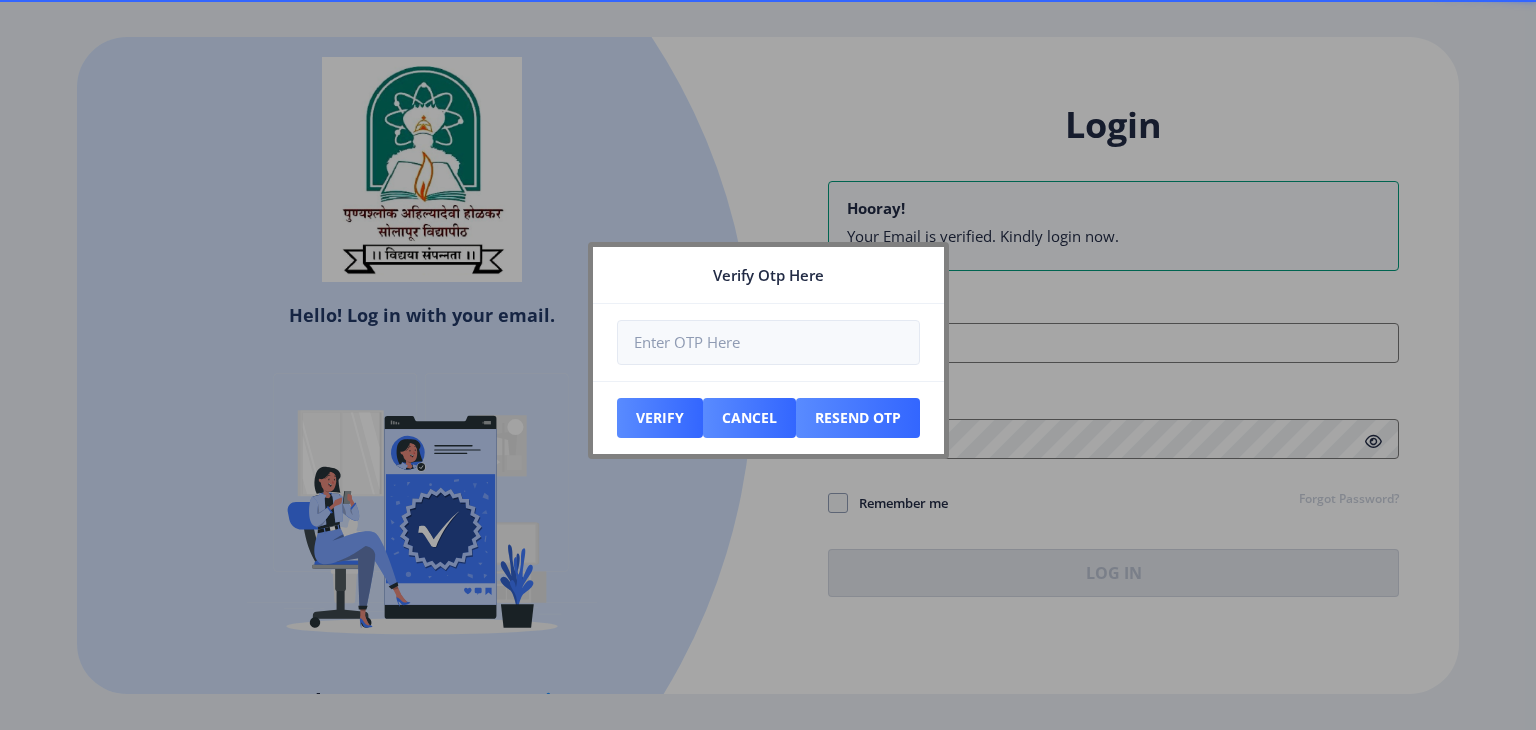 click on "Verify Cancel Resend Otp" 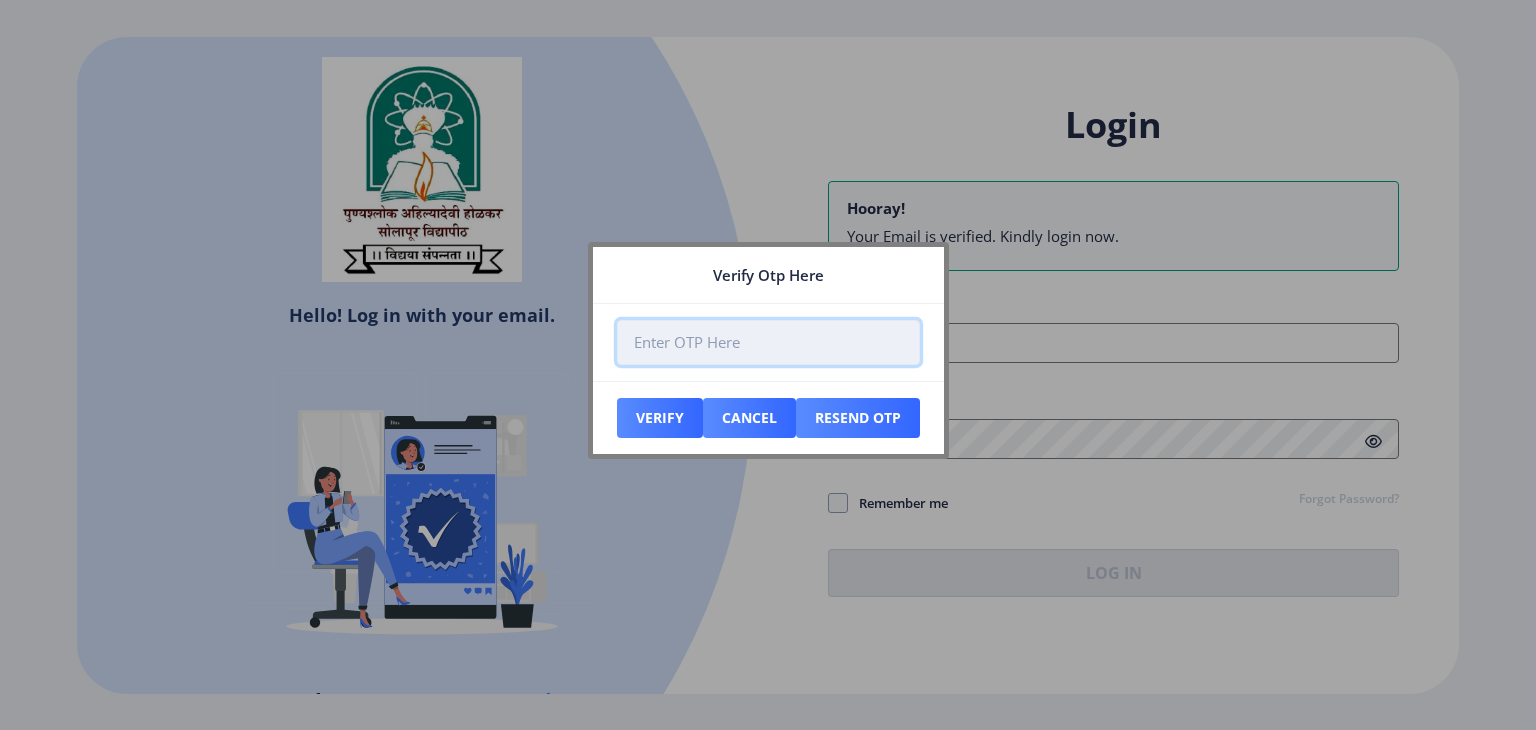 click at bounding box center (768, 342) 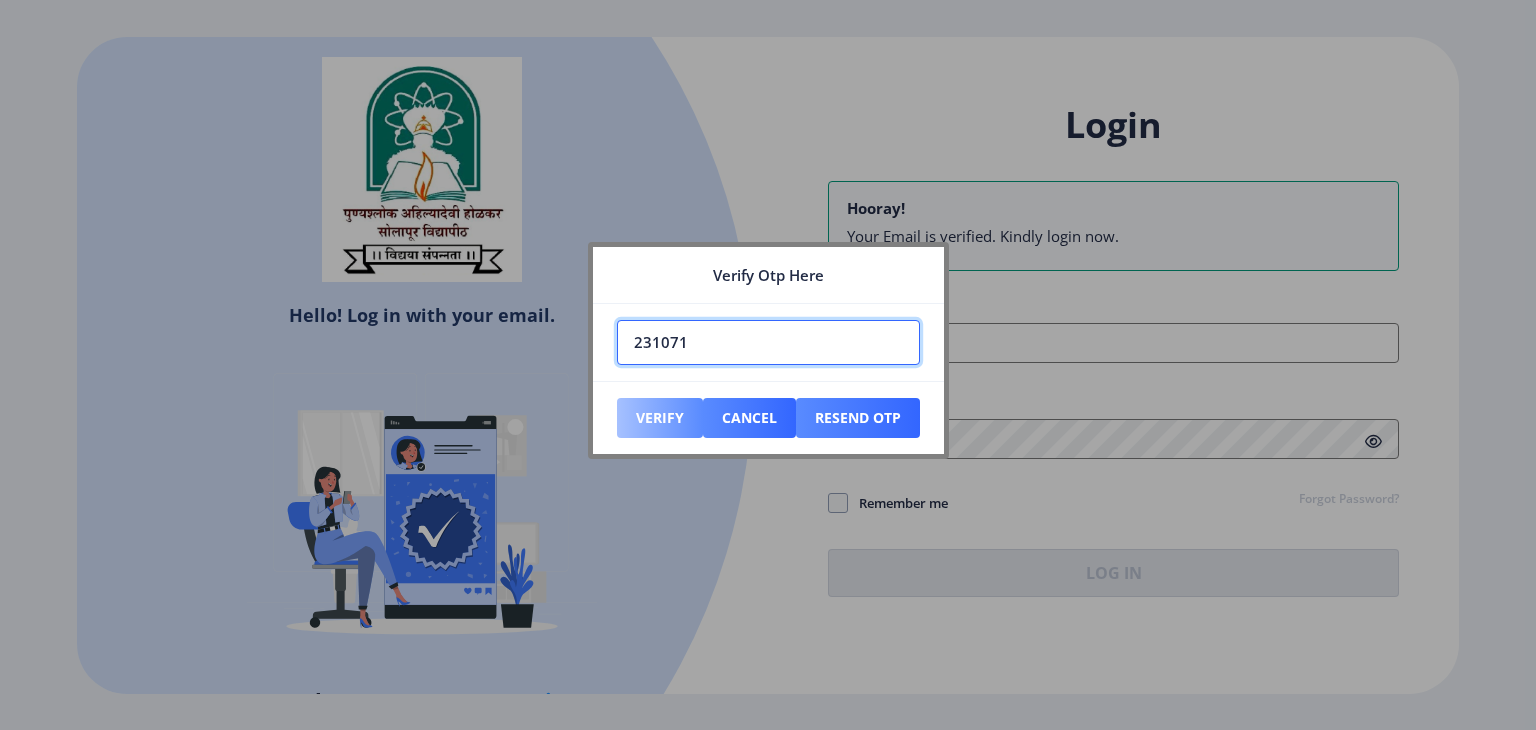 type on "231071" 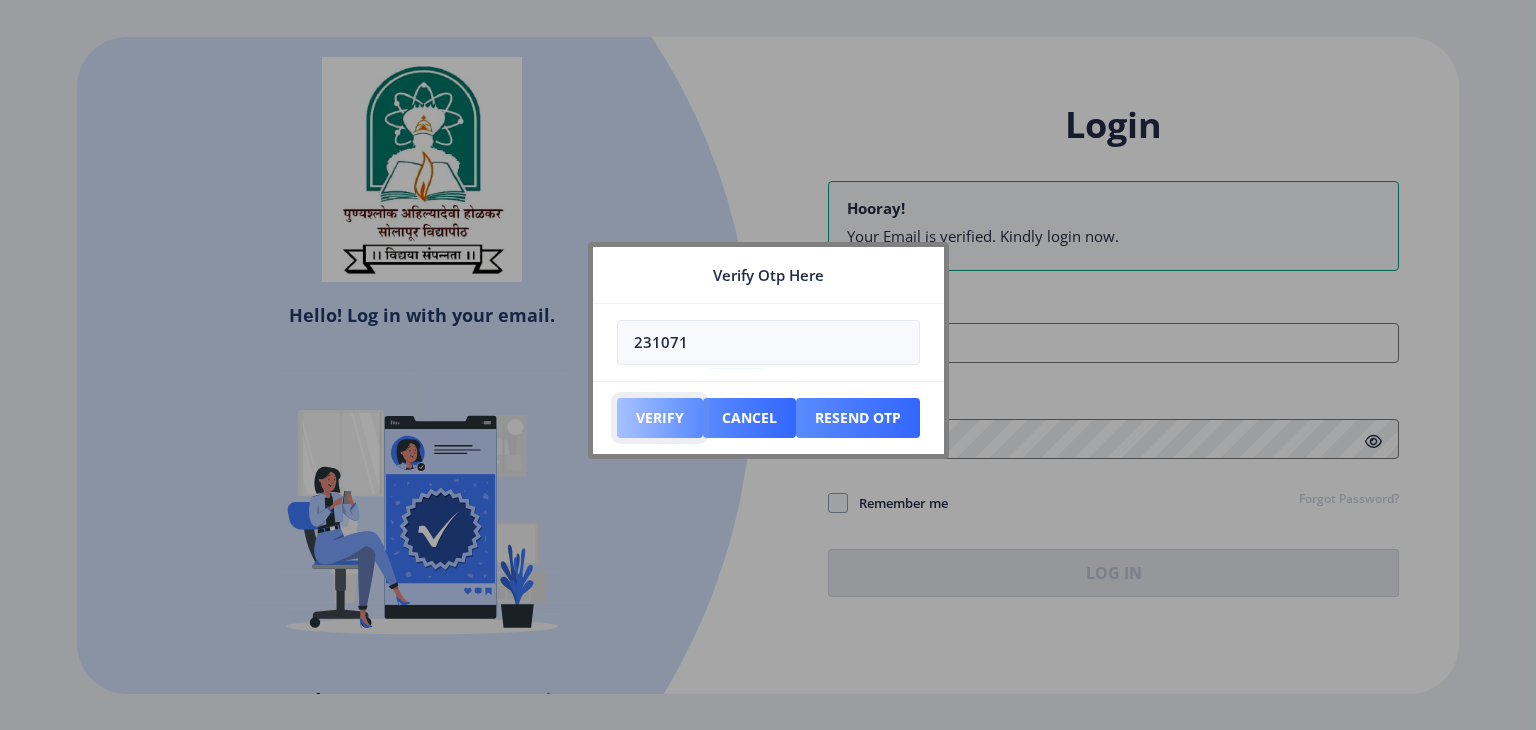 type 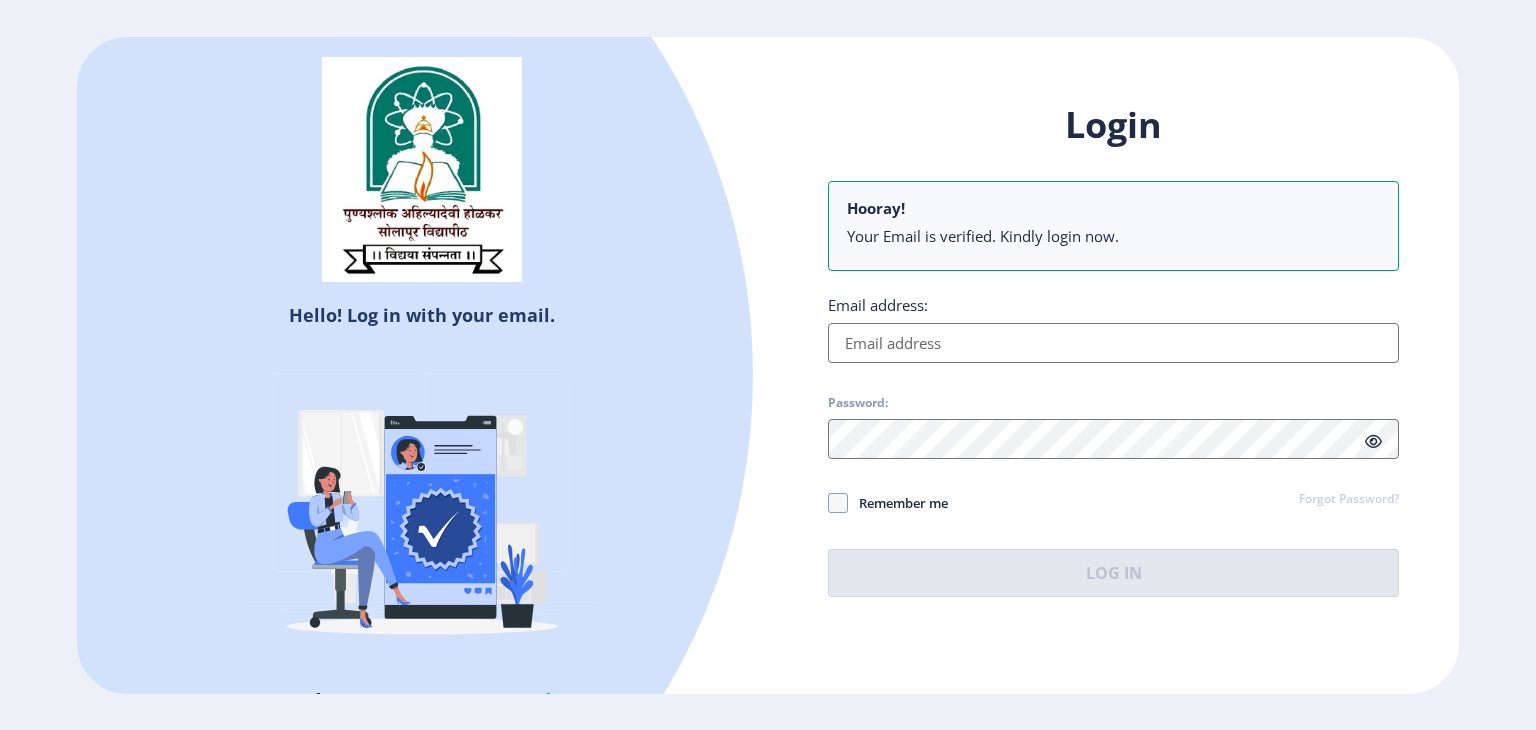 click on "Email address:" at bounding box center [1113, 343] 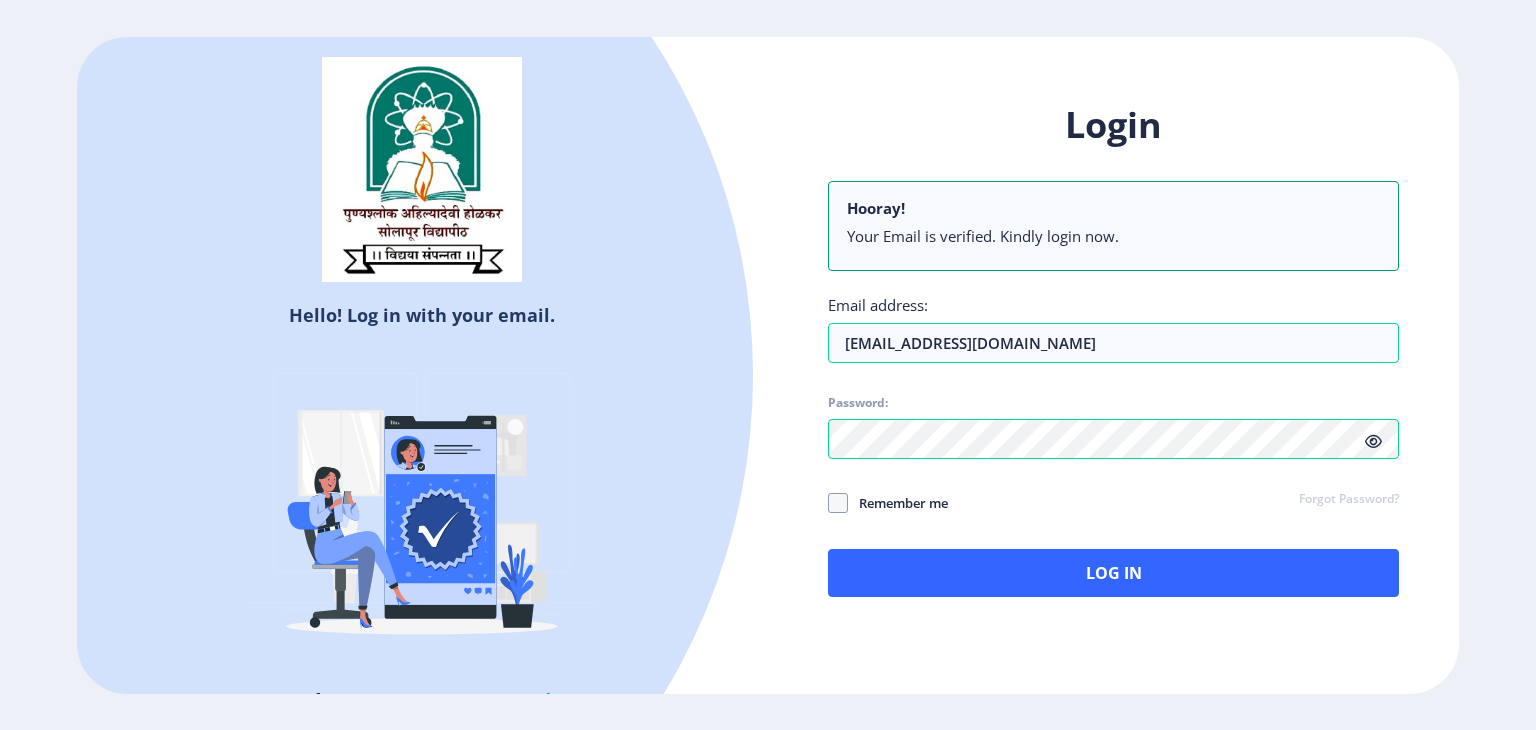 click 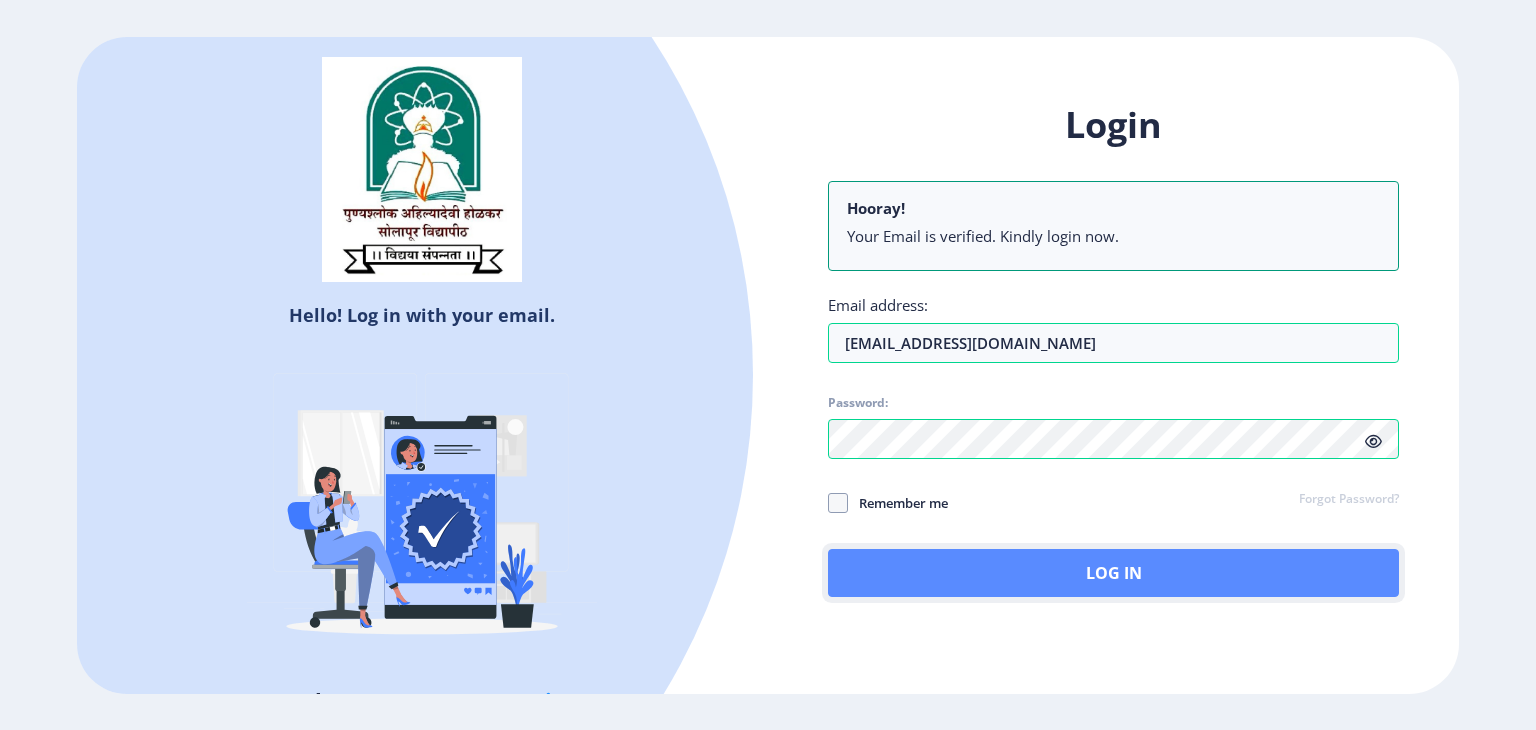 type 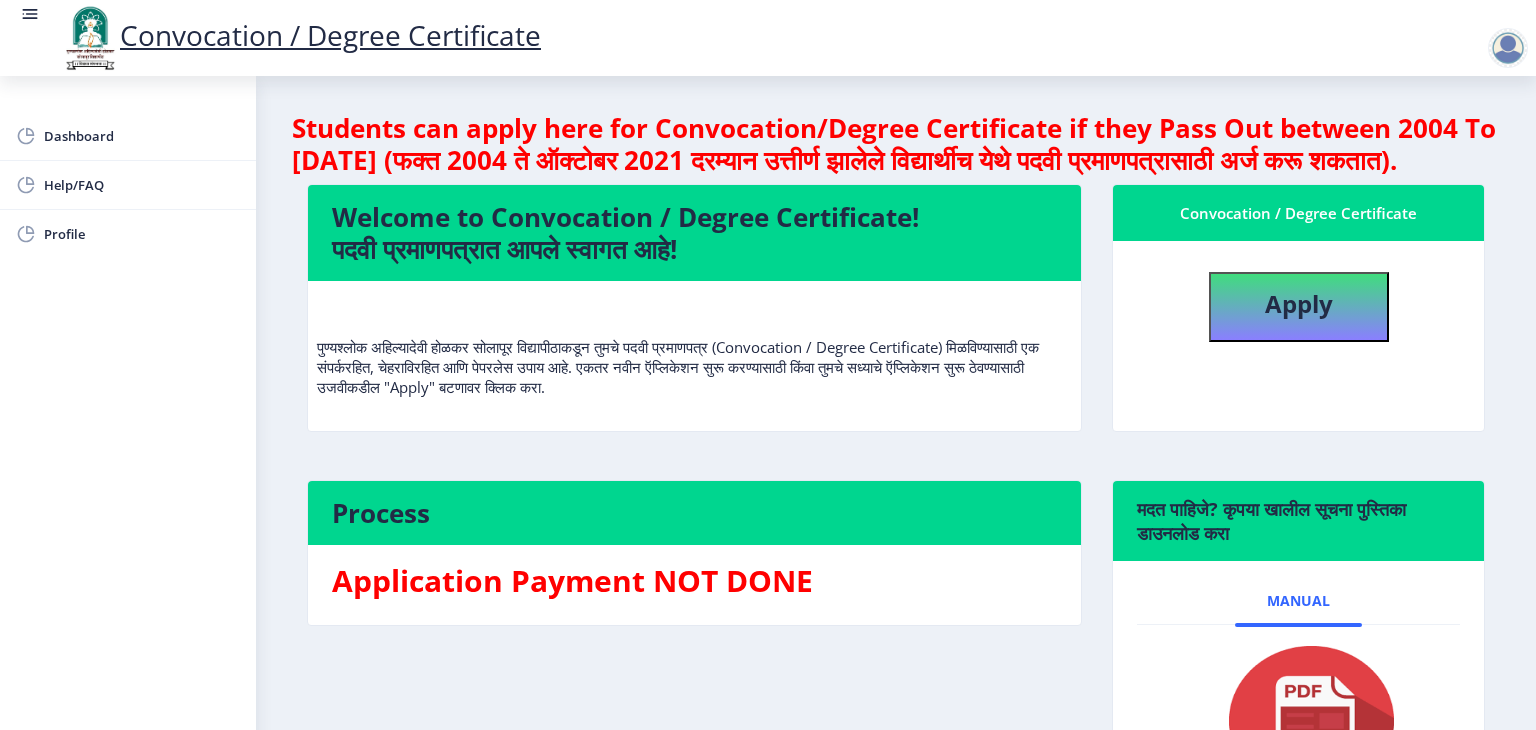 click on "Process Application Payment NOT DONE" 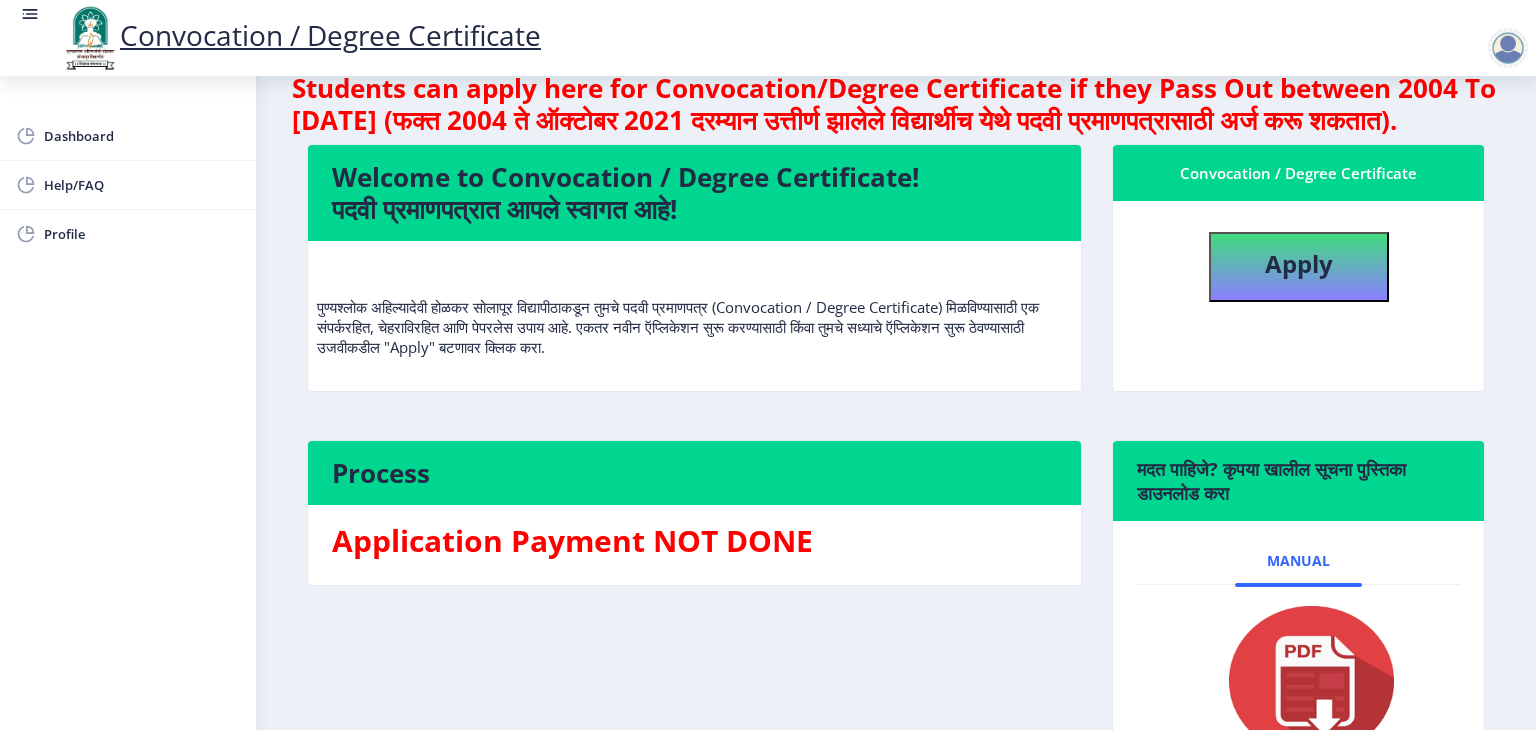 scroll, scrollTop: 0, scrollLeft: 0, axis: both 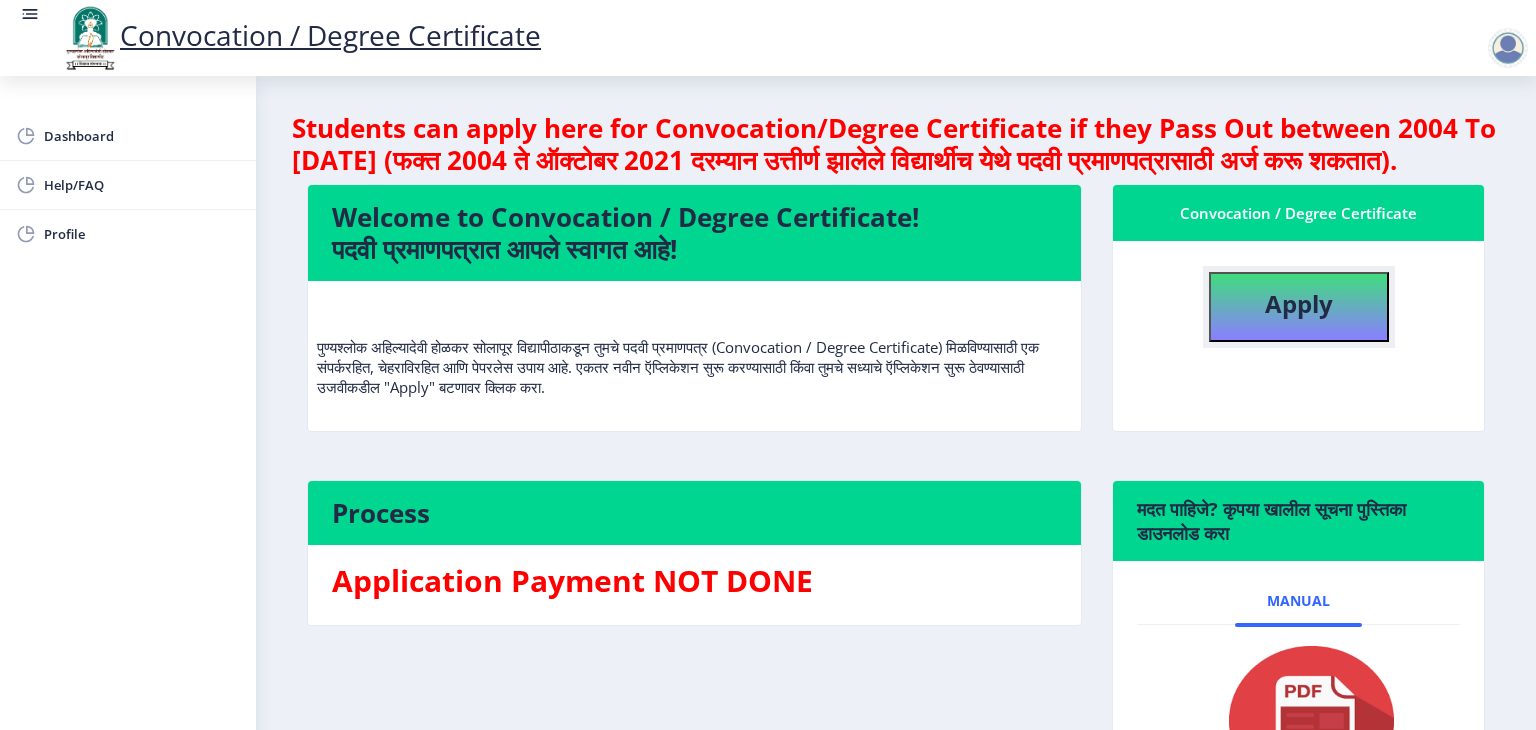 type 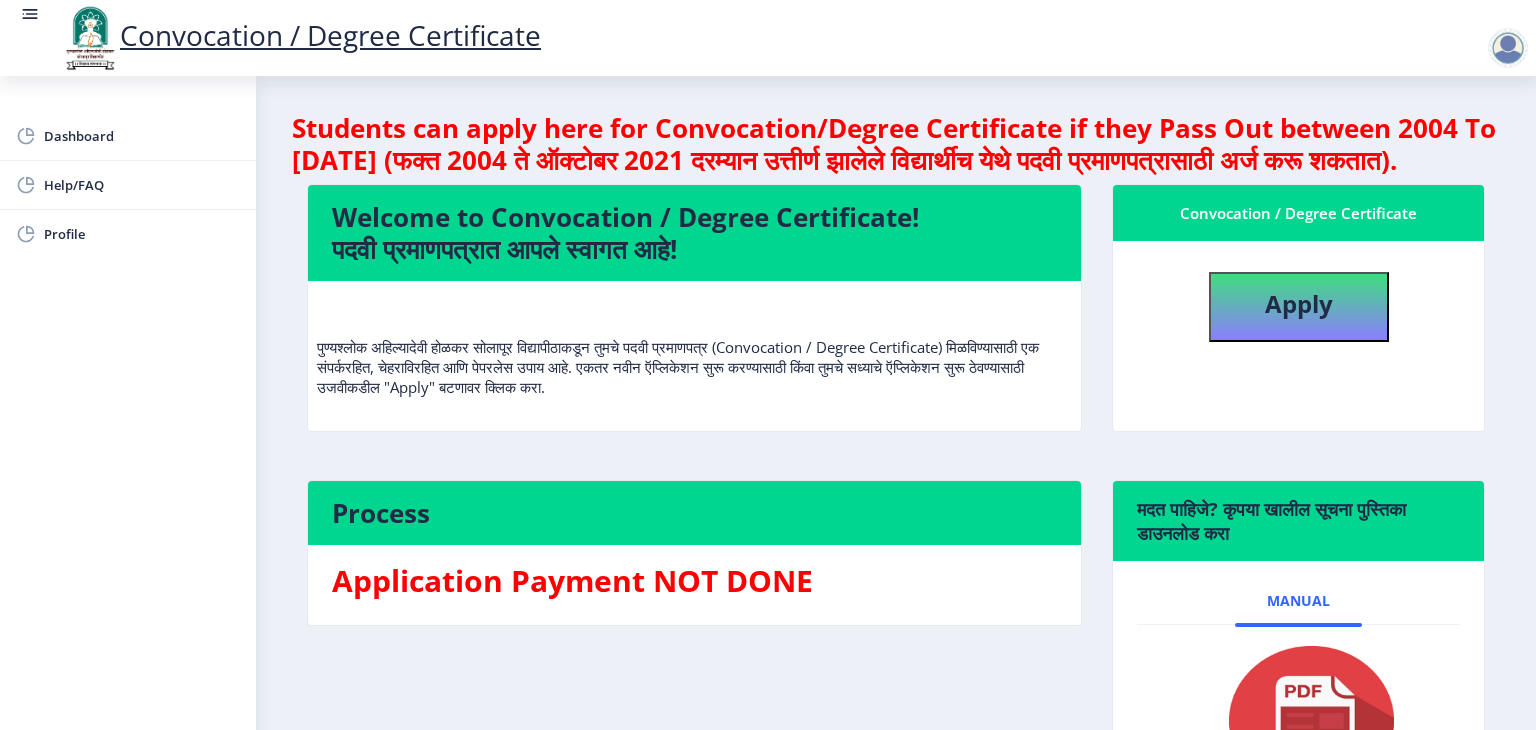 select 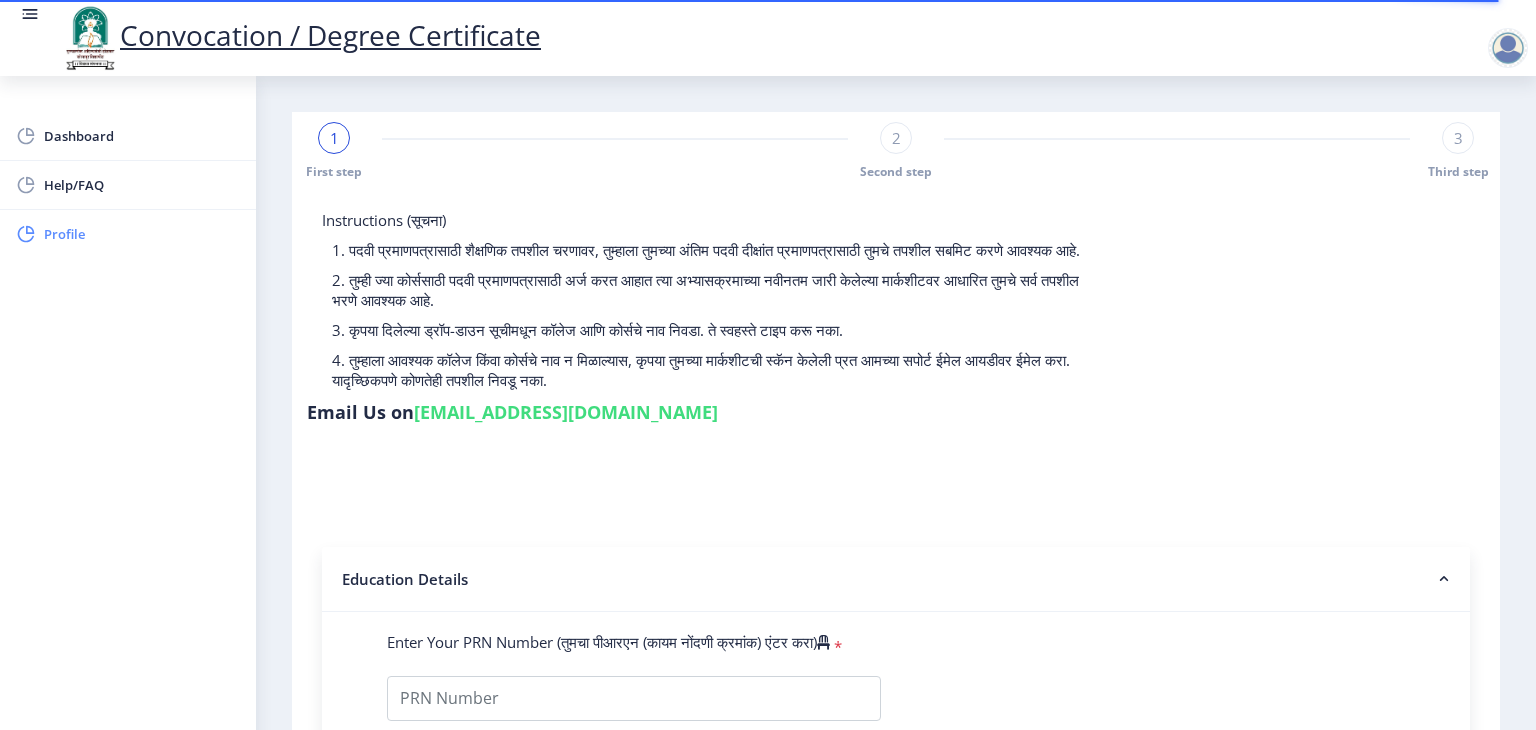 click on "Profile" 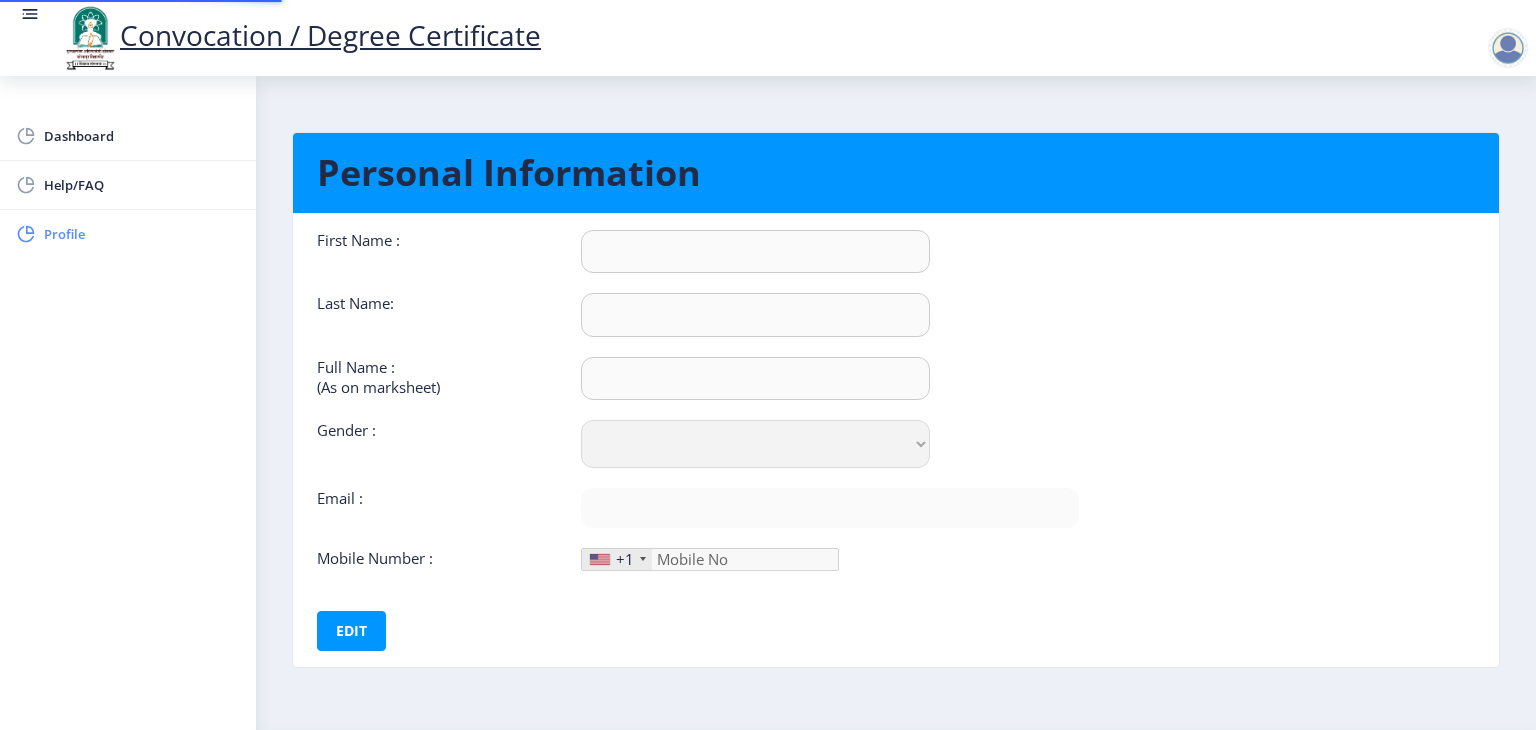 type on "[PERSON_NAME]" 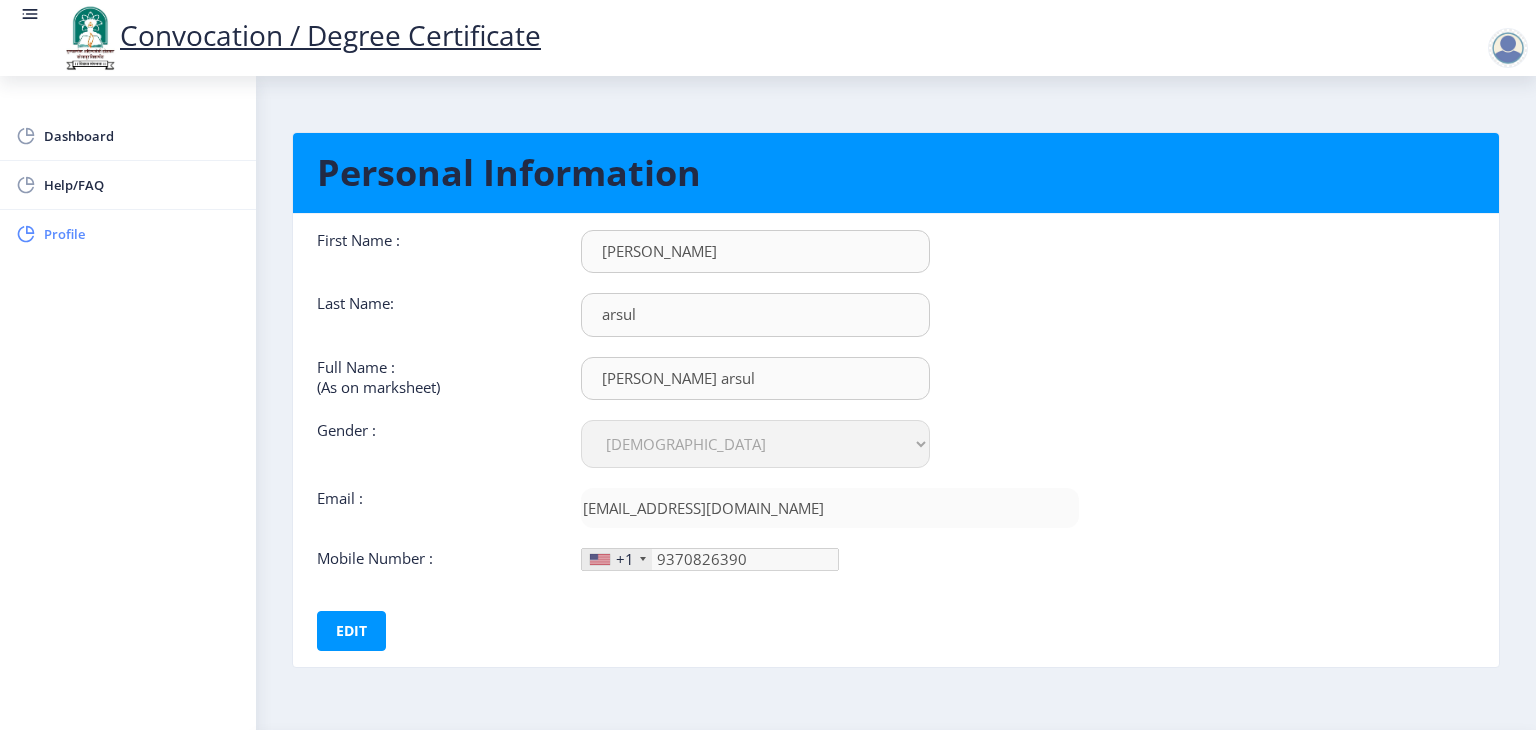 click on "Profile" 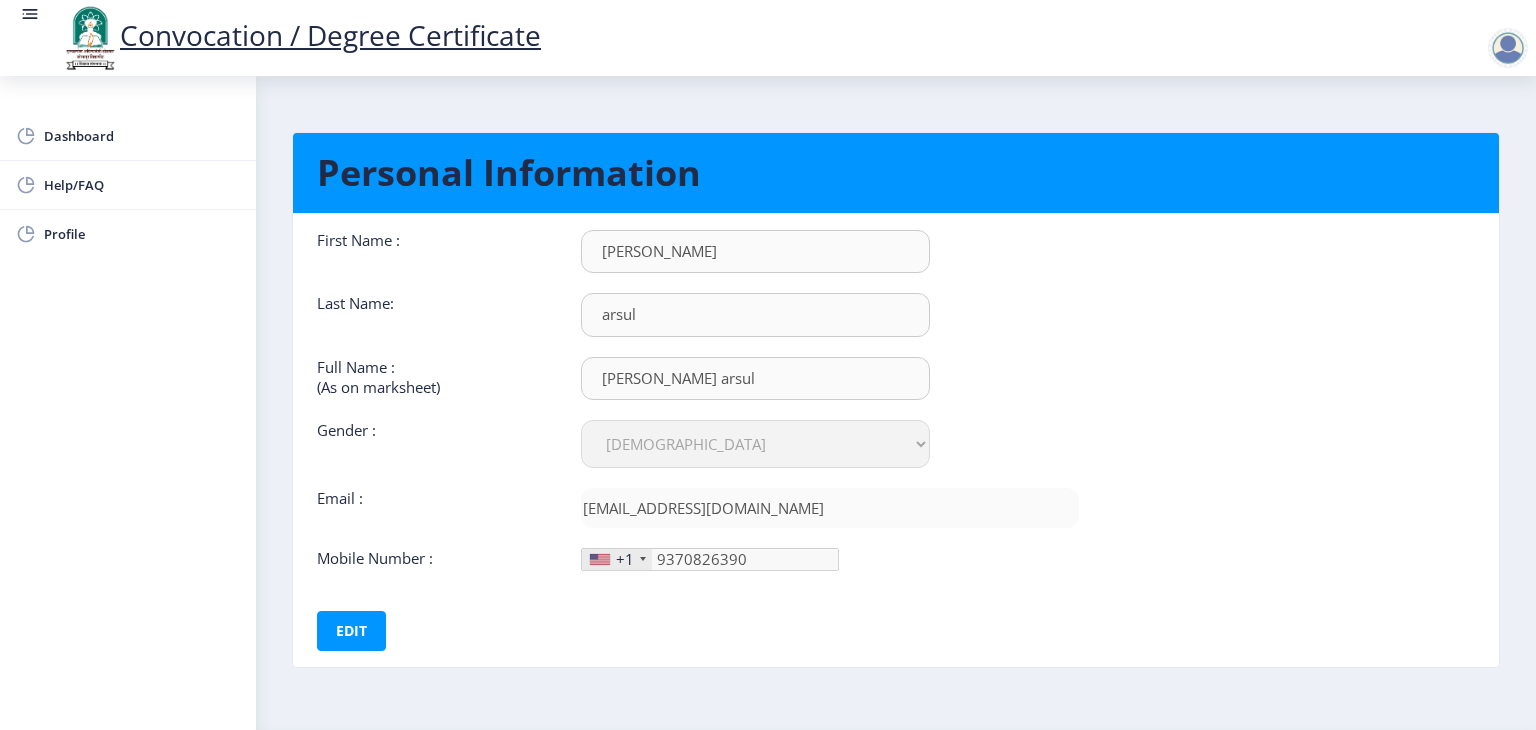 click 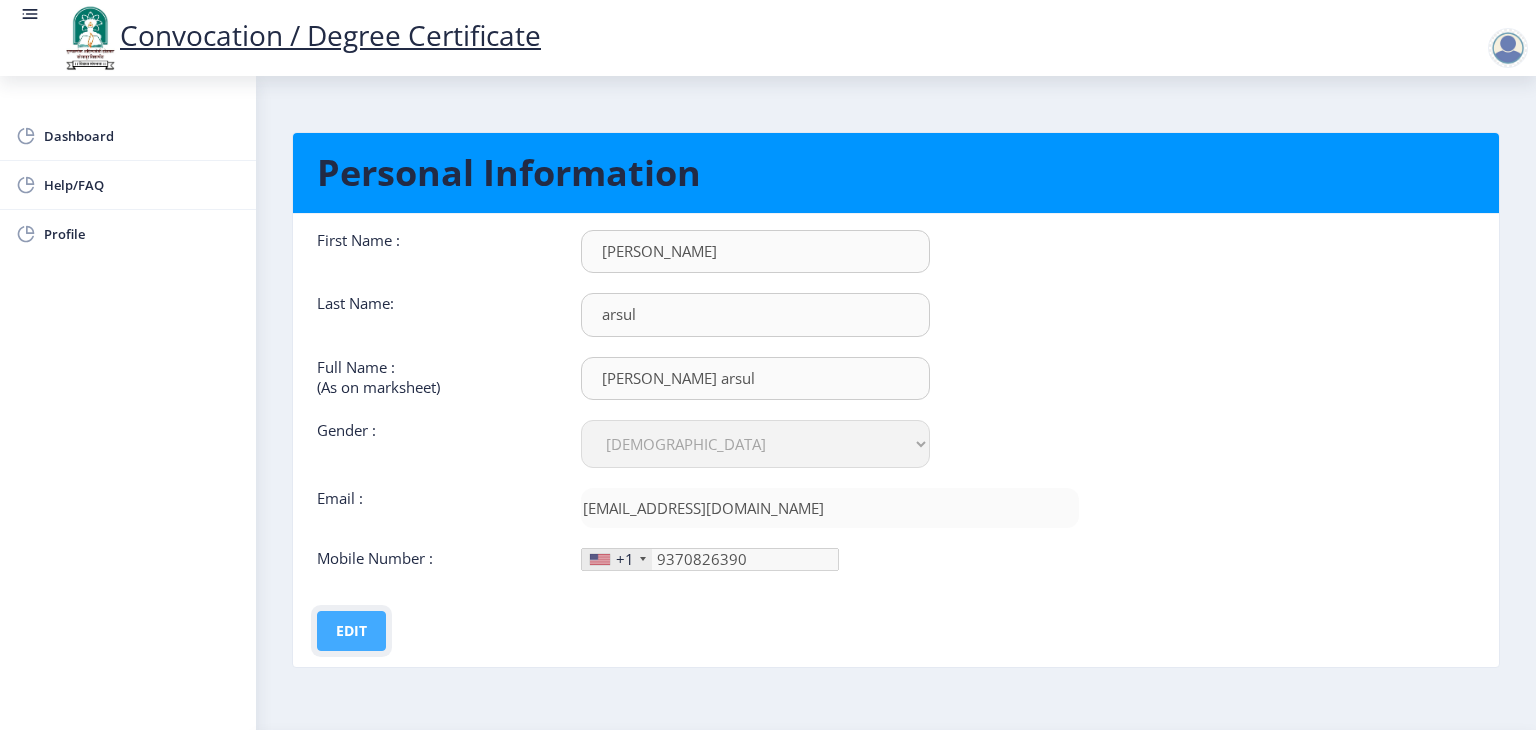 type 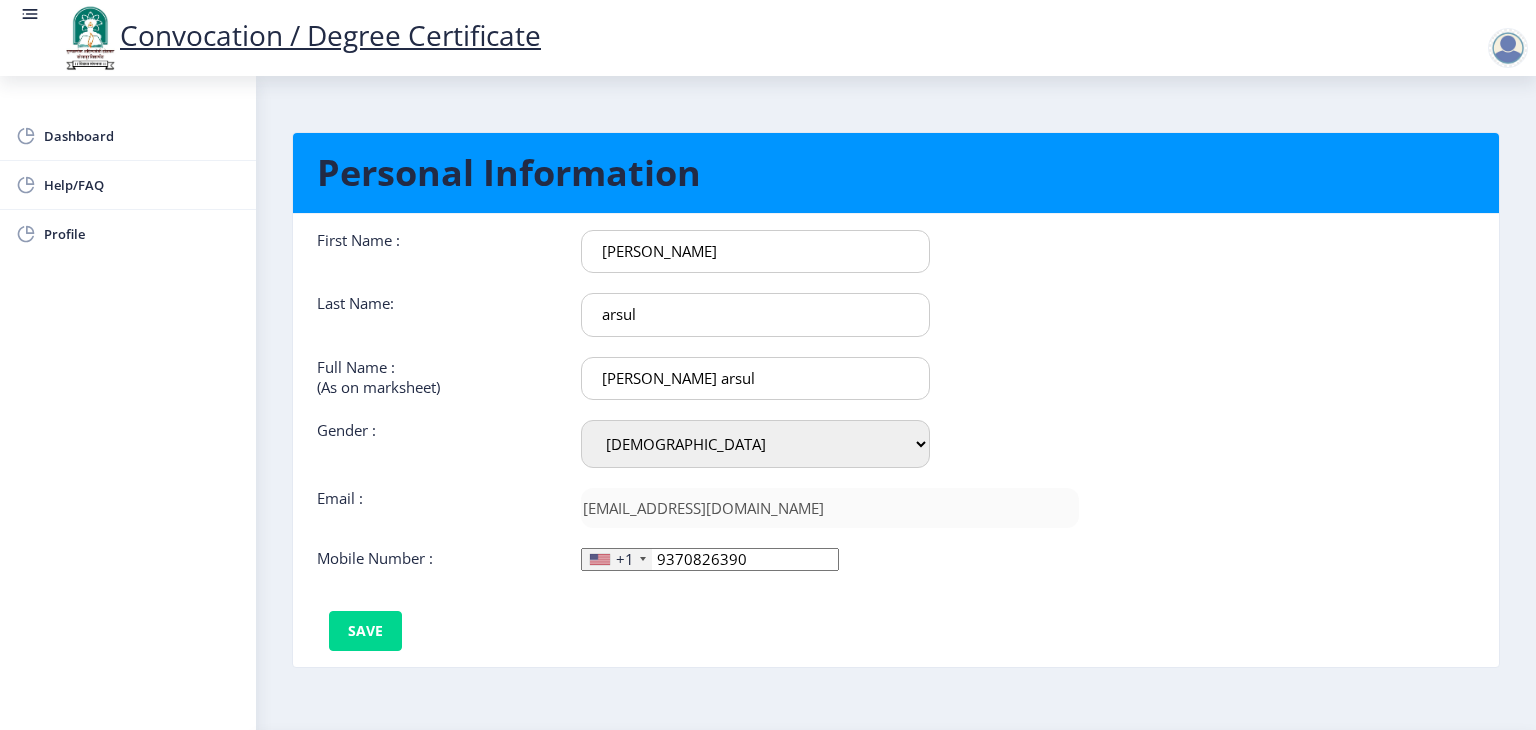 click on "+1" 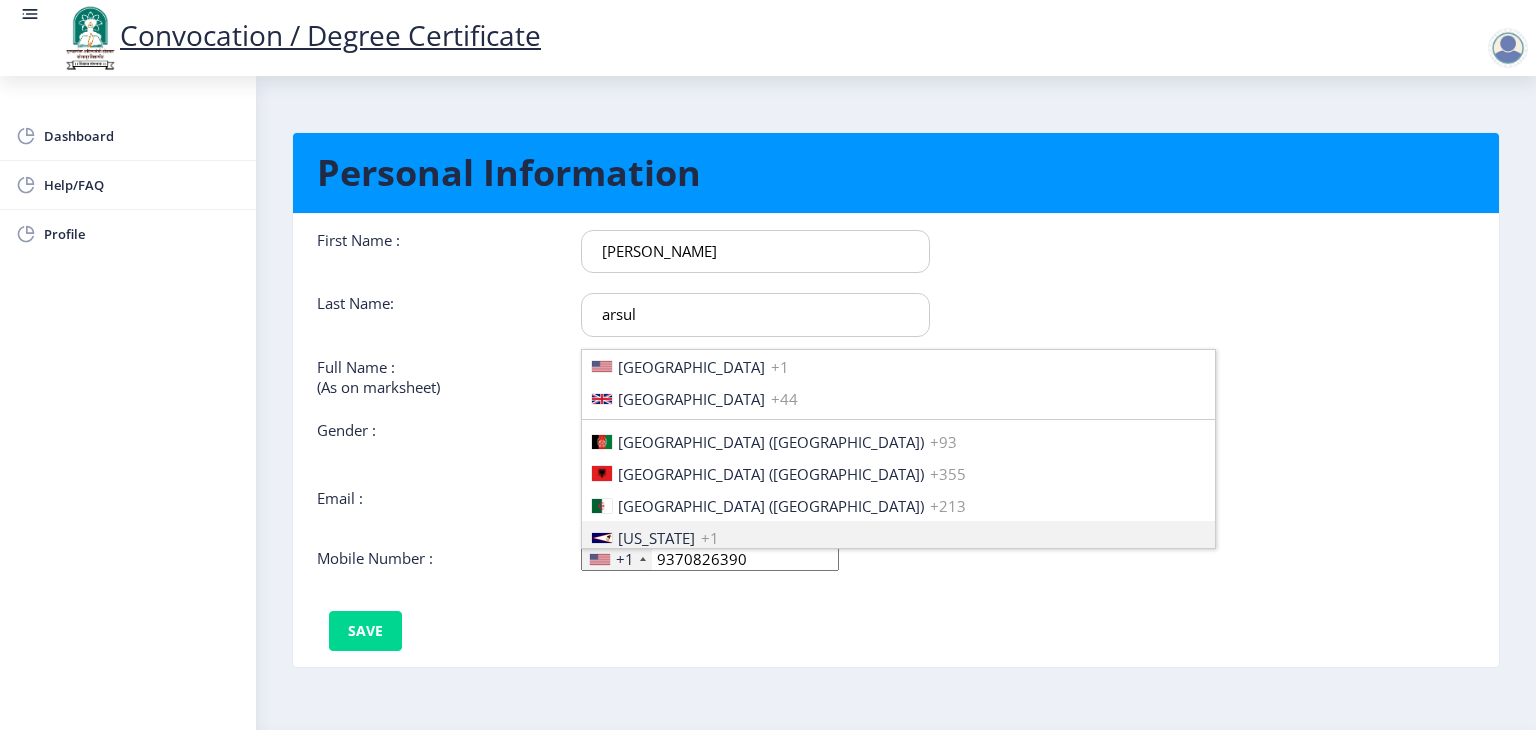 scroll, scrollTop: 3062, scrollLeft: 0, axis: vertical 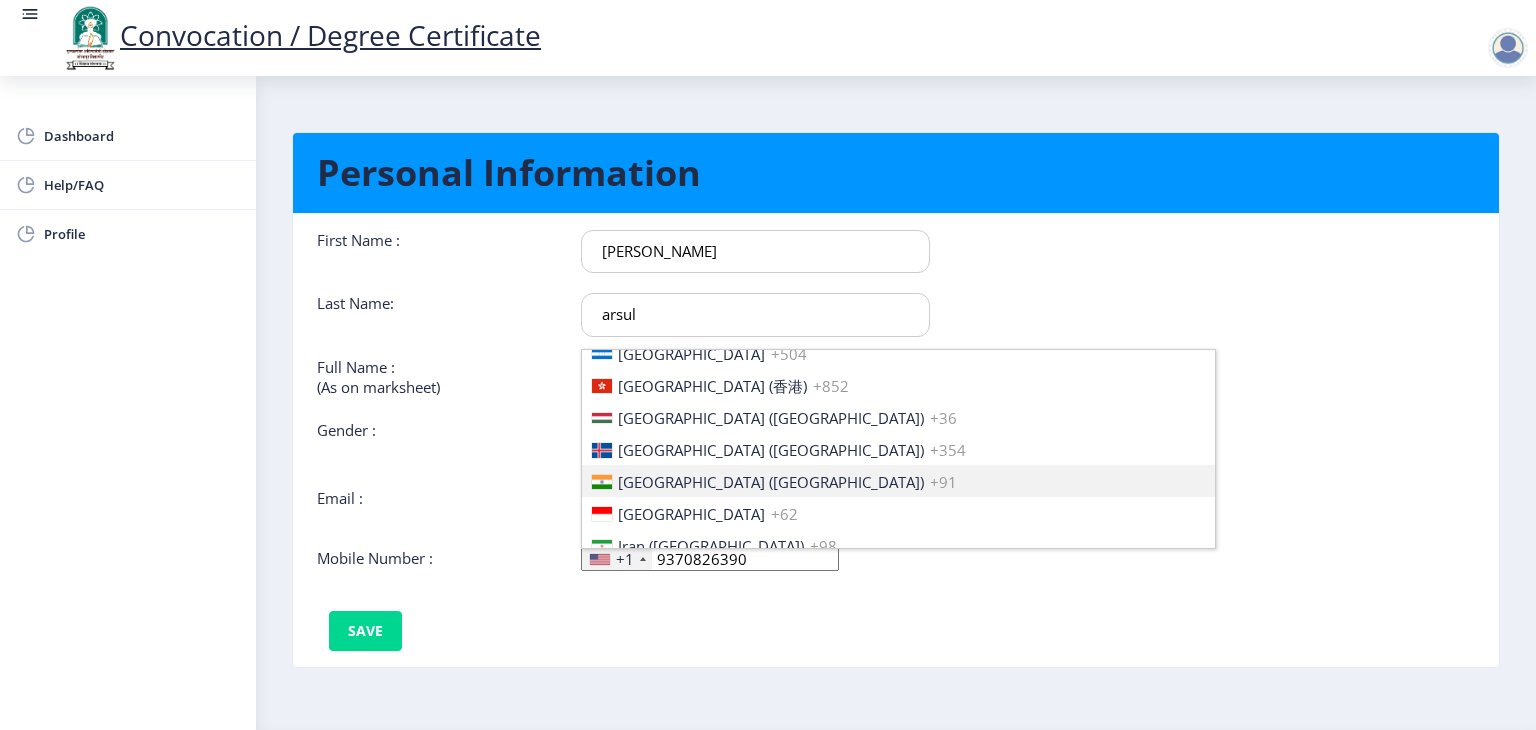 type 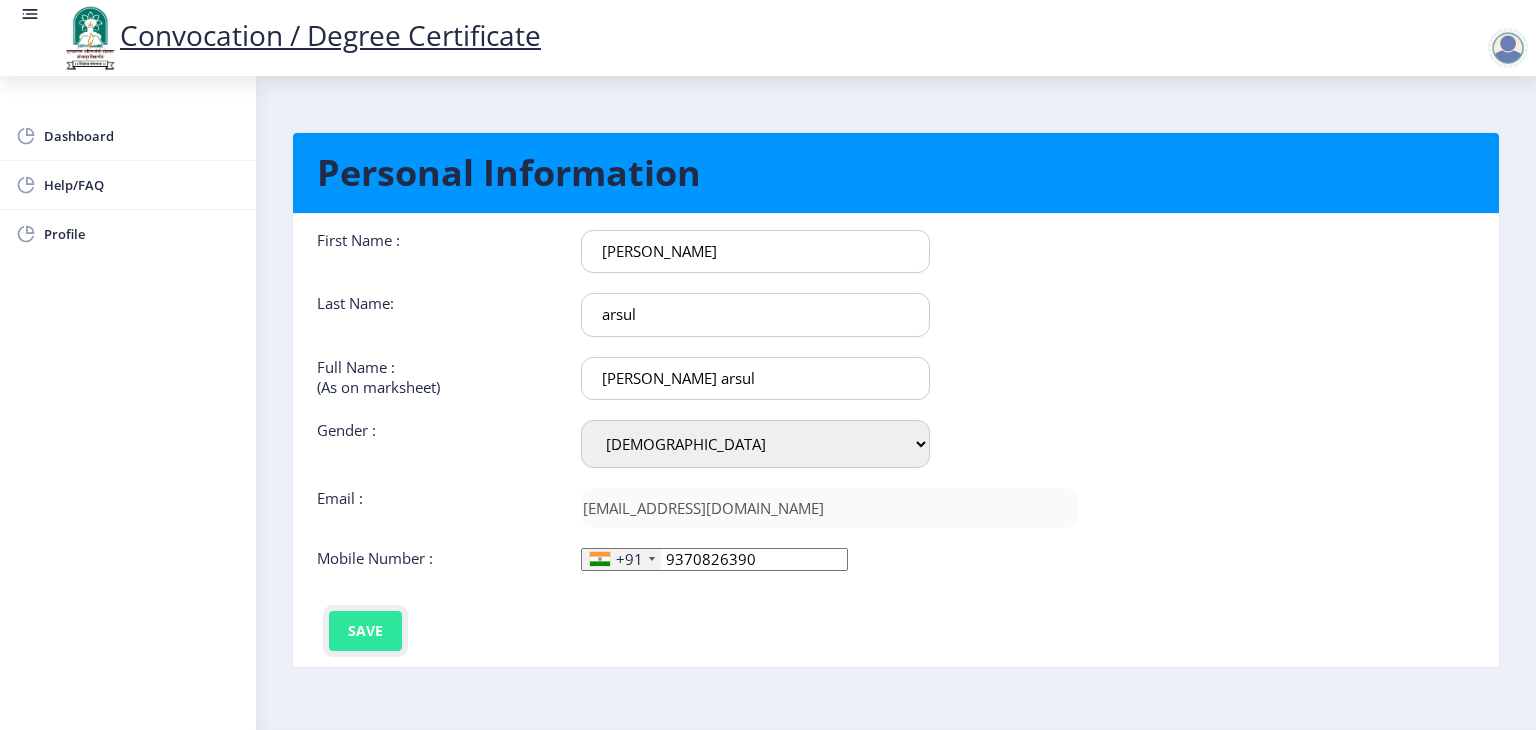 type 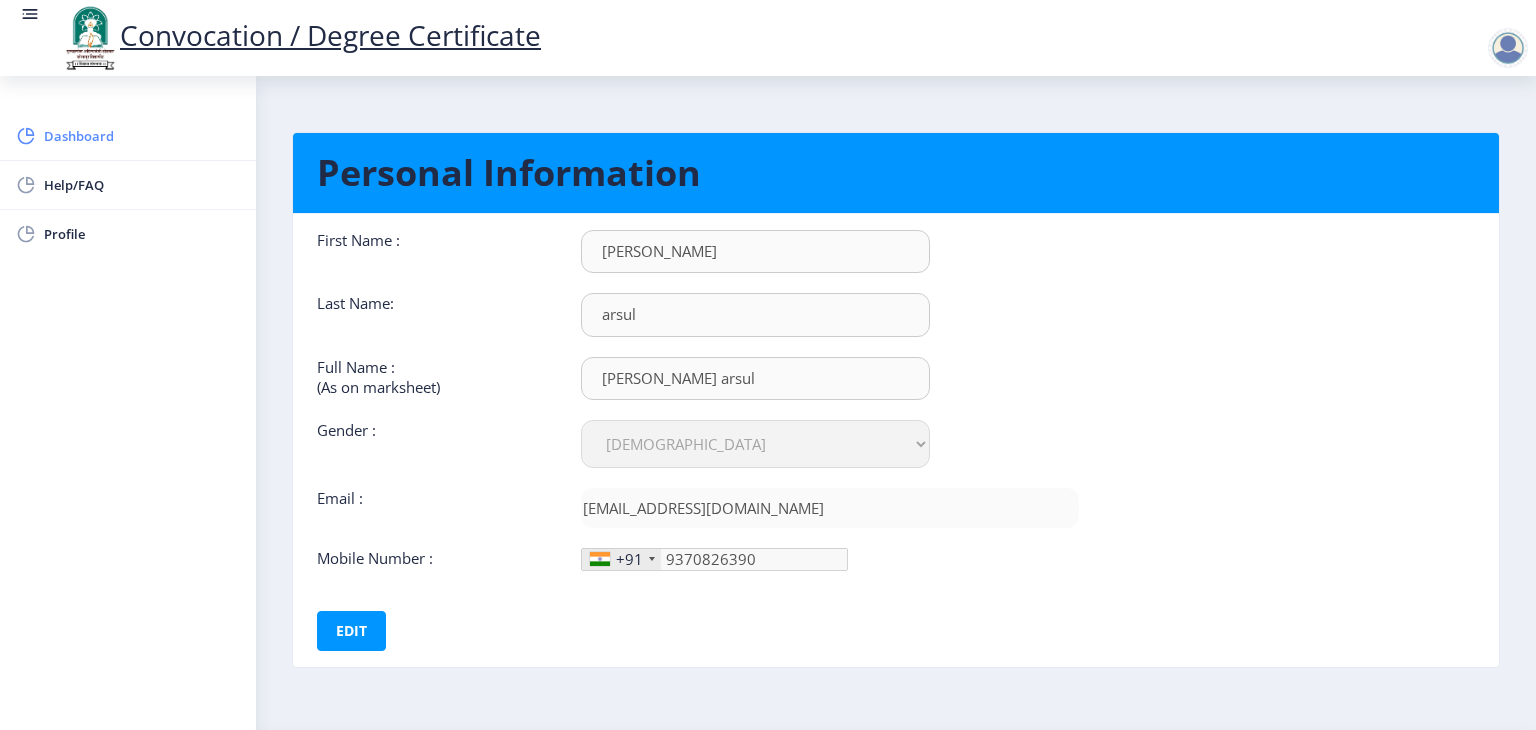 click on "Dashboard" 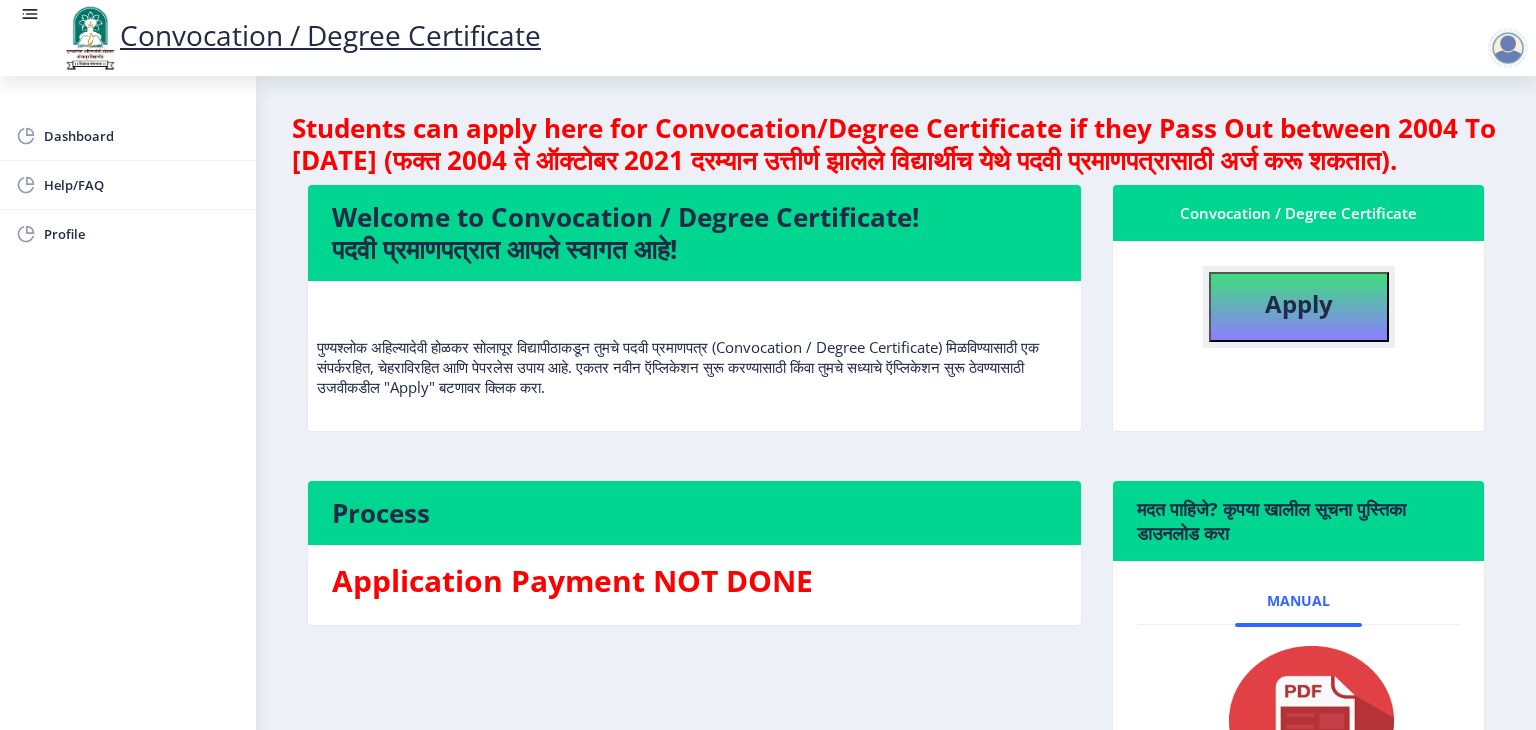 type 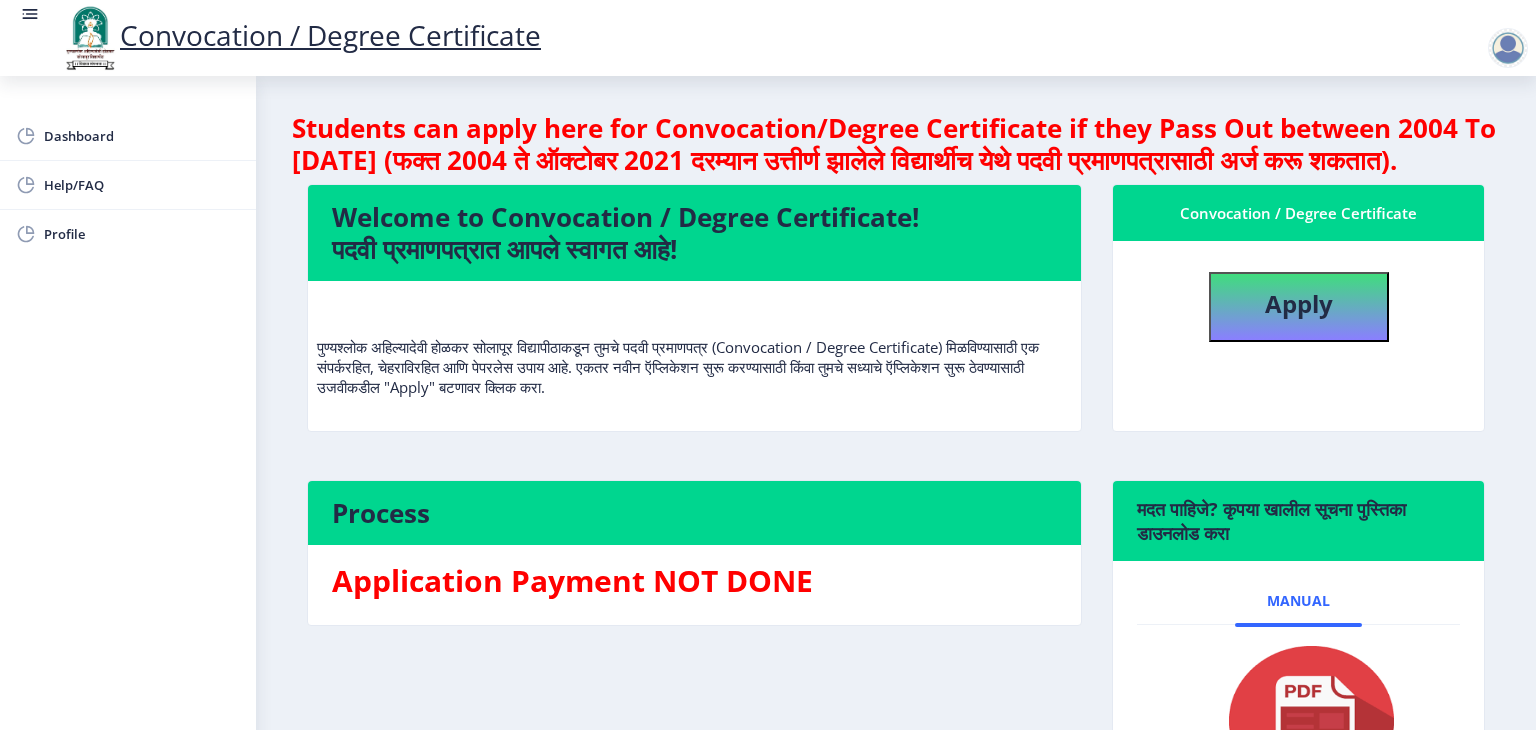 select 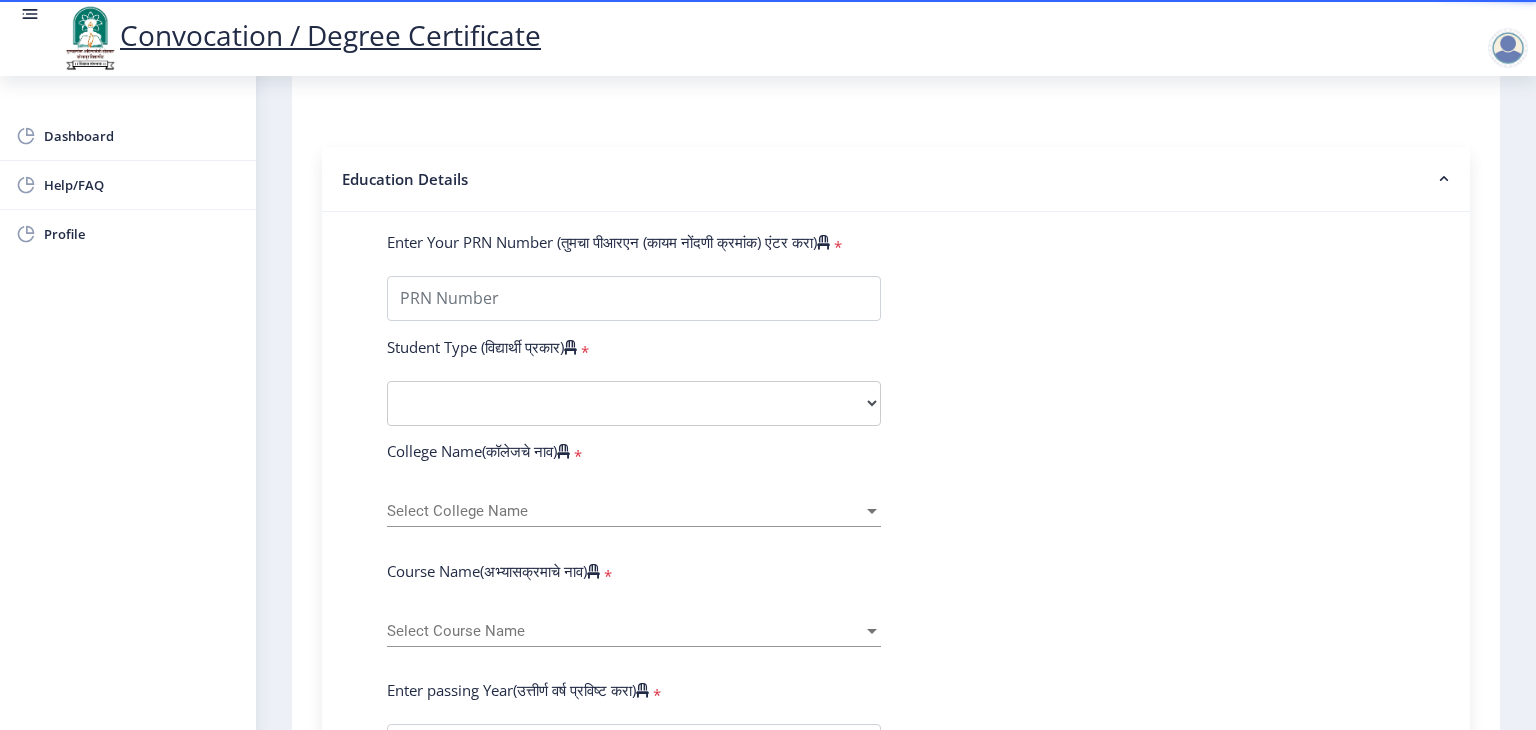 scroll, scrollTop: 440, scrollLeft: 0, axis: vertical 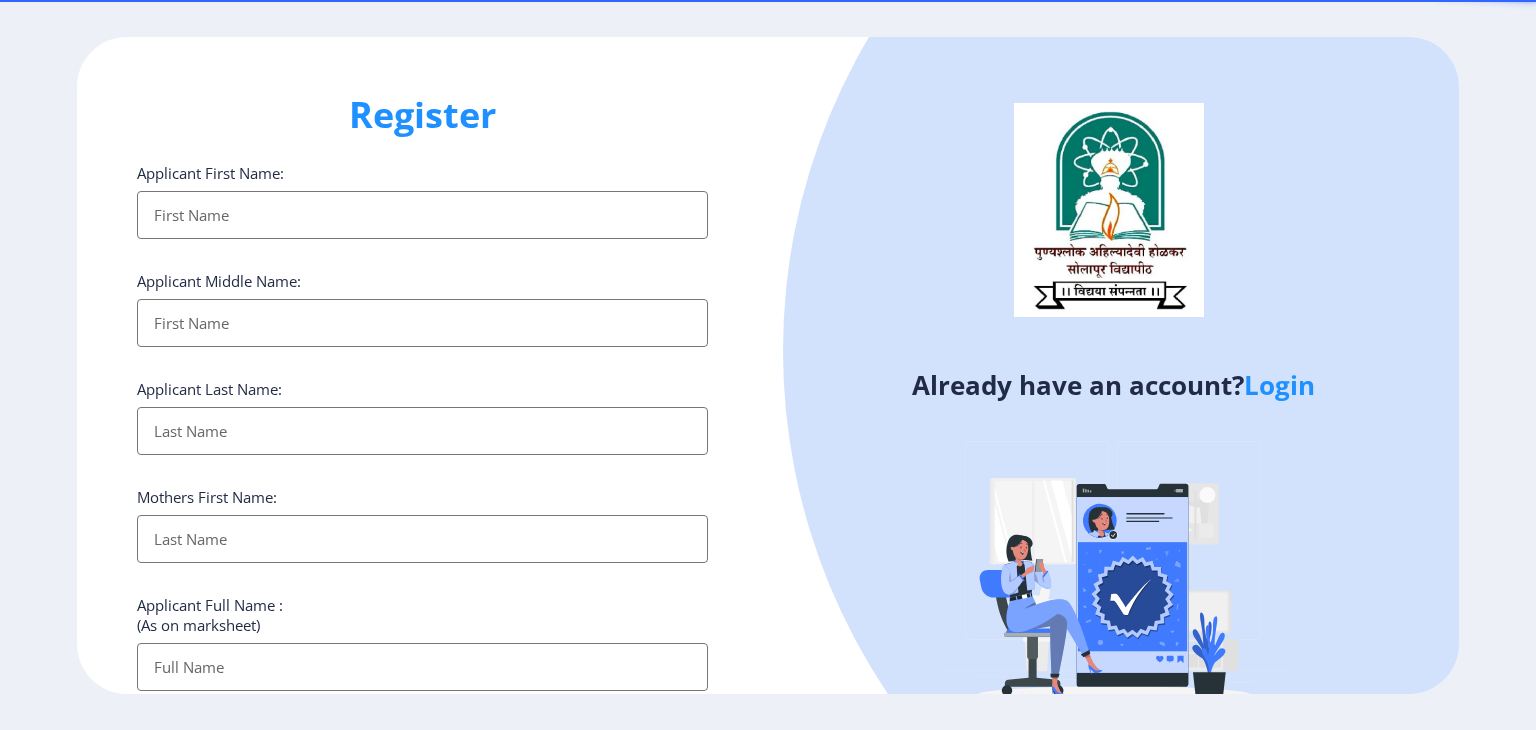 select 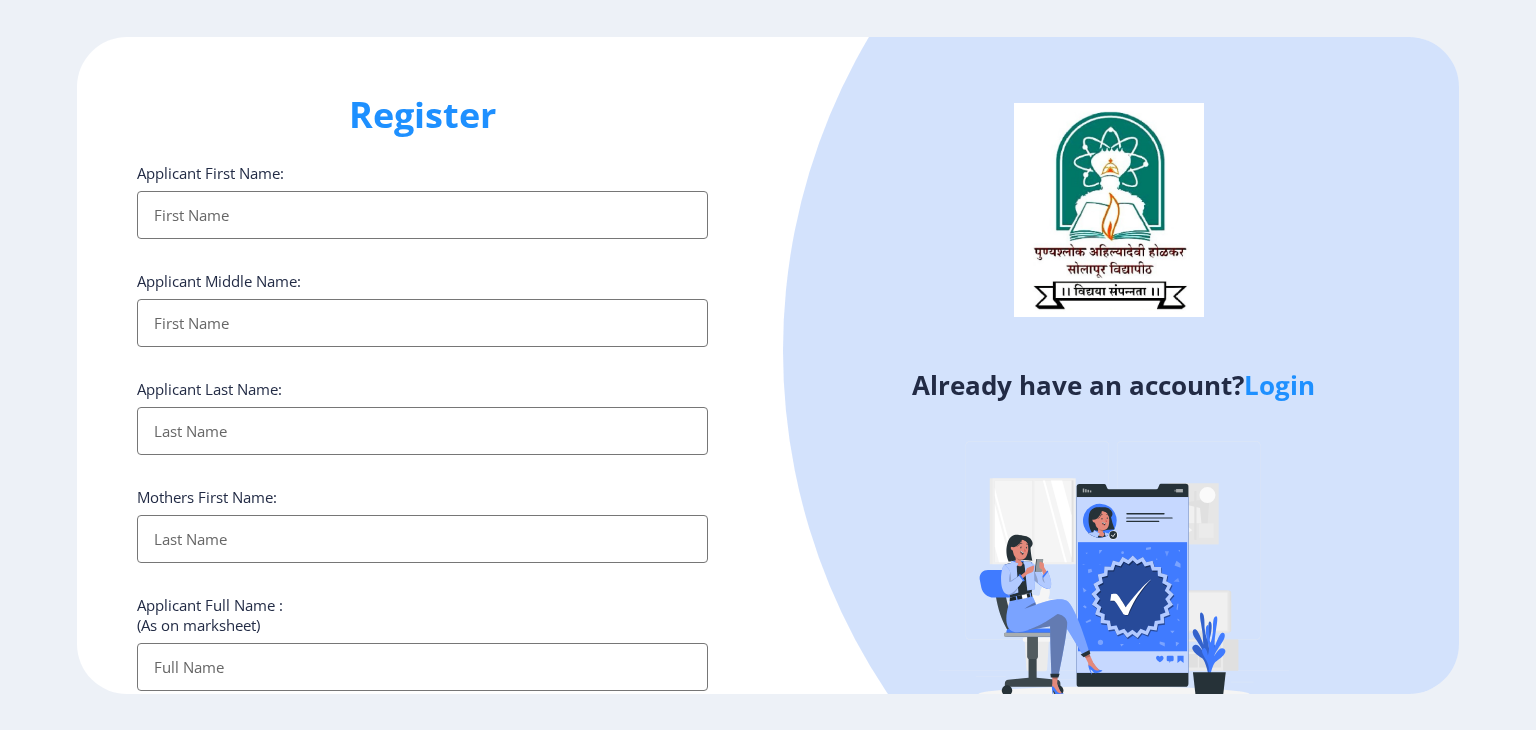 click on "Login" 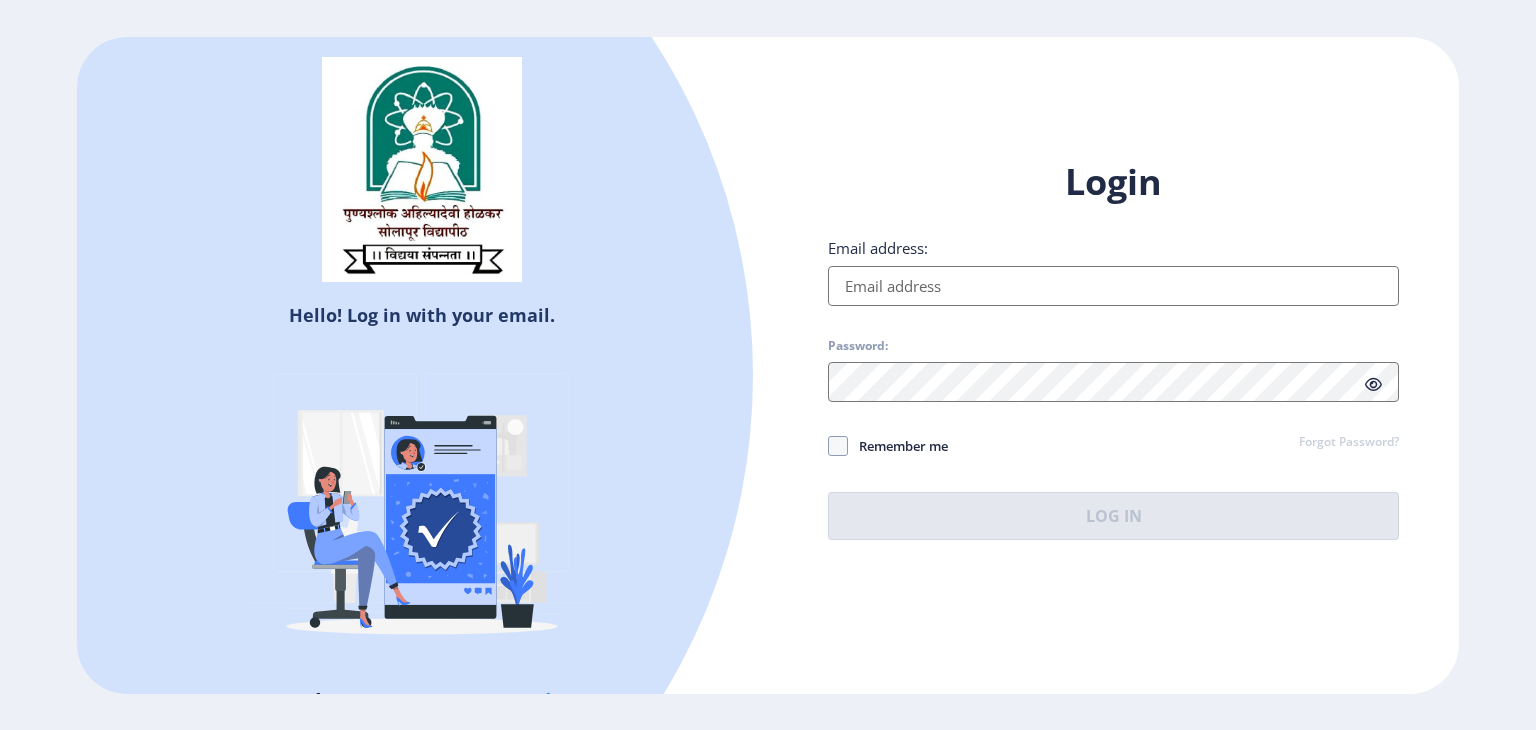 click on "Email address:" at bounding box center [1113, 286] 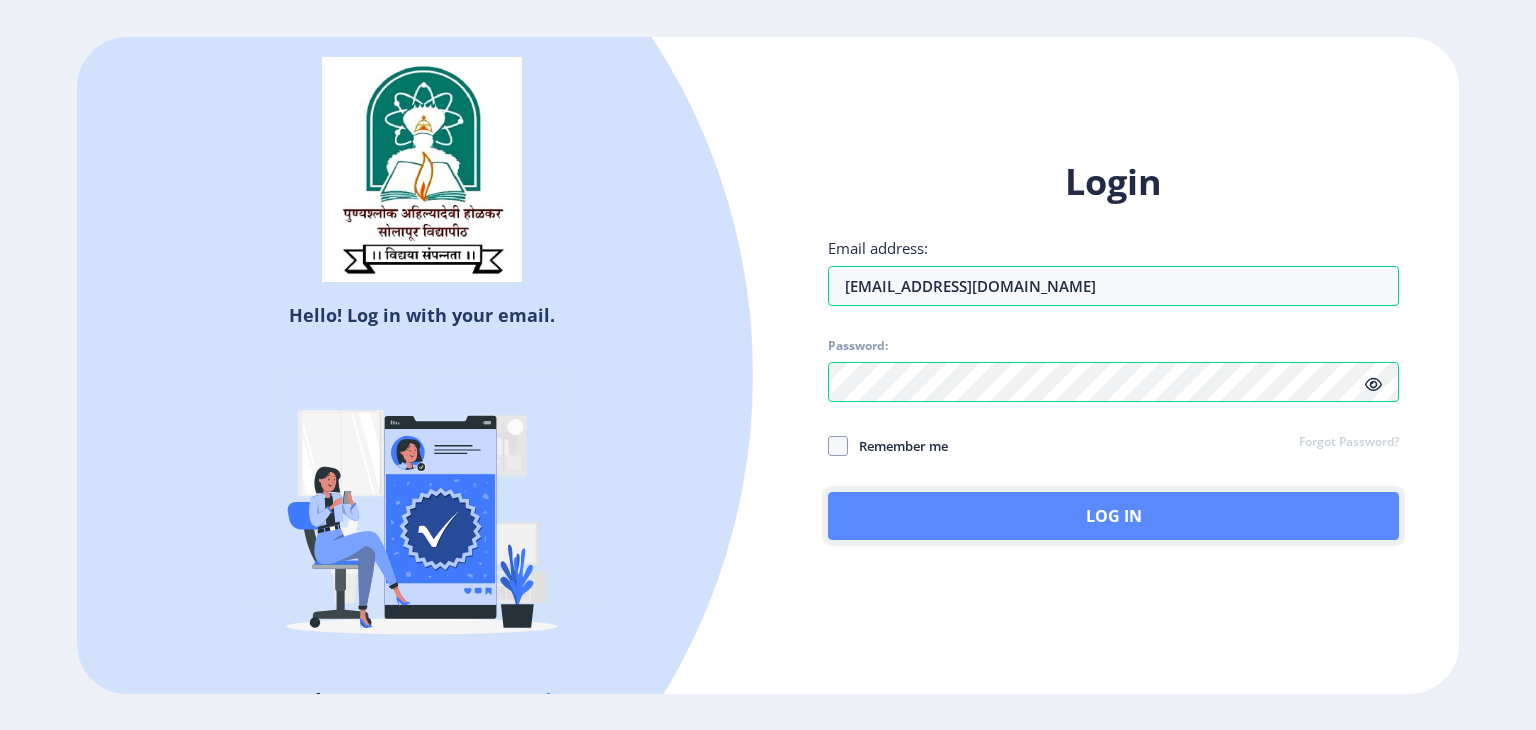 click on "Log In" 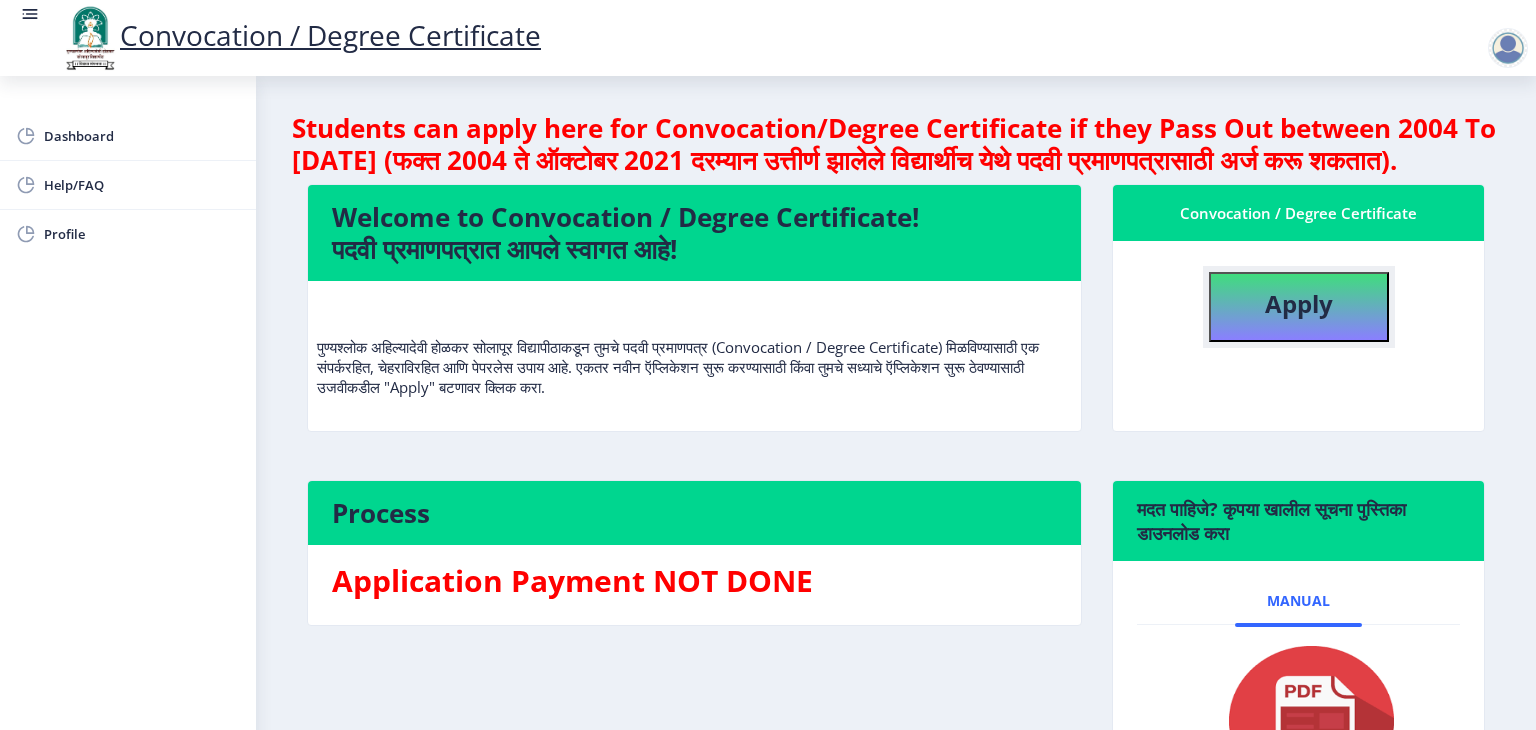 click on "Apply" 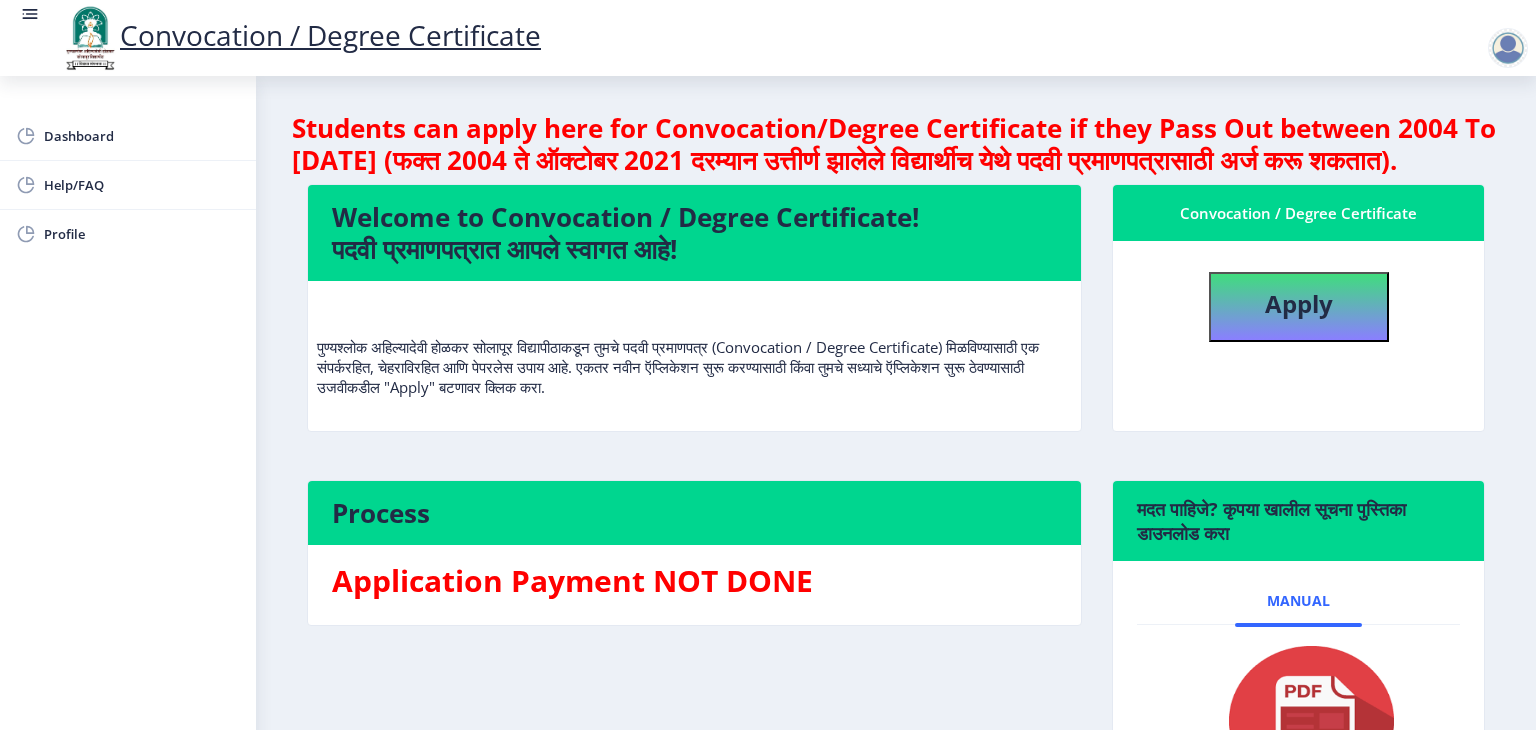select 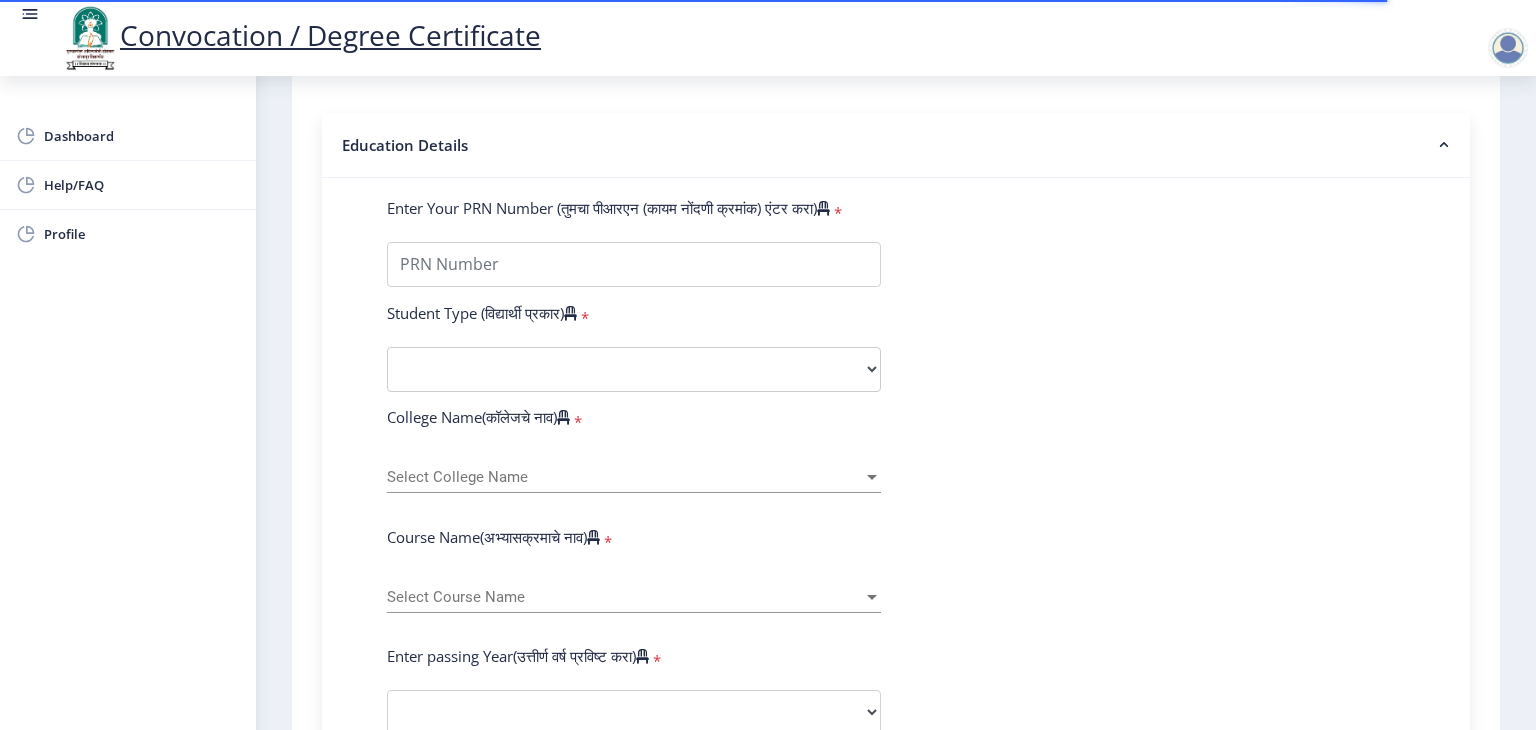 scroll, scrollTop: 440, scrollLeft: 0, axis: vertical 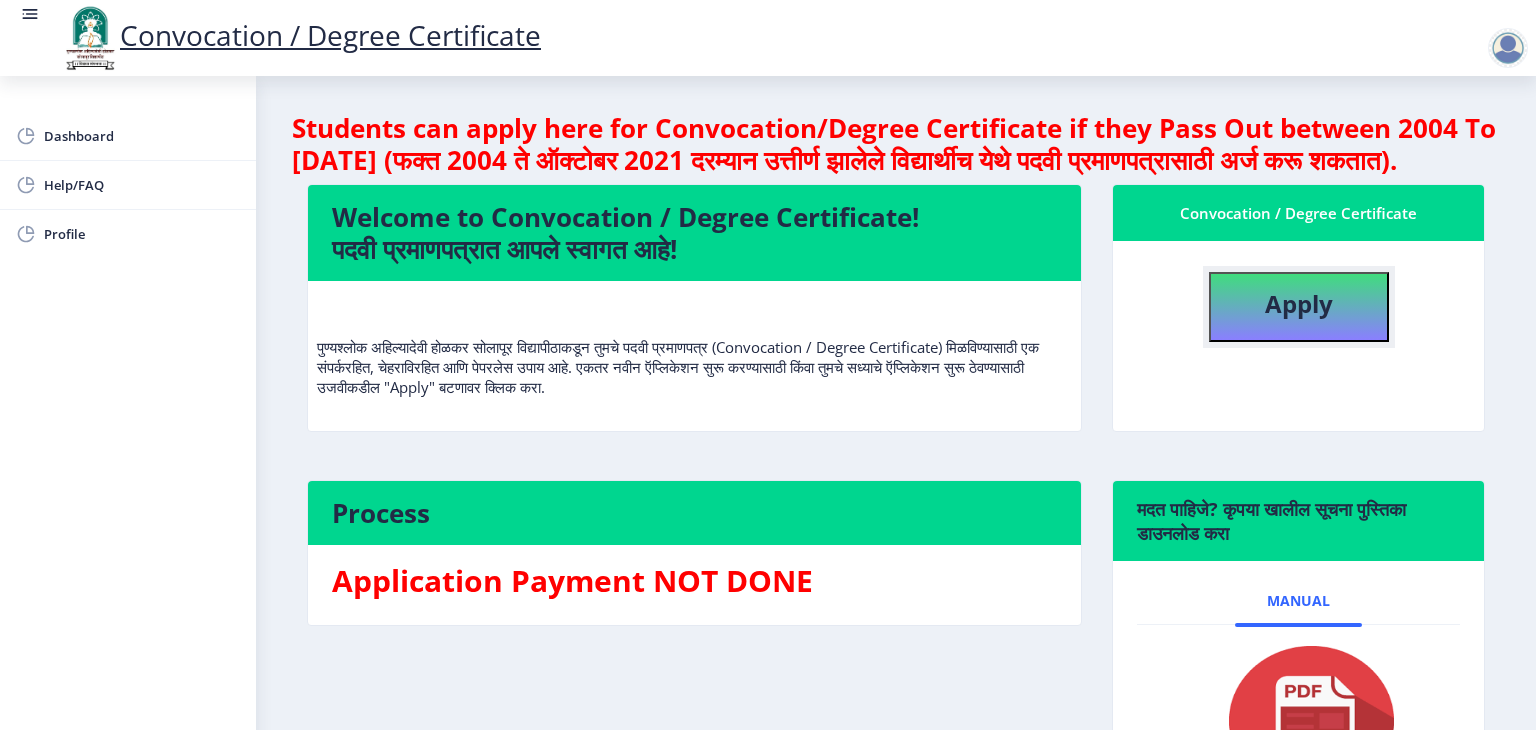 click on "Apply" 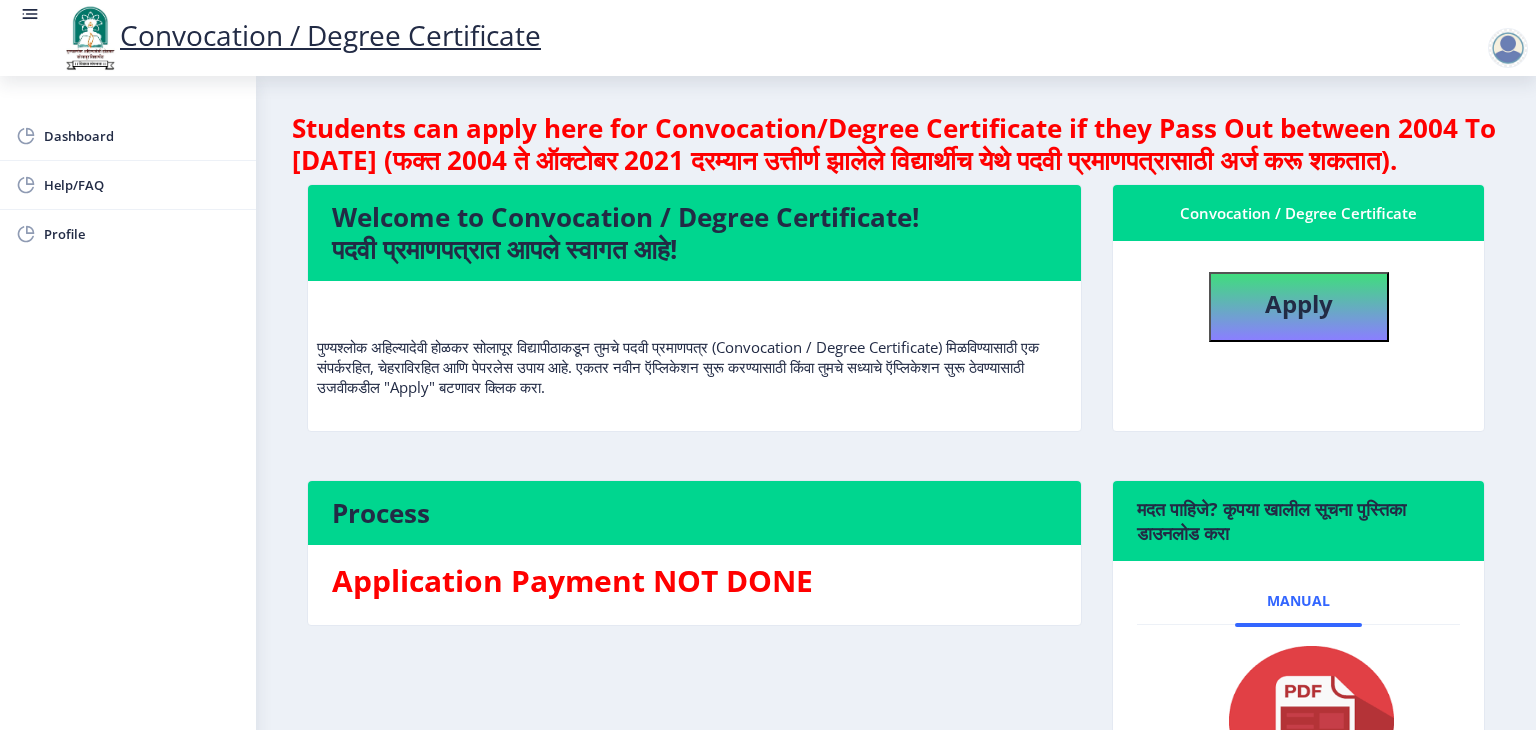 select 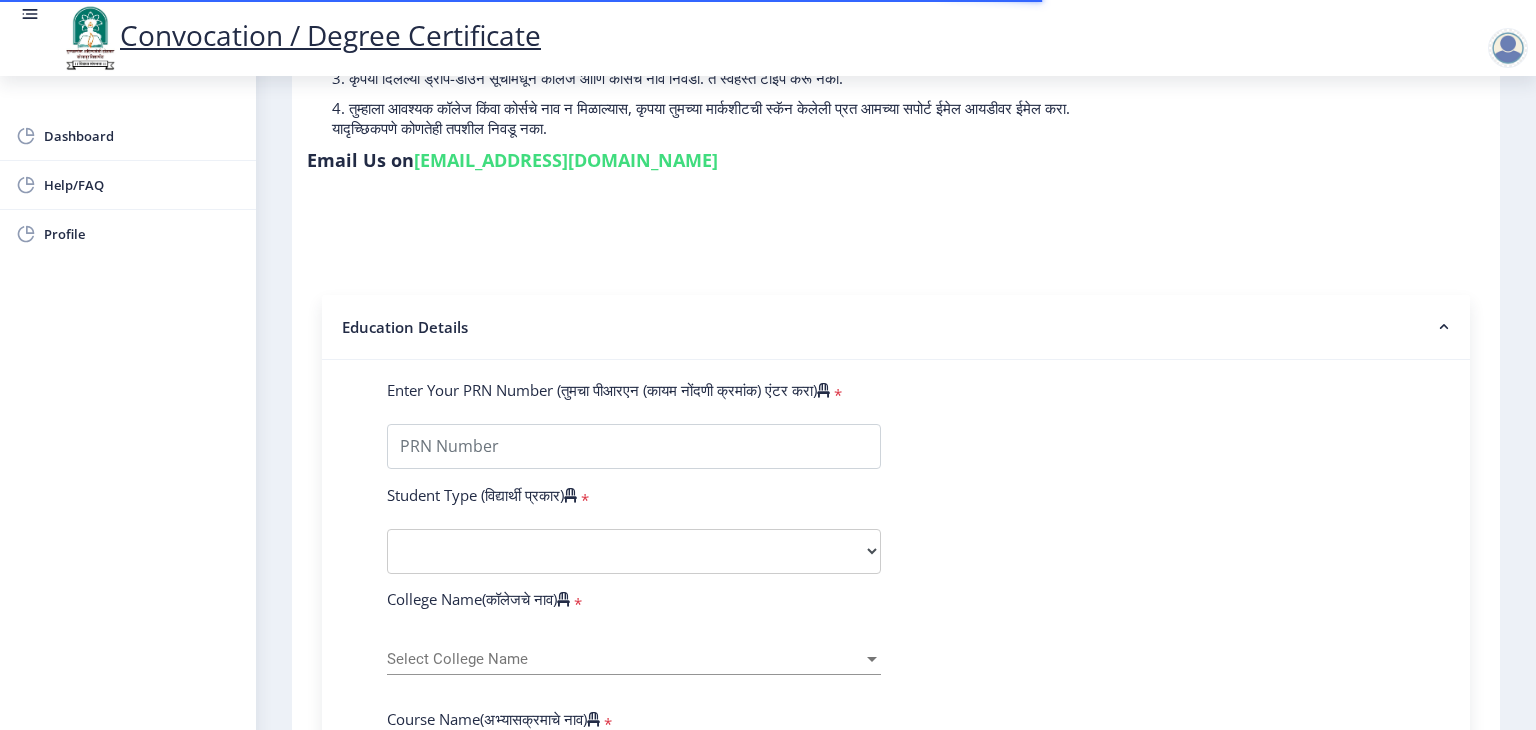 scroll, scrollTop: 280, scrollLeft: 0, axis: vertical 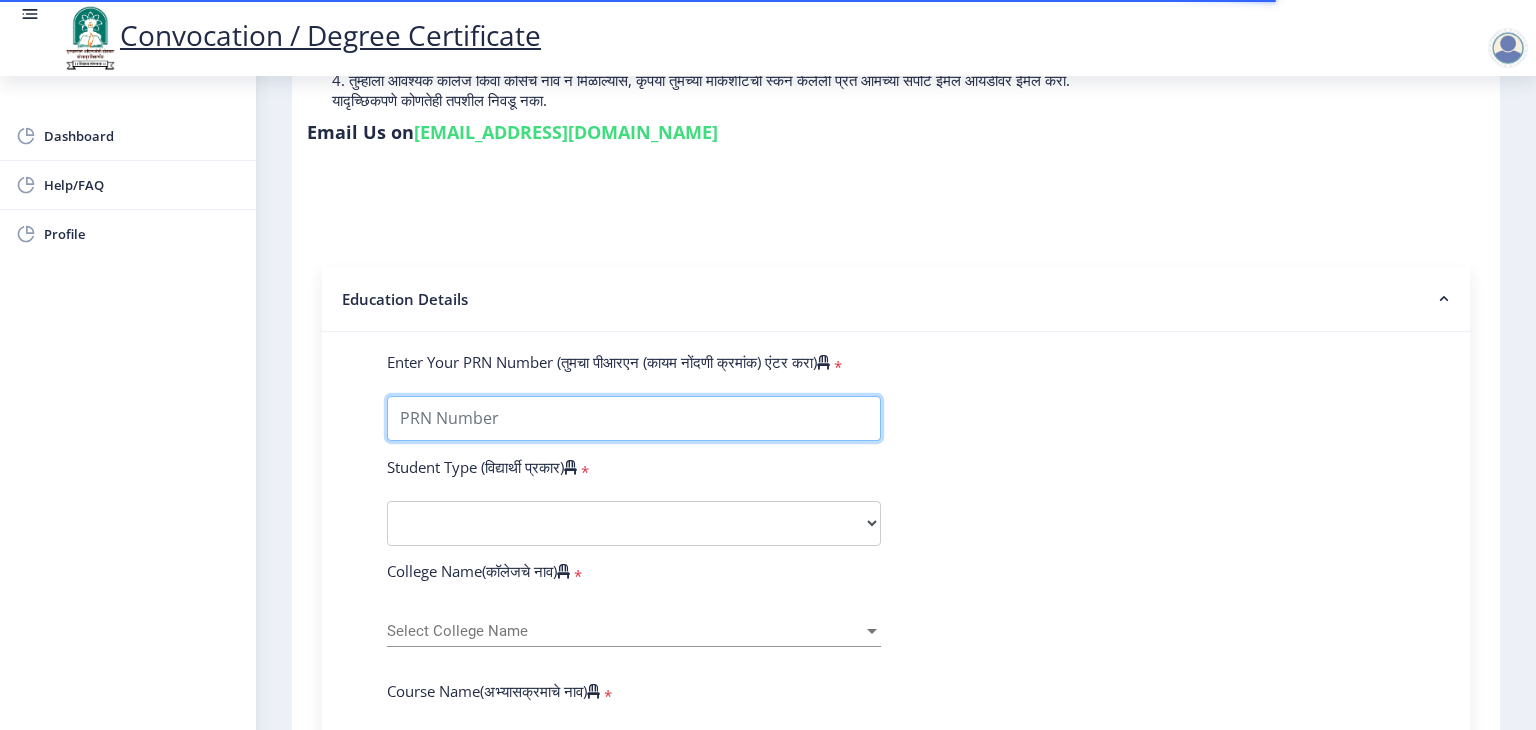 click on "Enter Your PRN Number (तुमचा पीआरएन (कायम नोंदणी क्रमांक) एंटर करा)" at bounding box center [634, 418] 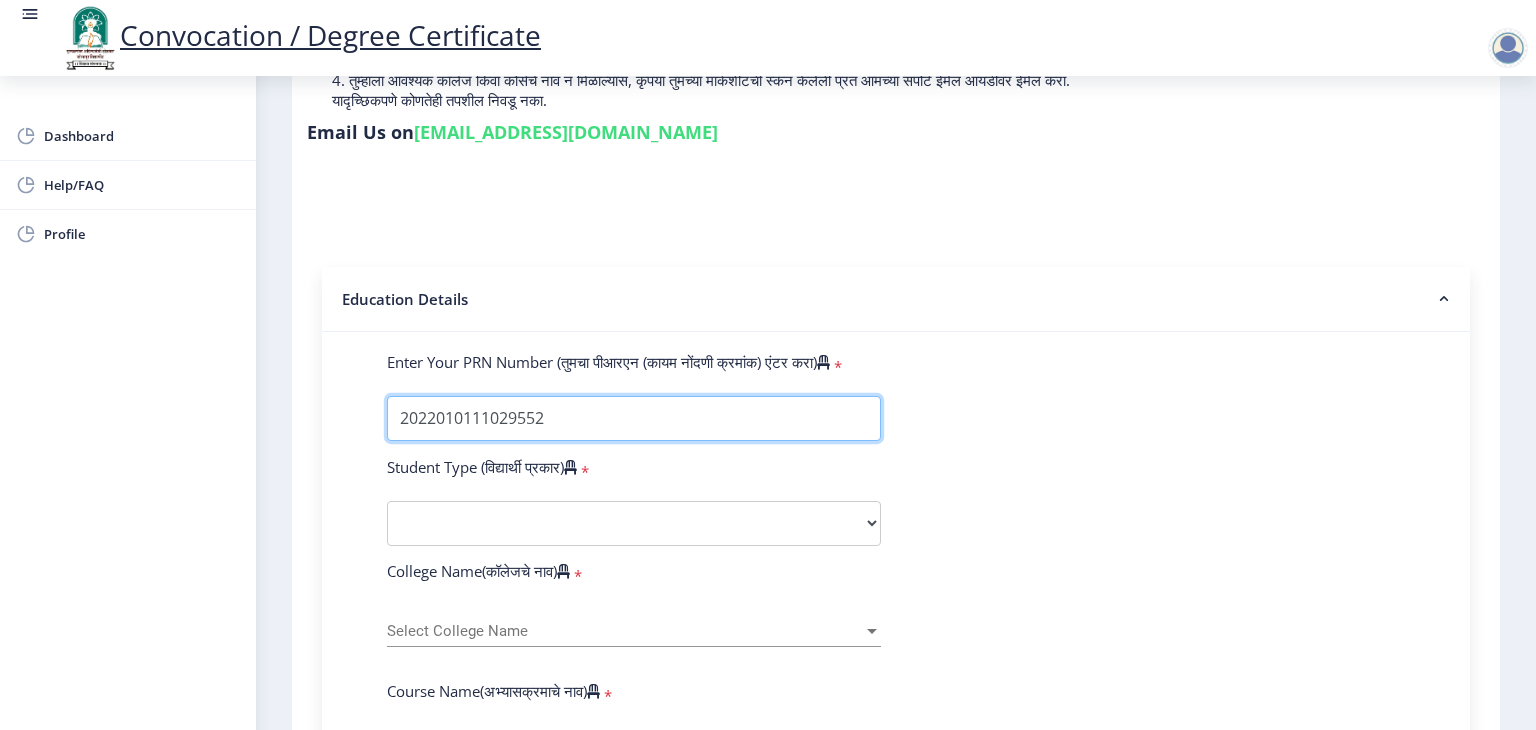 type on "2022010111029552" 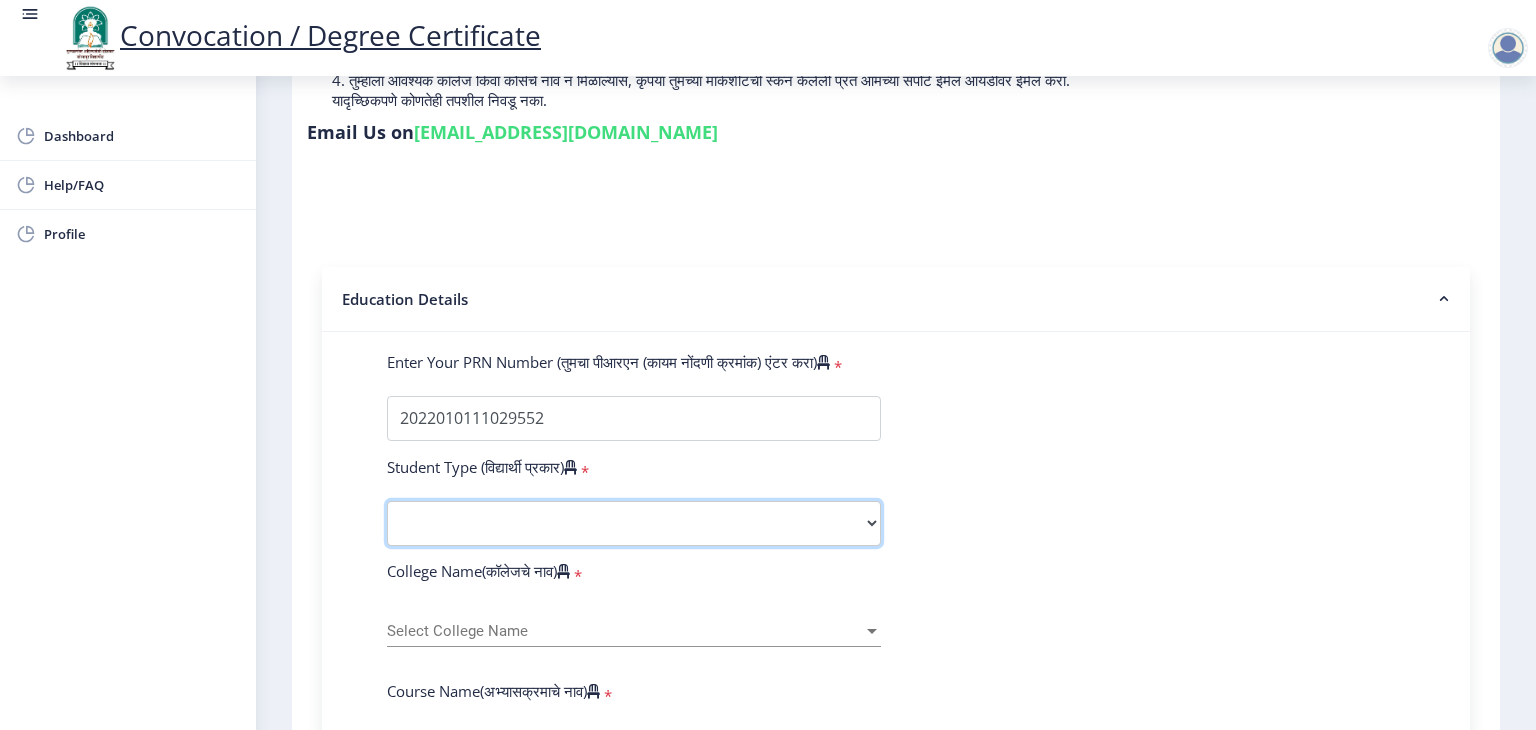 click on "Select Student Type Regular External" at bounding box center (634, 523) 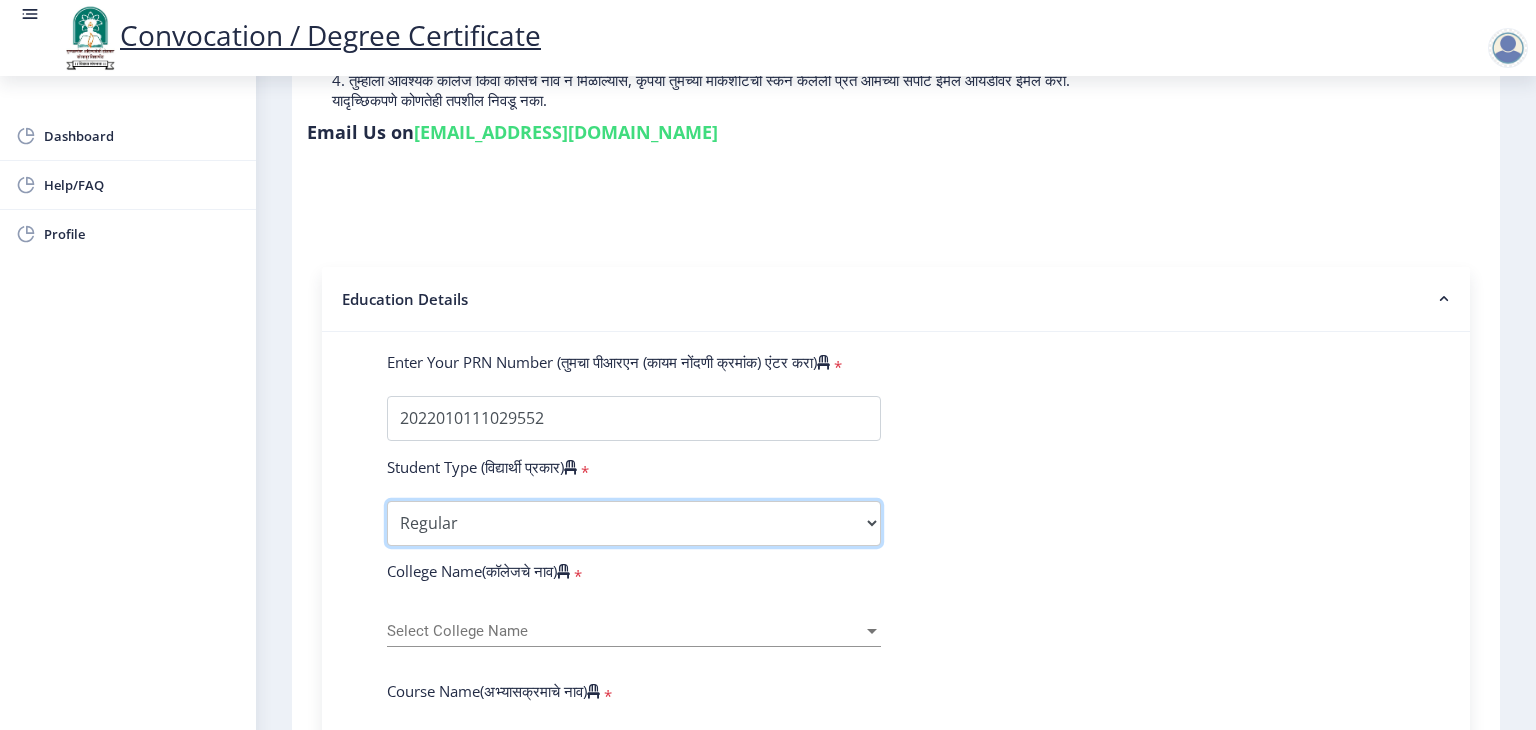 click on "Select Student Type Regular External" at bounding box center (634, 523) 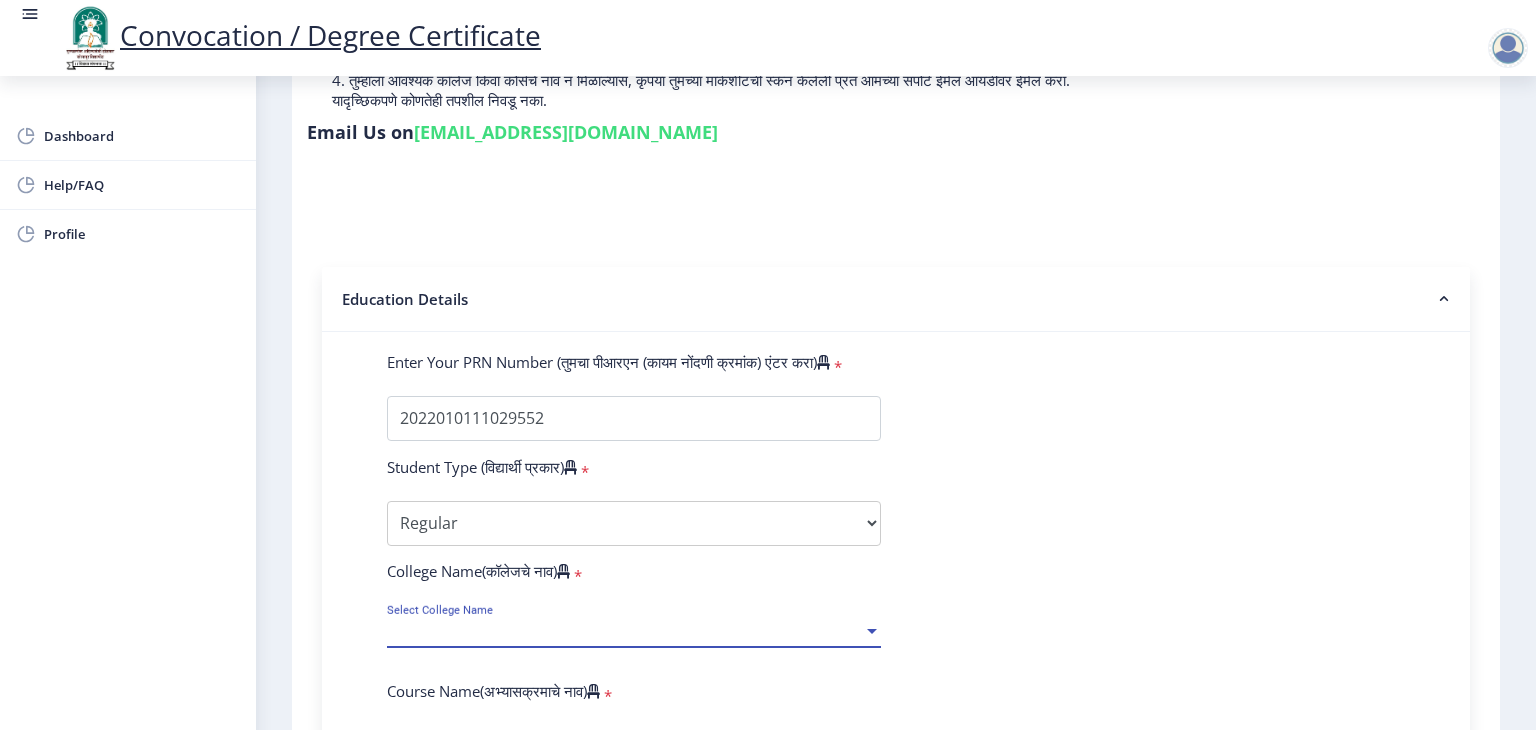 click on "Select College Name" at bounding box center (625, 631) 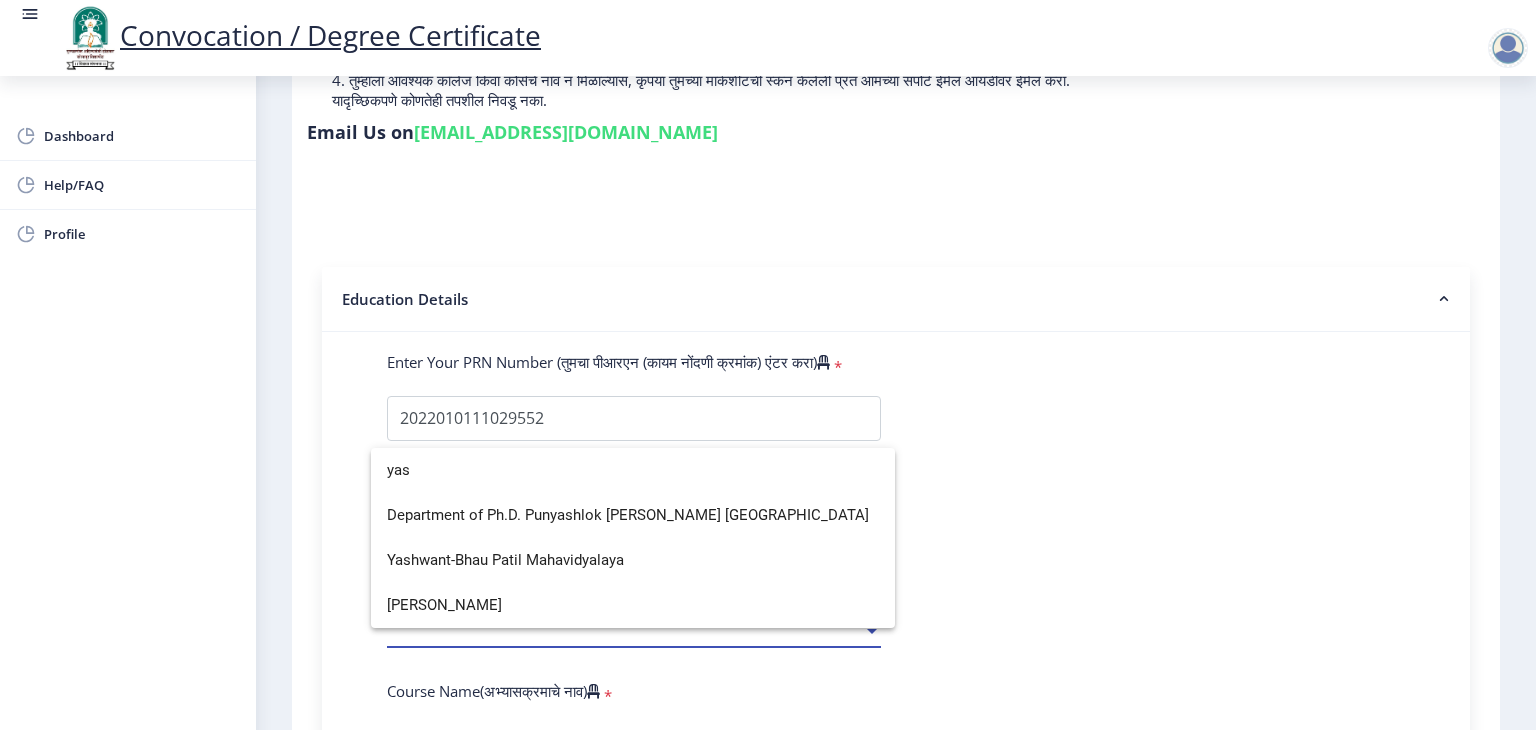 scroll, scrollTop: 0, scrollLeft: 0, axis: both 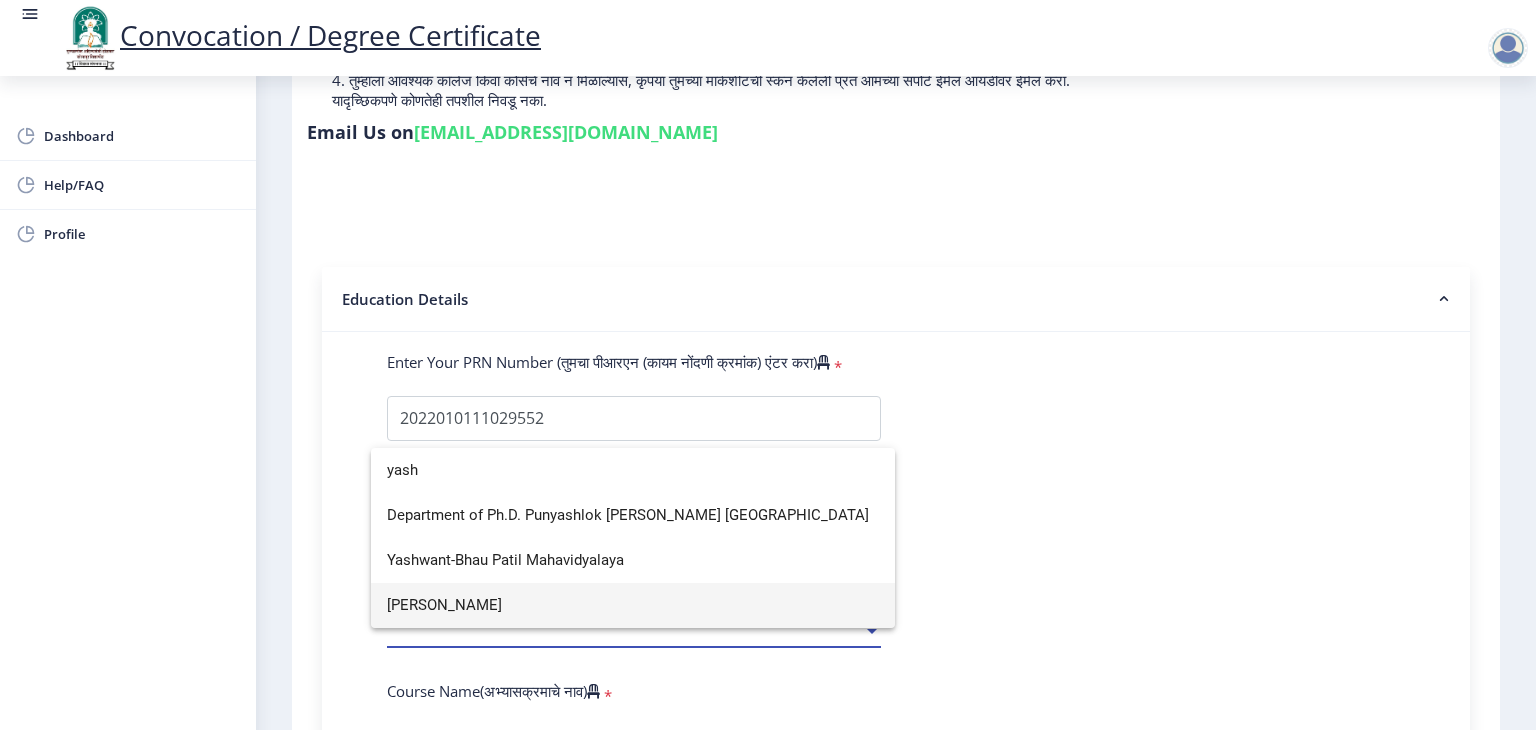 type on "yash" 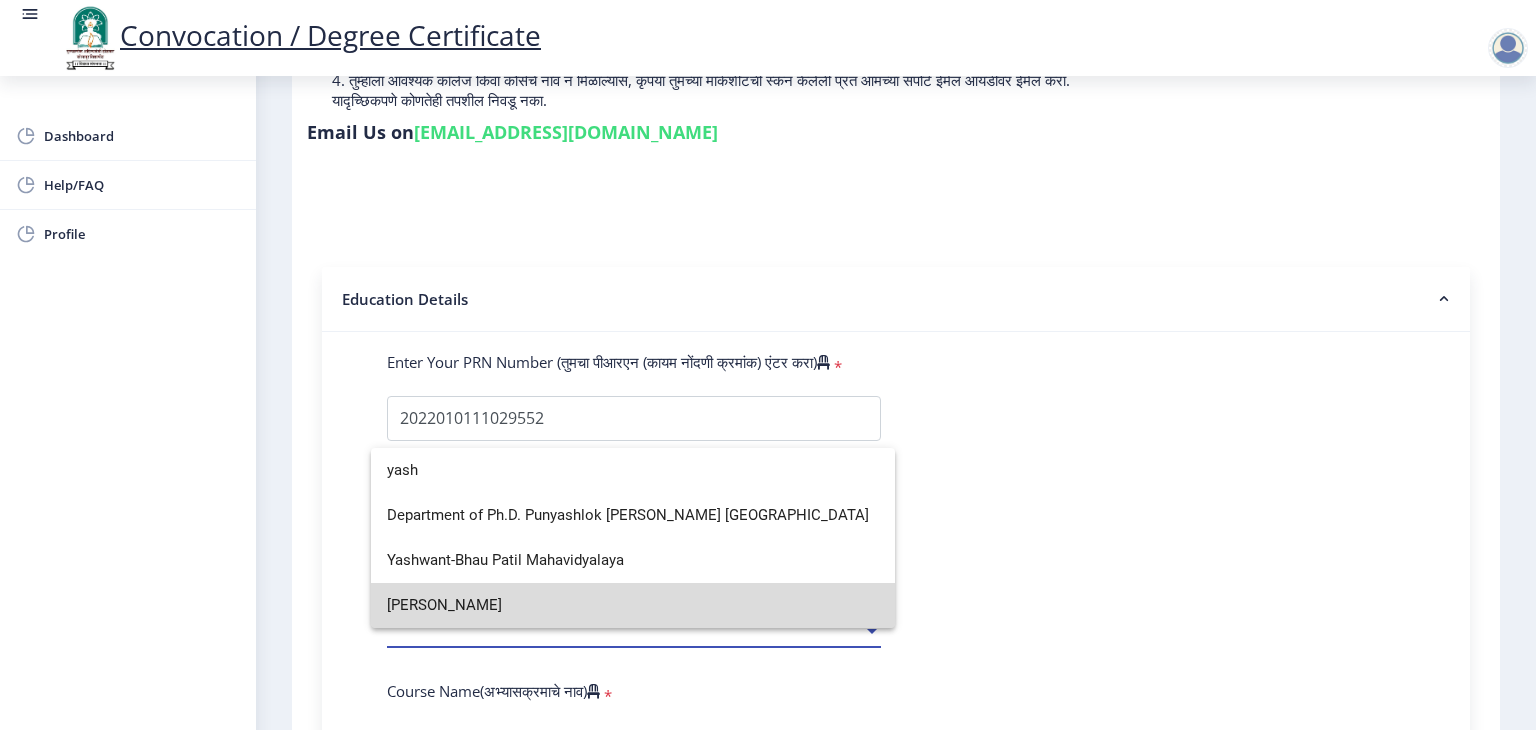 click on "Yashwantrao Chavan Mahavidyalaya" at bounding box center [633, 605] 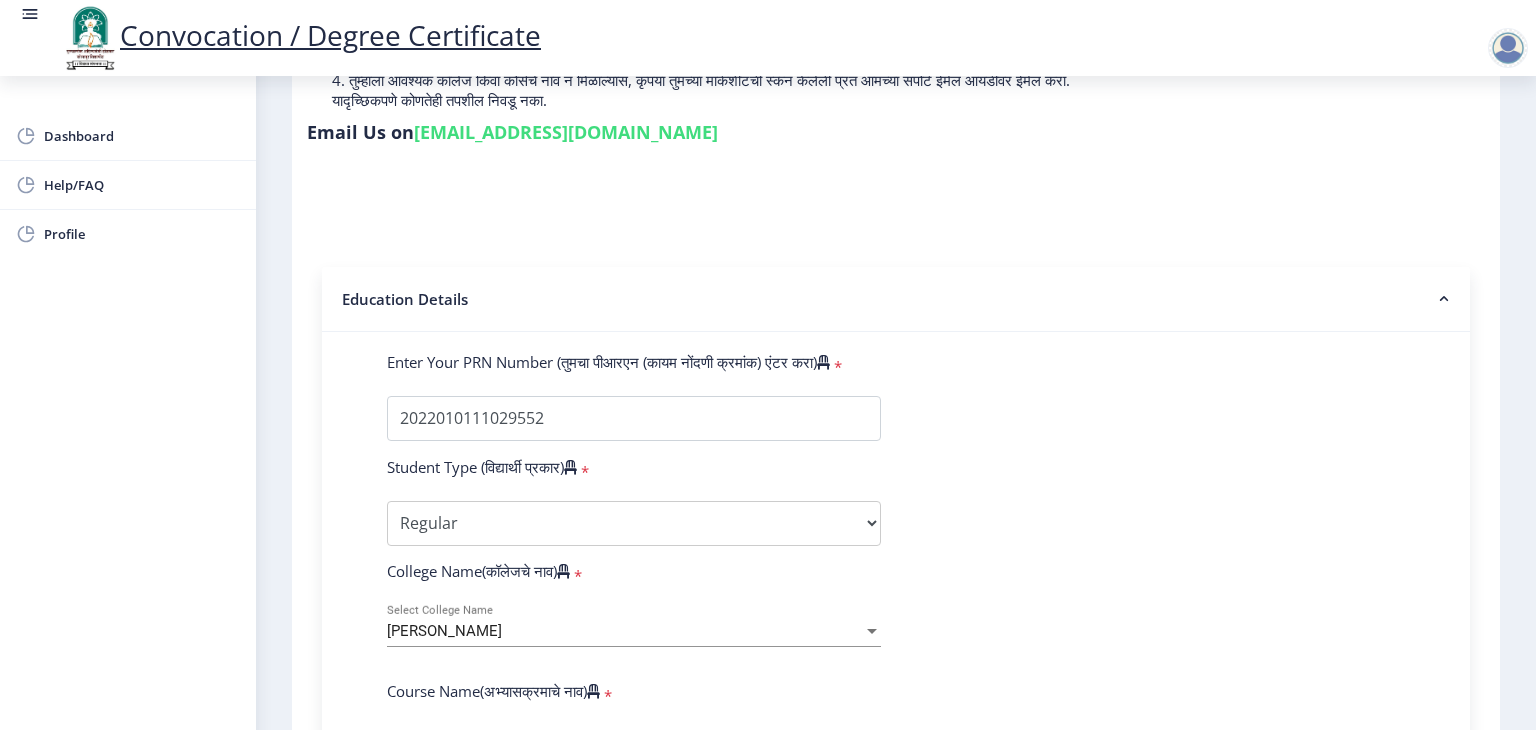 click on "Course Name(अभ्यासक्रमाचे नाव)   *" 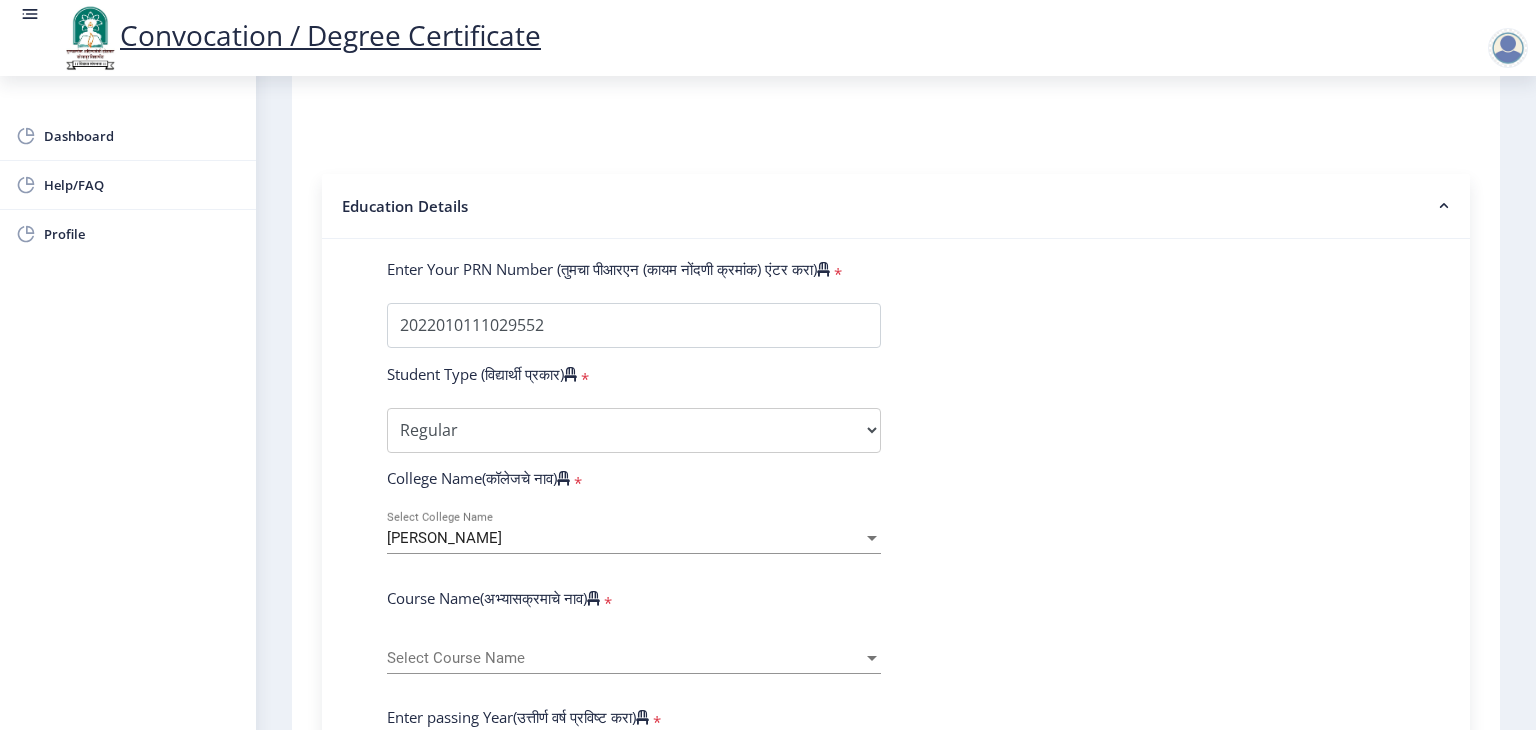 scroll, scrollTop: 400, scrollLeft: 0, axis: vertical 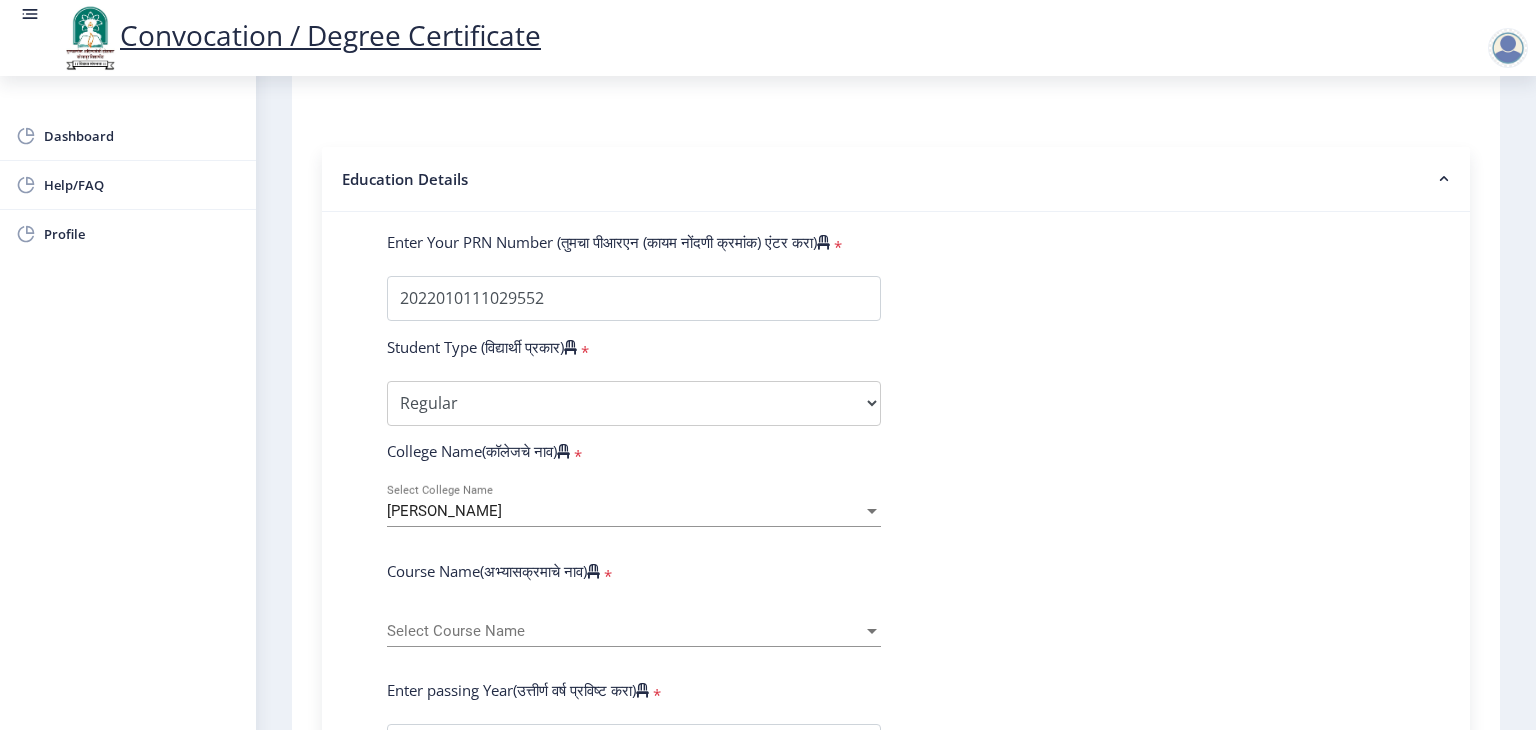 click on "Select Course Name Select Course Name" 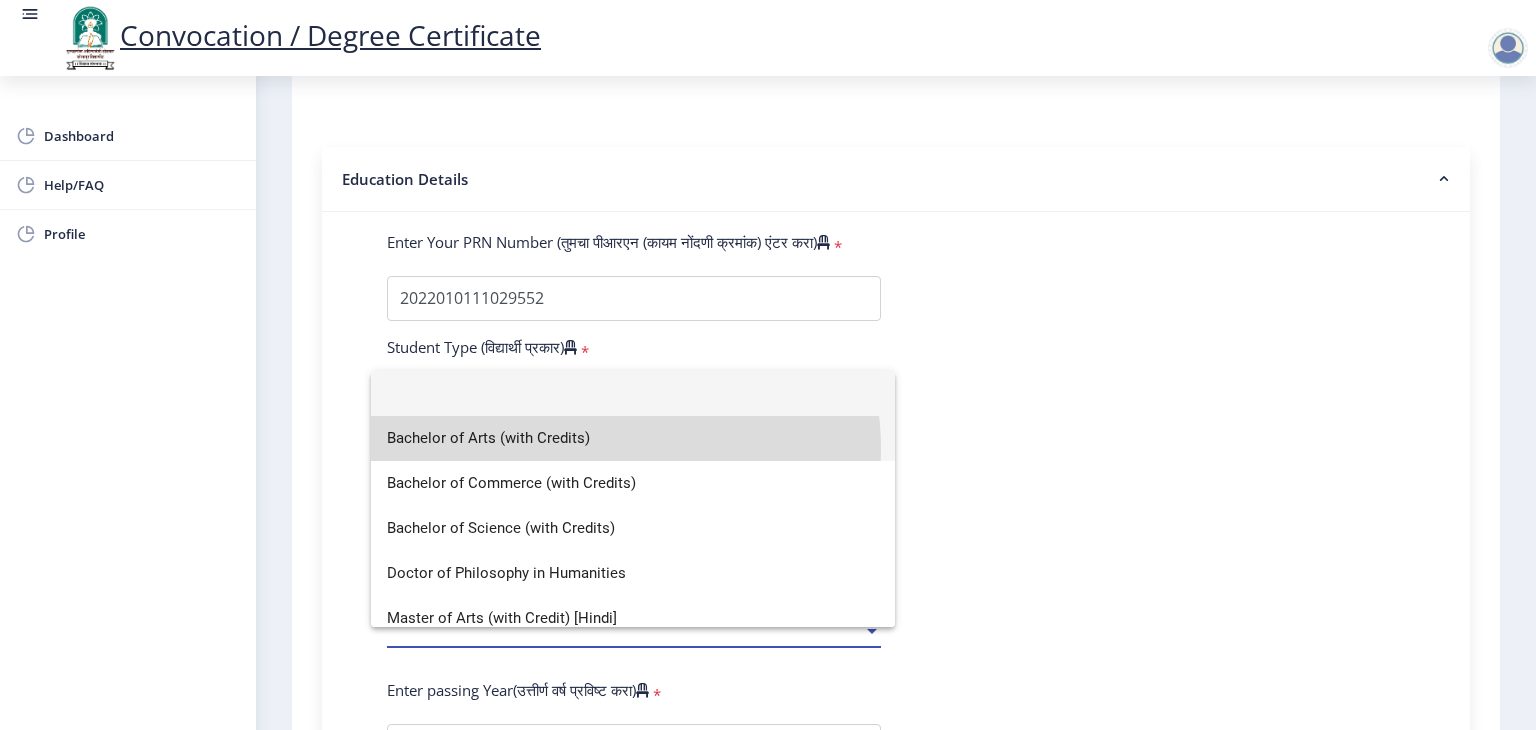 click on "Bachelor of Arts (with Credits)" at bounding box center (633, 438) 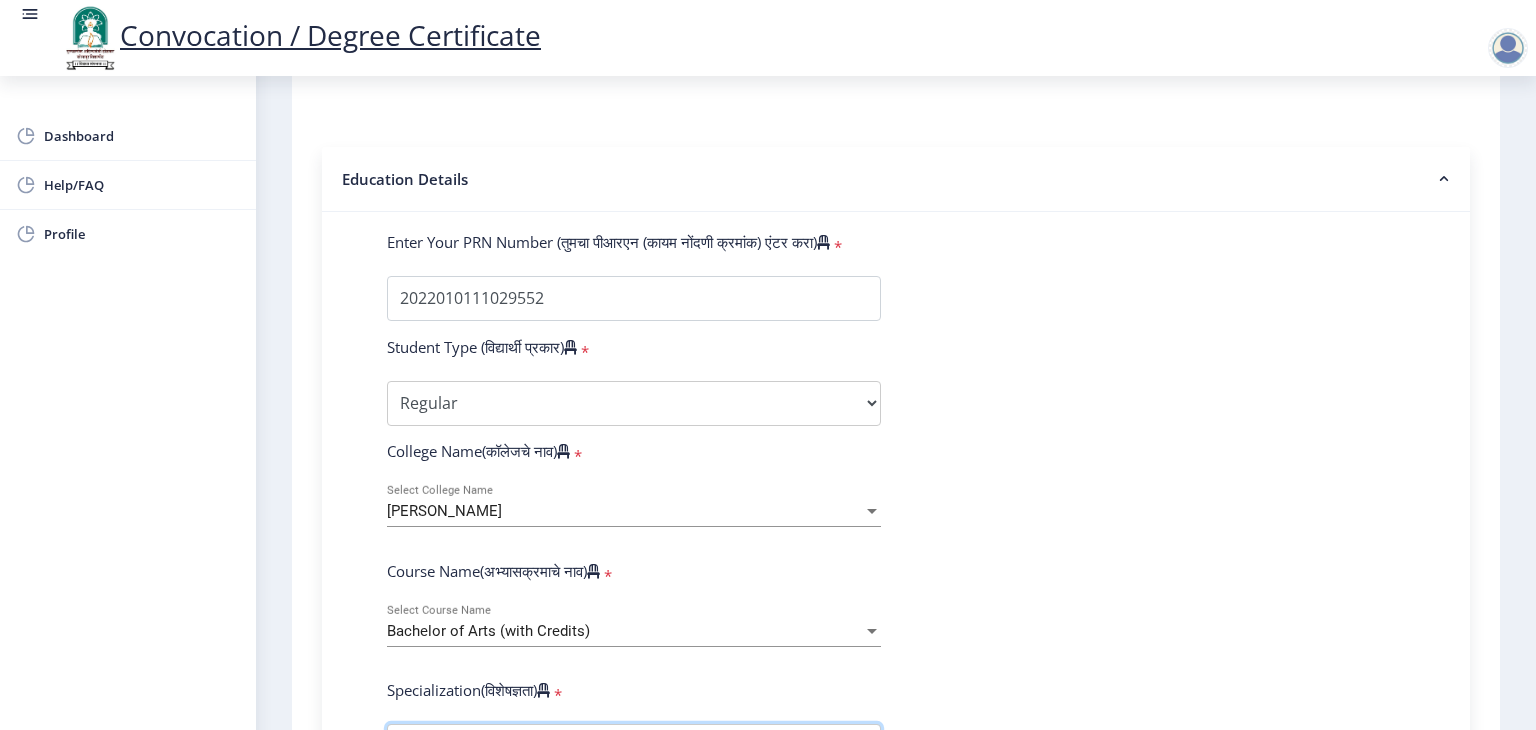 scroll, scrollTop: 427, scrollLeft: 0, axis: vertical 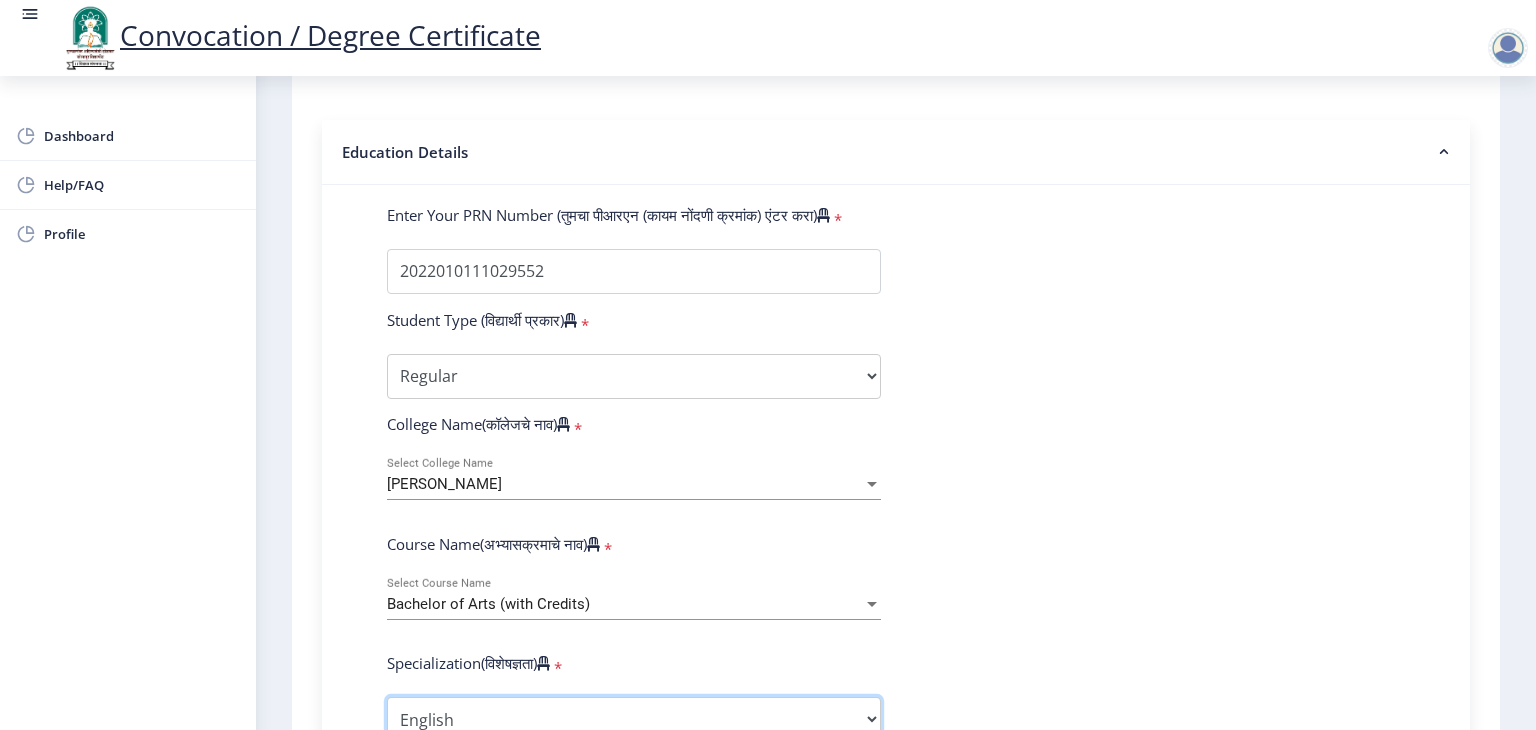 click on "Specialization English Geography Hindi Marathi Music Sanskrit Urdu Ancient Indian History Culture & Archaeology Economics History Physical Education Political Science Psychology Sociology Kannada Philosophy Other" at bounding box center (634, 719) 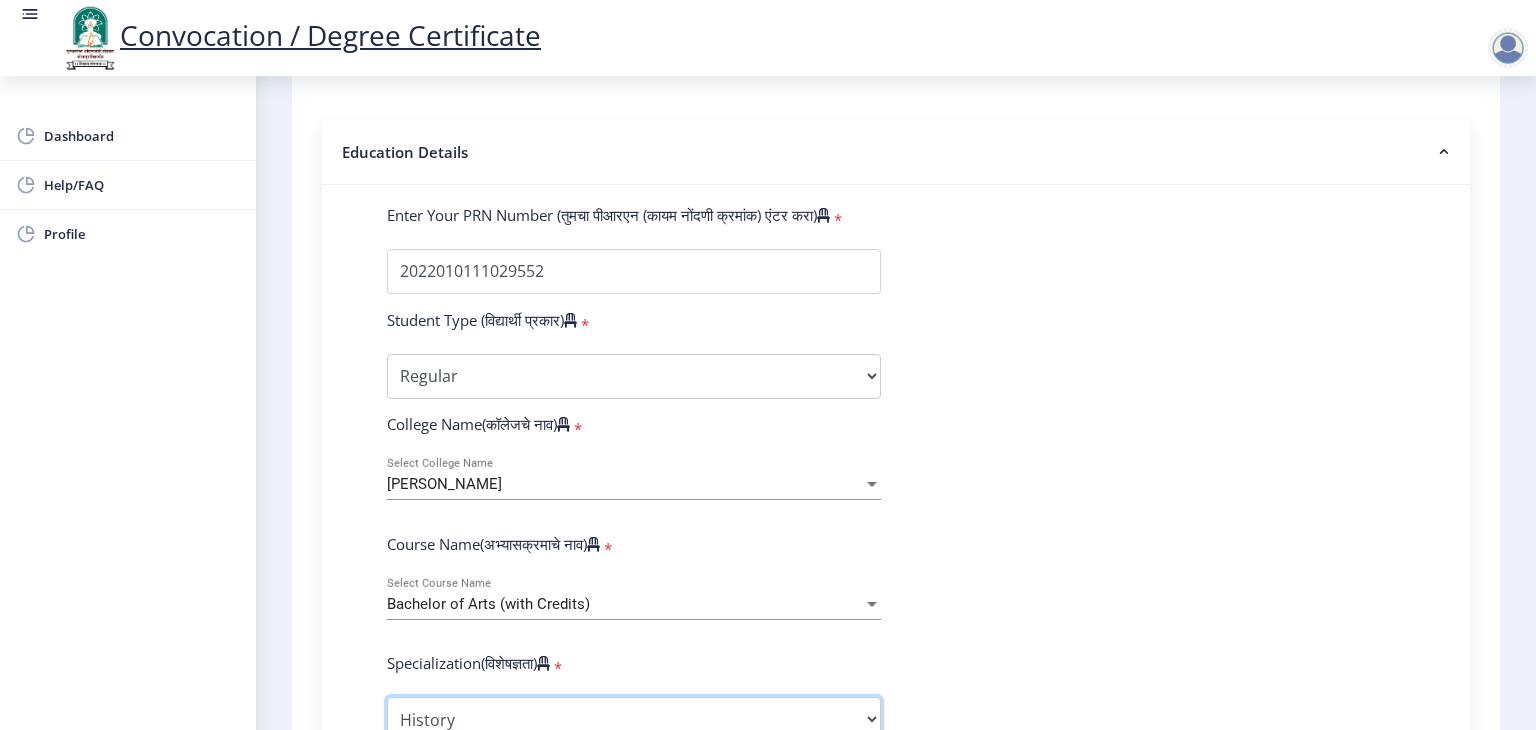 click on "Specialization English Geography Hindi Marathi Music Sanskrit Urdu Ancient Indian History Culture & Archaeology Economics History Physical Education Political Science Psychology Sociology Kannada Philosophy Other" at bounding box center [634, 719] 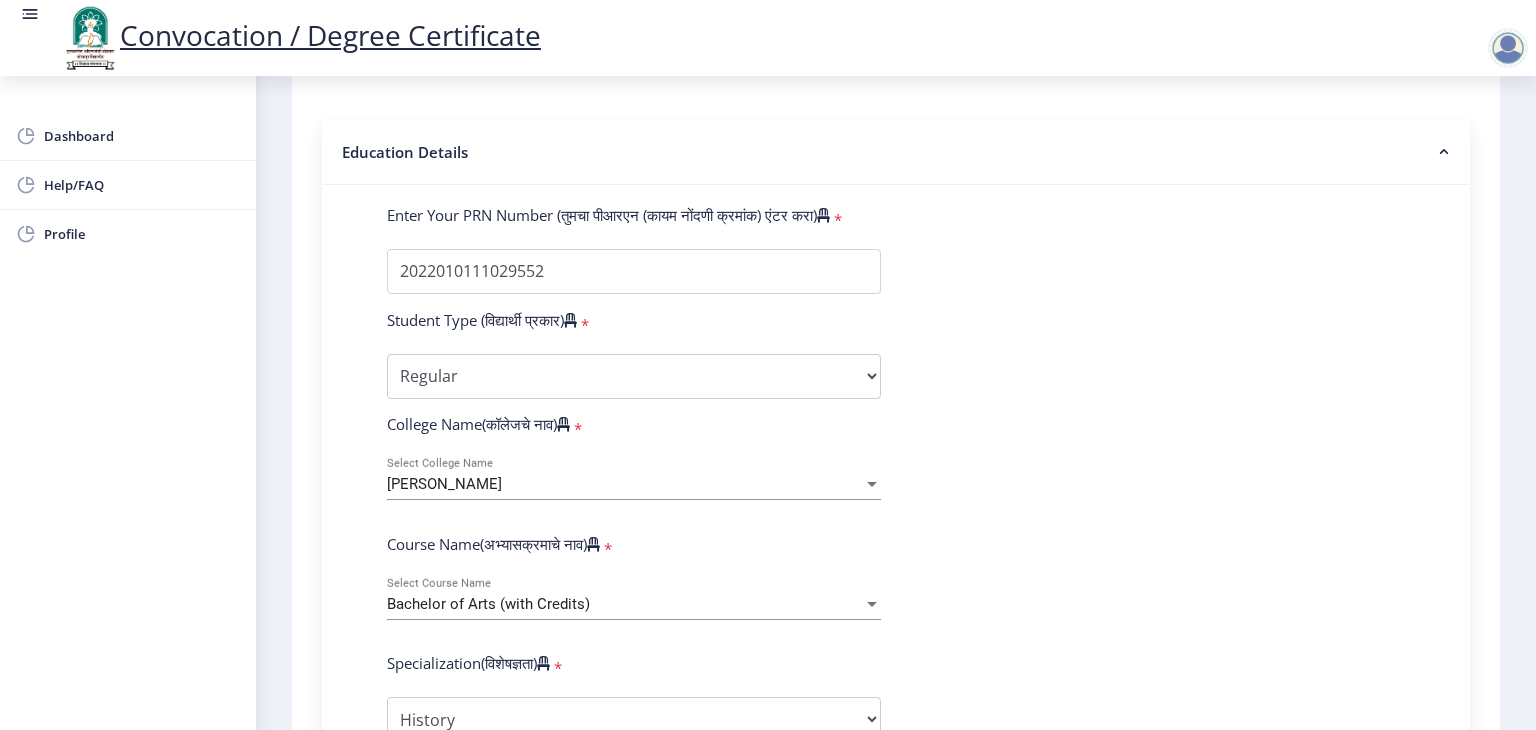 click on "Enter Your PRN Number (तुमचा पीआरएन (कायम नोंदणी क्रमांक) एंटर करा)   * Student Type (विद्यार्थी प्रकार)    * Select Student Type Regular External College Name(कॉलेजचे नाव)   * Yashwantrao Chavan Mahavidyalaya Select College Name Course Name(अभ्यासक्रमाचे नाव)   * Bachelor of Arts (with Credits) Select Course Name  Specialization(विशेषज्ञता)   * Specialization English Geography Hindi Marathi Music Sanskrit Urdu Ancient Indian History Culture & Archaeology Economics History Physical Education Political Science Psychology Sociology Kannada Philosophy Other Enter passing Year(उत्तीर्ण वर्ष प्रविष्ट करा)   *  2025   2024   2023   2022   2021   2020   2019   2018   2017   2016   2015   2014   2013   2012   2011   2010   2009   2008   2007   2006   2005   2004   2003   2002   2001  * *" 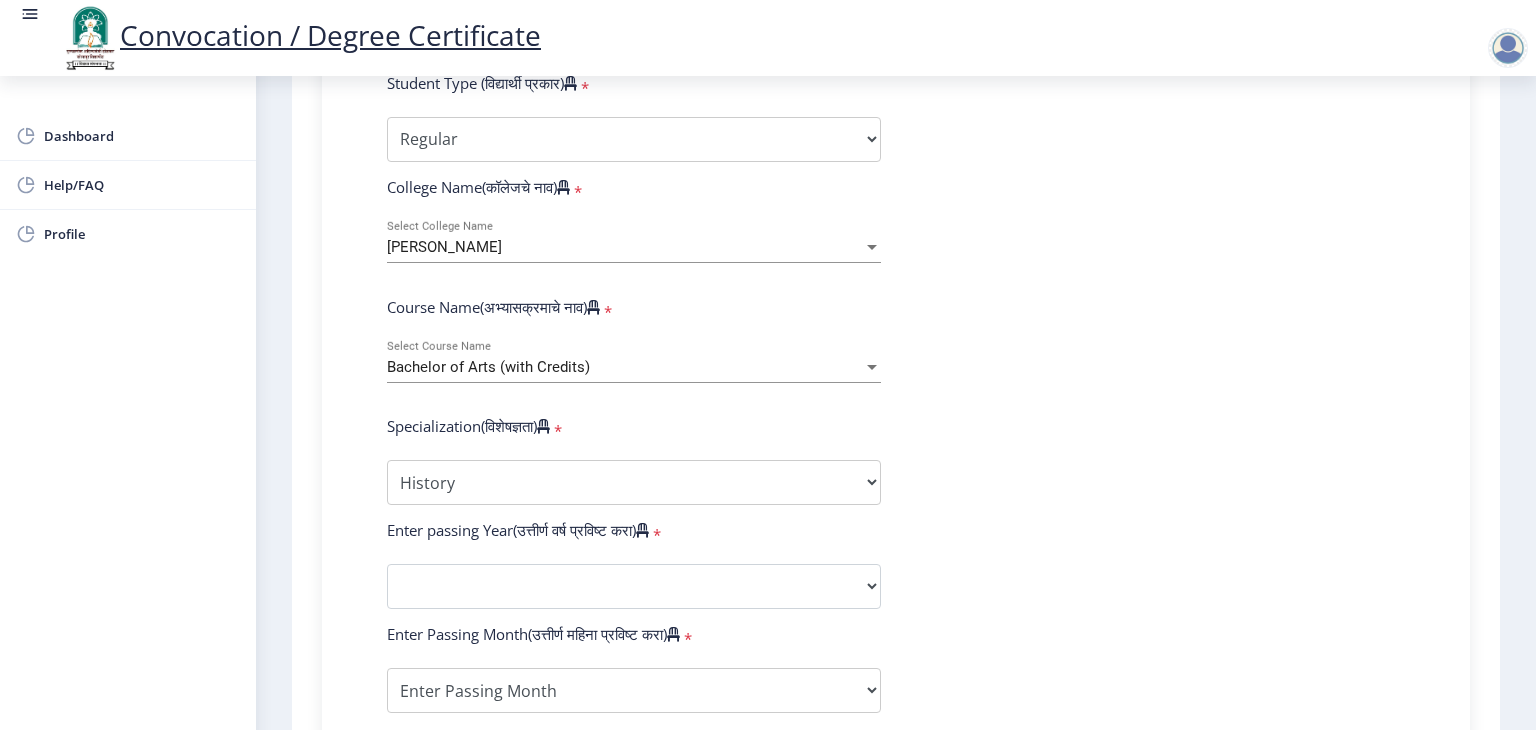 scroll, scrollTop: 827, scrollLeft: 0, axis: vertical 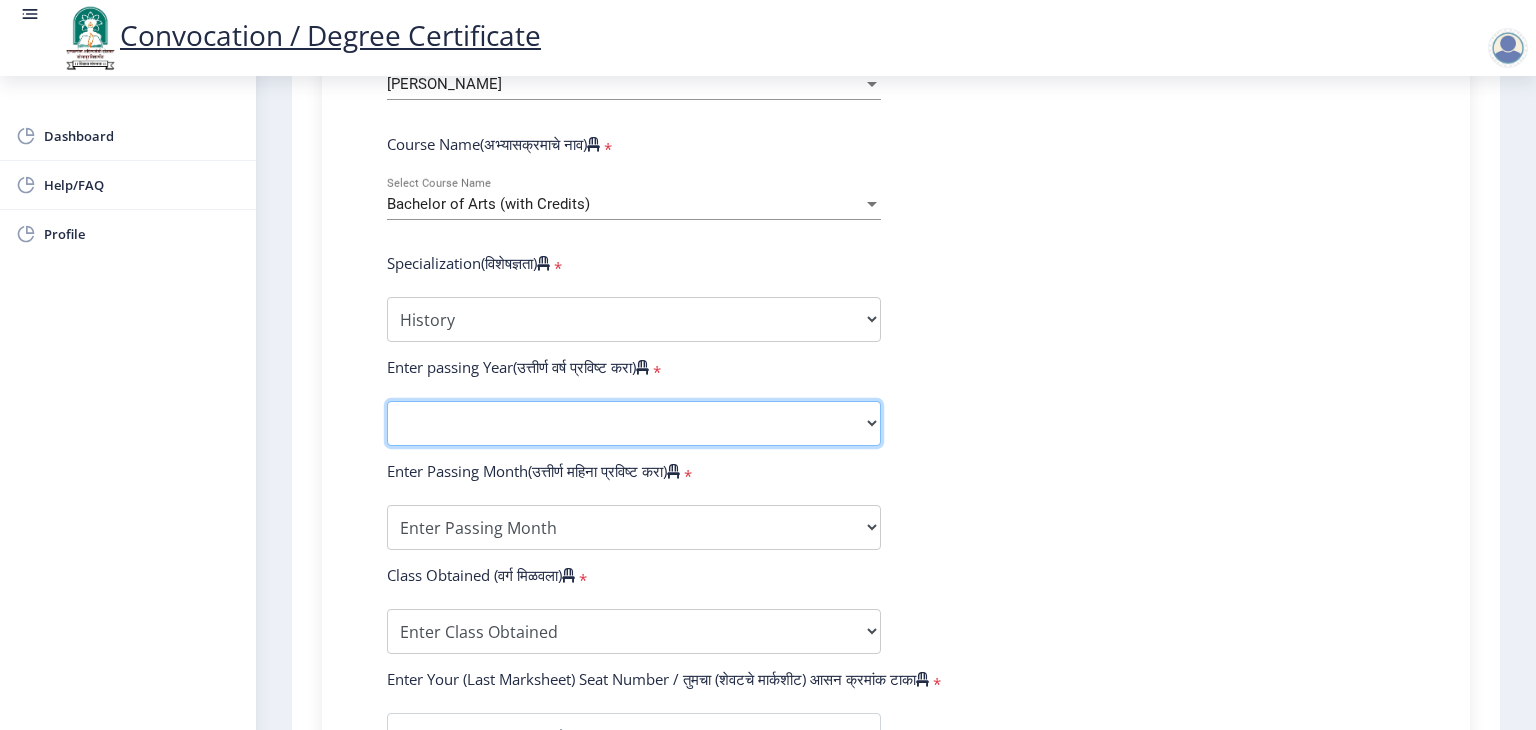 click on "2025   2024   2023   2022   2021   2020   2019   2018   2017   2016   2015   2014   2013   2012   2011   2010   2009   2008   2007   2006   2005   2004   2003   2002   2001   2000   1999   1998   1997   1996   1995   1994   1993   1992   1991   1990   1989   1988   1987   1986   1985   1984   1983   1982   1981   1980   1979   1978   1977   1976" 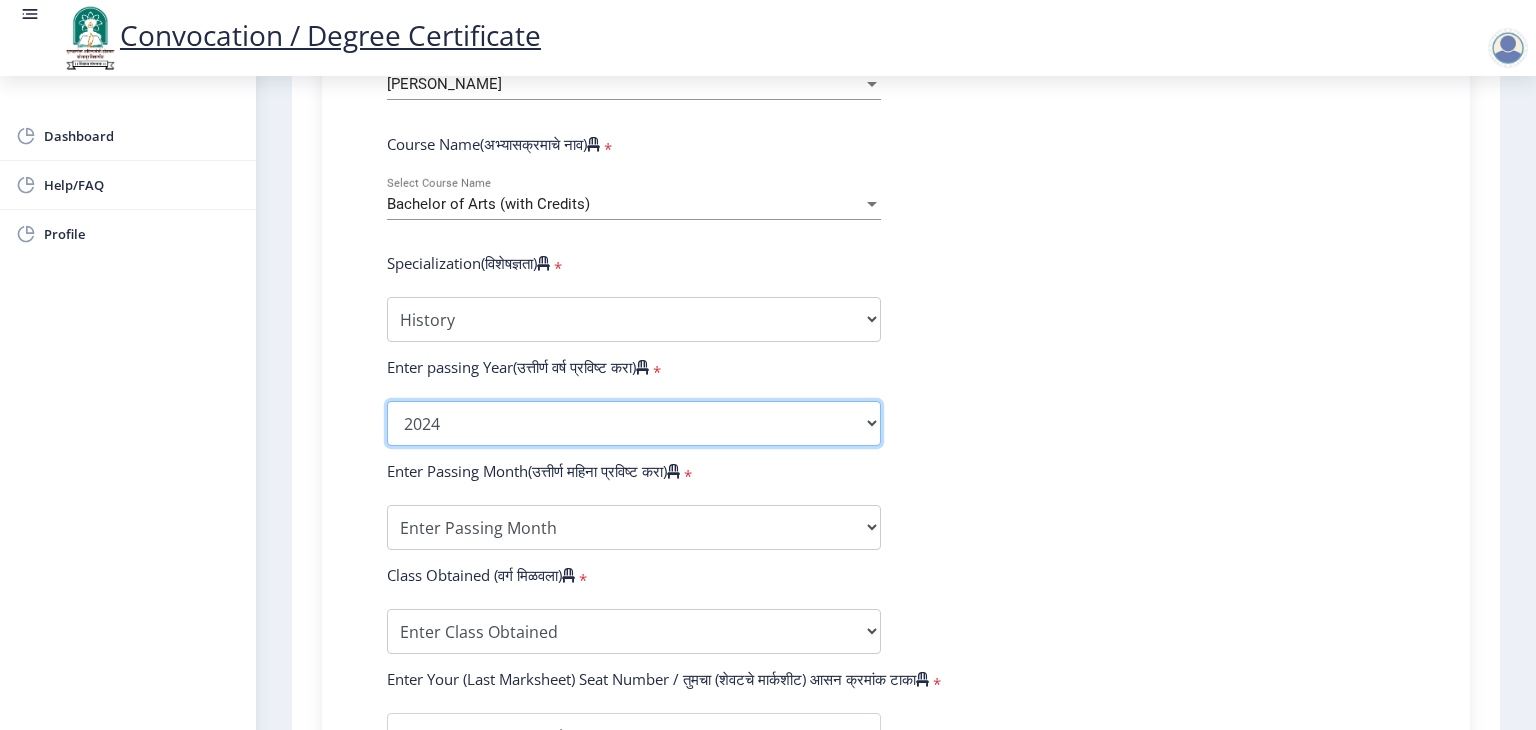 click on "2025   2024   2023   2022   2021   2020   2019   2018   2017   2016   2015   2014   2013   2012   2011   2010   2009   2008   2007   2006   2005   2004   2003   2002   2001   2000   1999   1998   1997   1996   1995   1994   1993   1992   1991   1990   1989   1988   1987   1986   1985   1984   1983   1982   1981   1980   1979   1978   1977   1976" 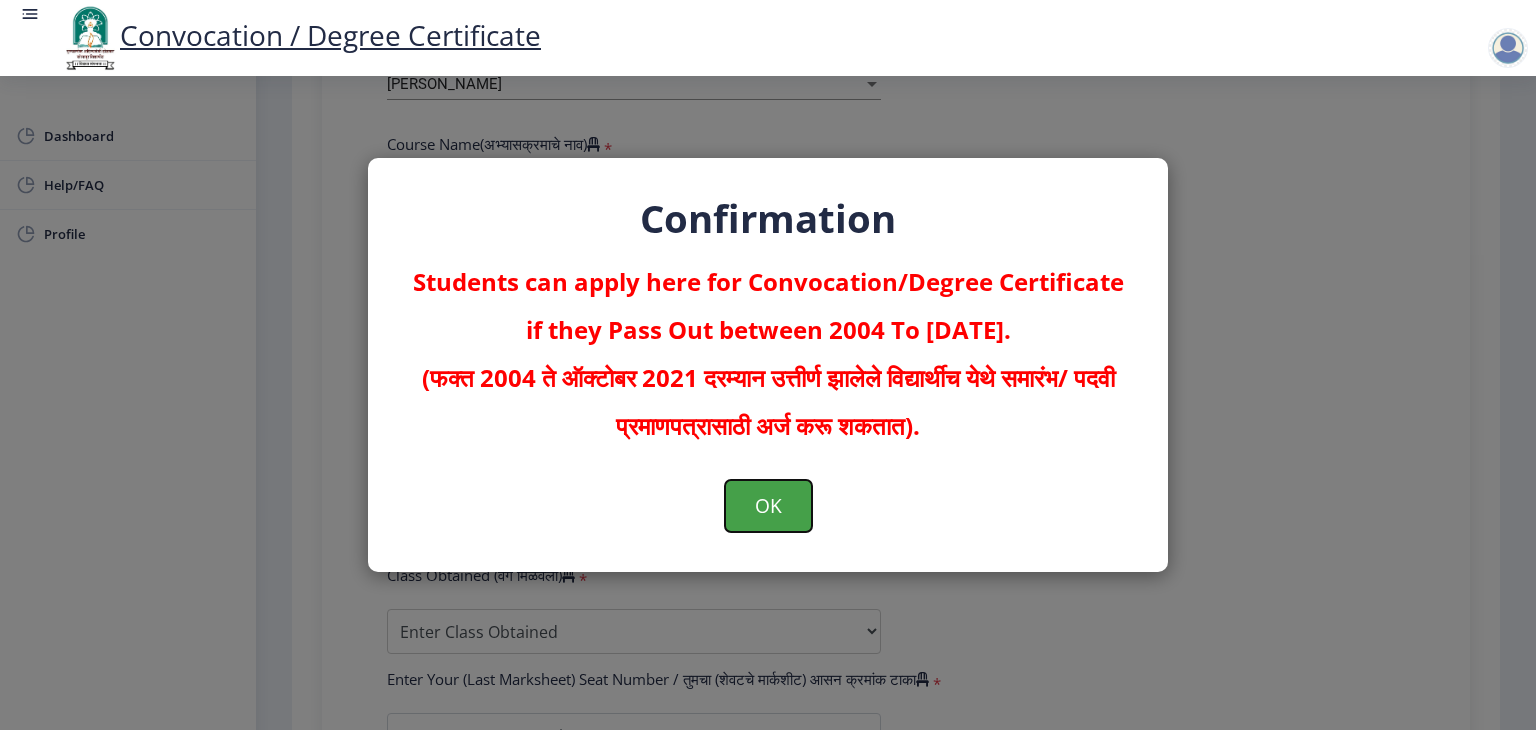 type 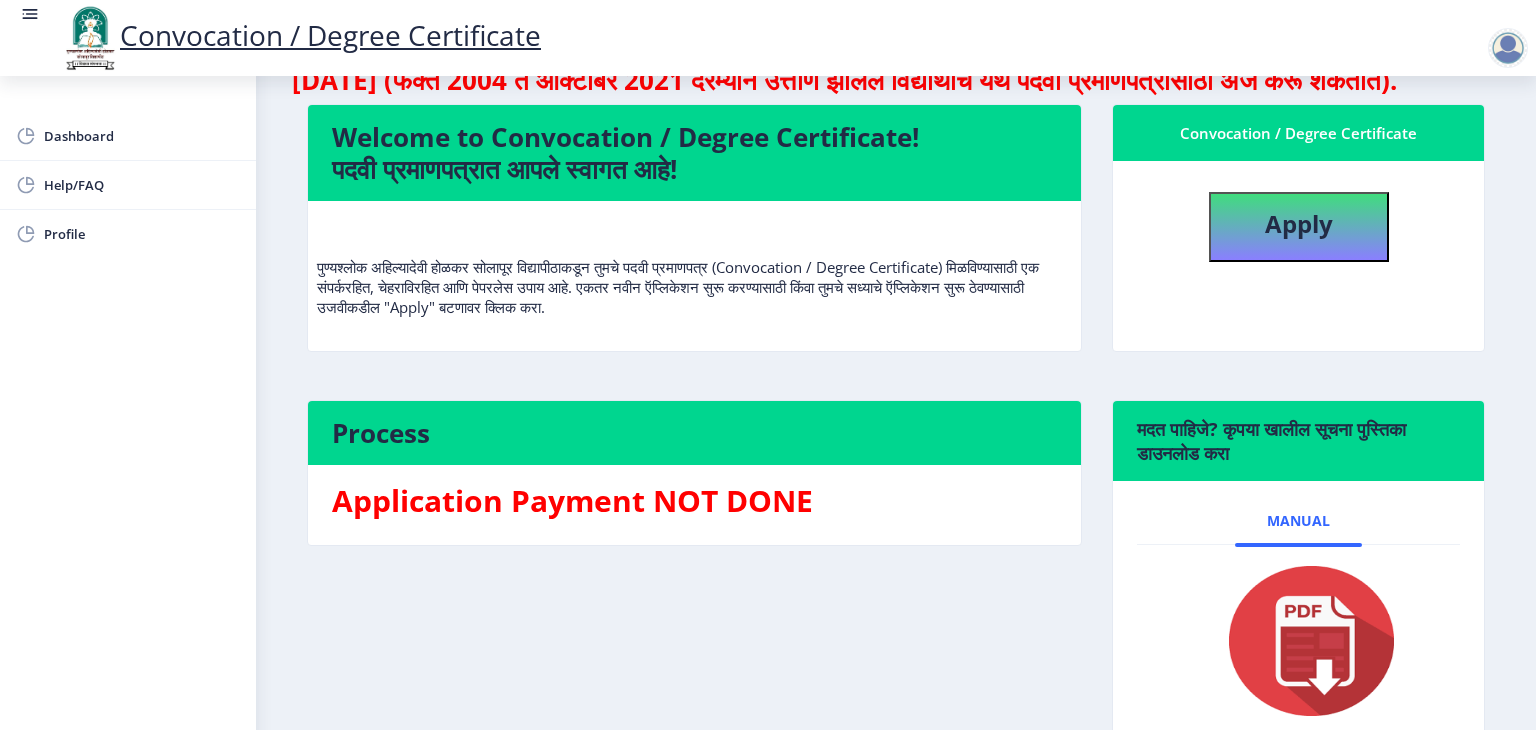 scroll, scrollTop: 0, scrollLeft: 0, axis: both 